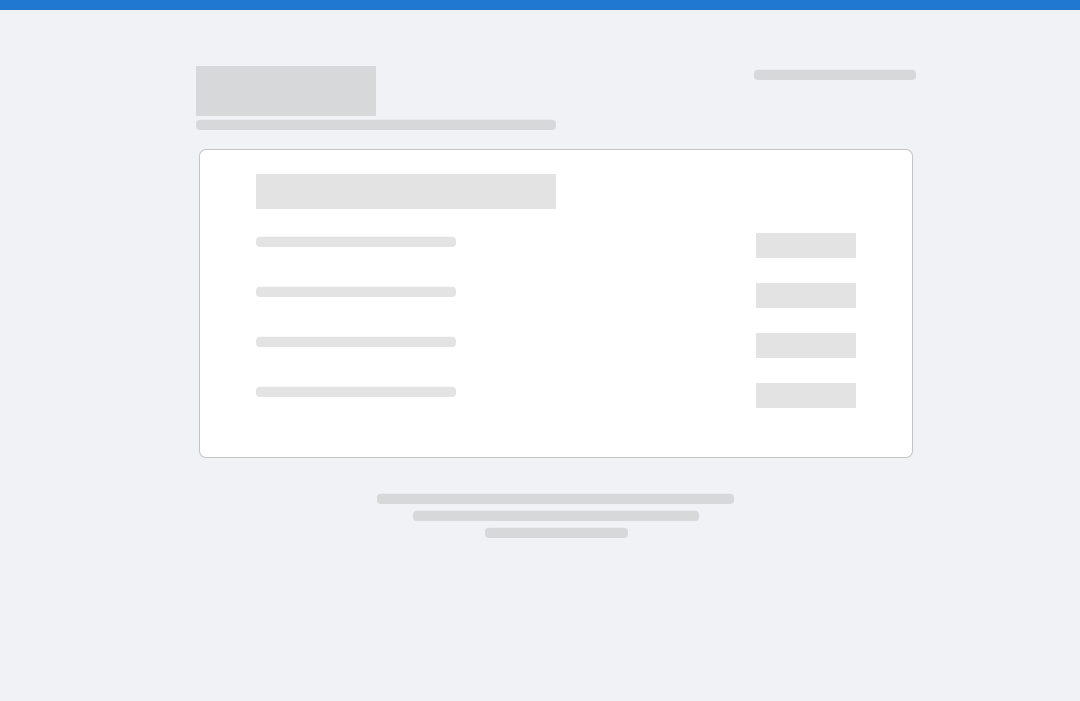 scroll, scrollTop: 0, scrollLeft: 0, axis: both 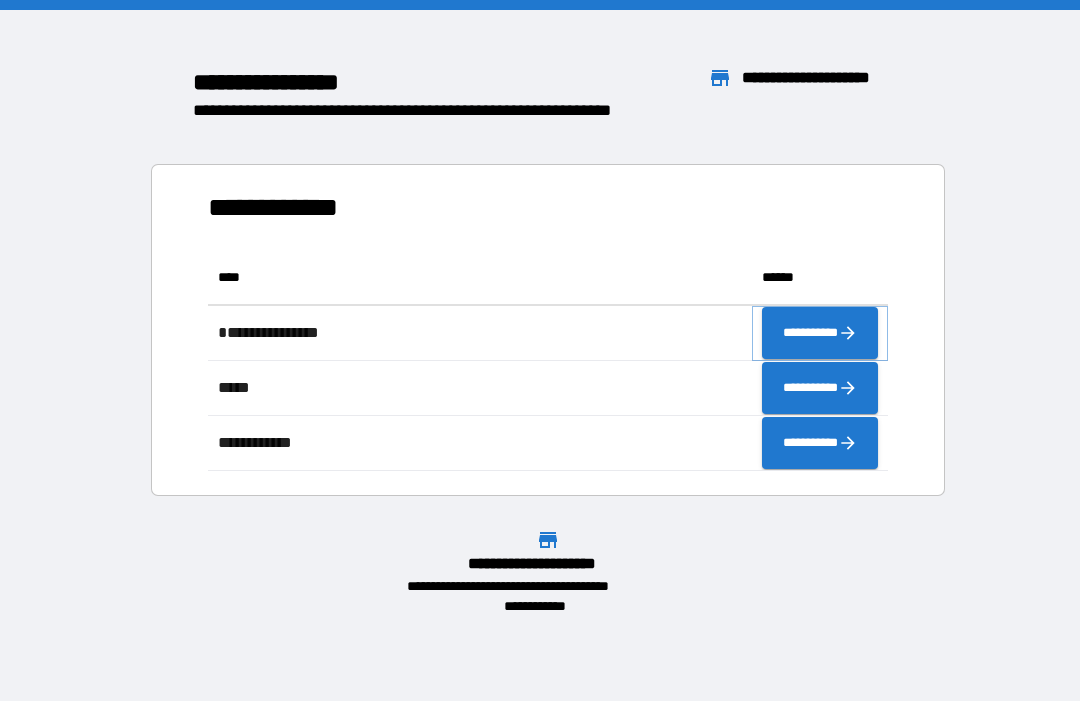 click on "**********" at bounding box center [820, 333] 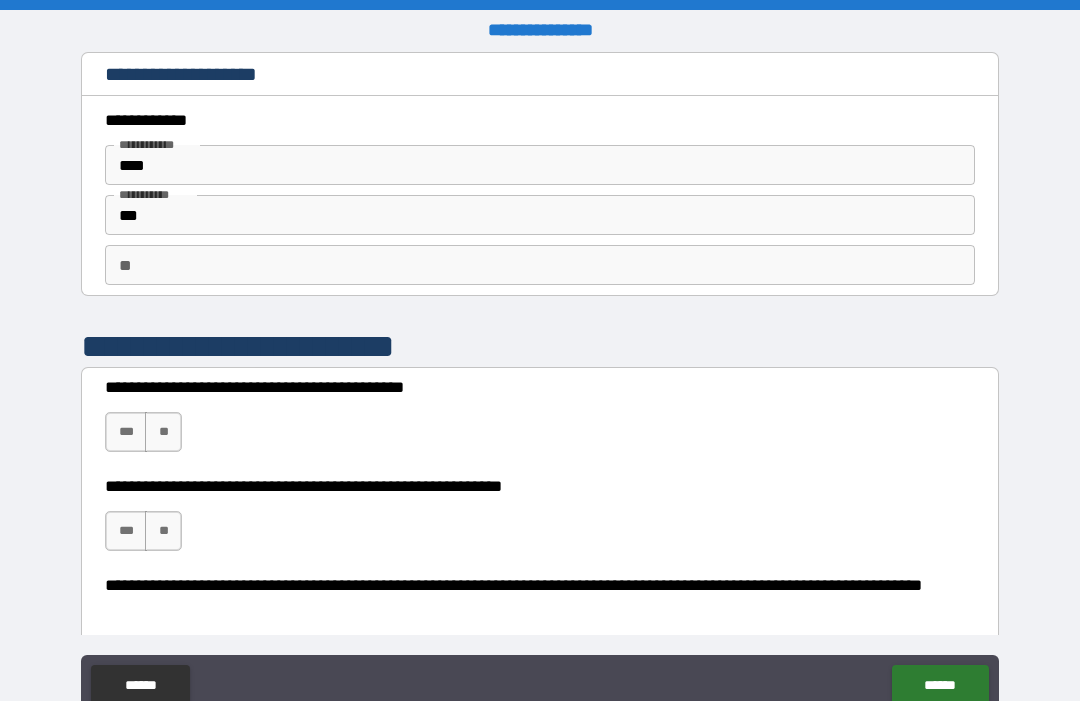 click on "**" at bounding box center [540, 265] 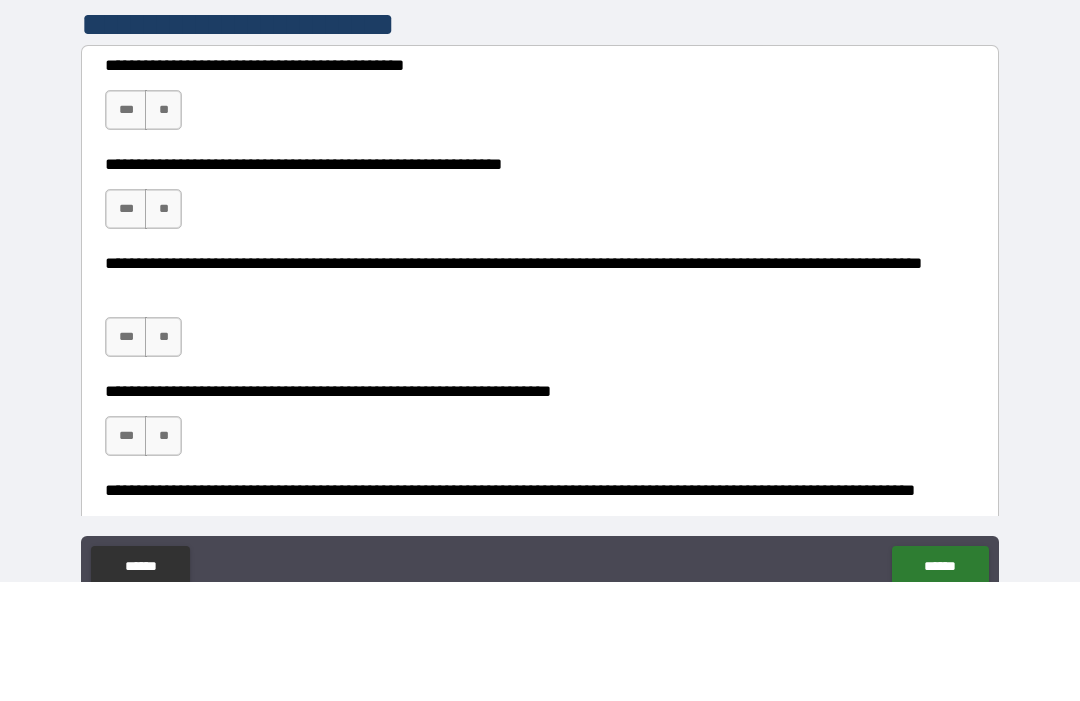 scroll, scrollTop: 202, scrollLeft: 0, axis: vertical 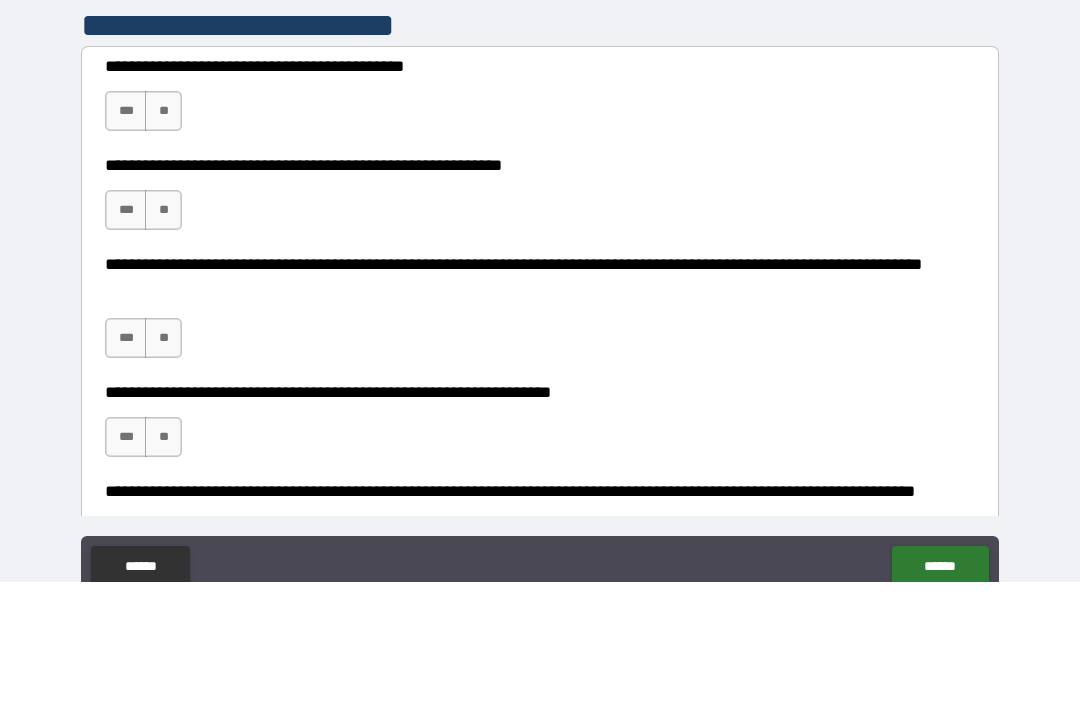 type on "*" 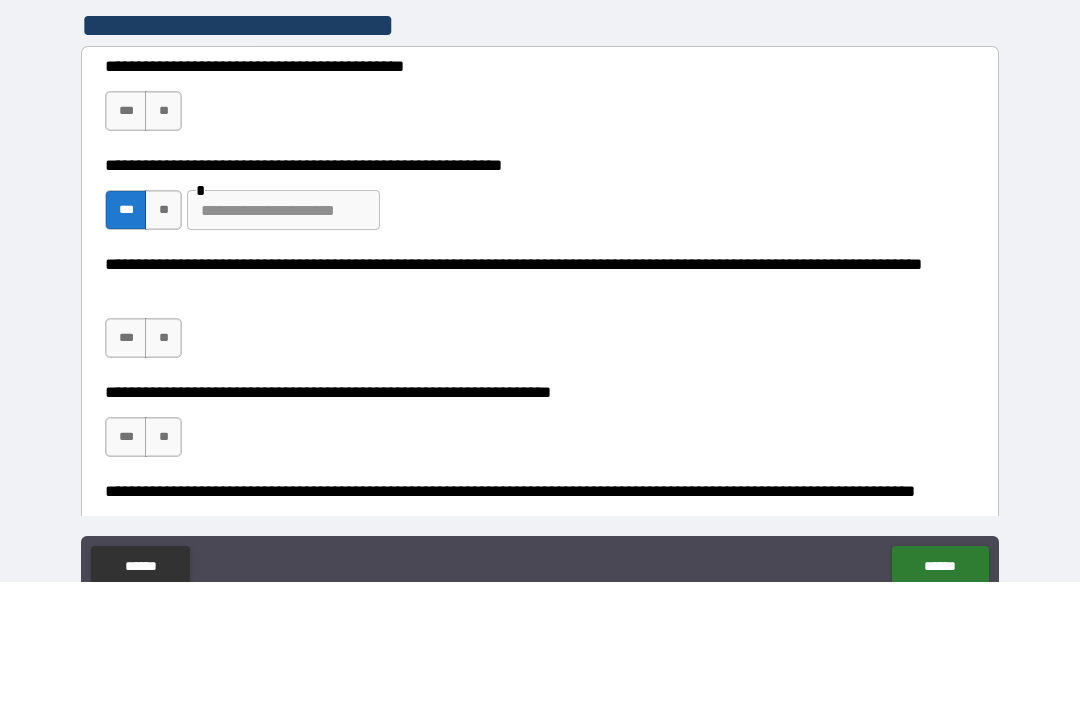 scroll, scrollTop: 67, scrollLeft: 0, axis: vertical 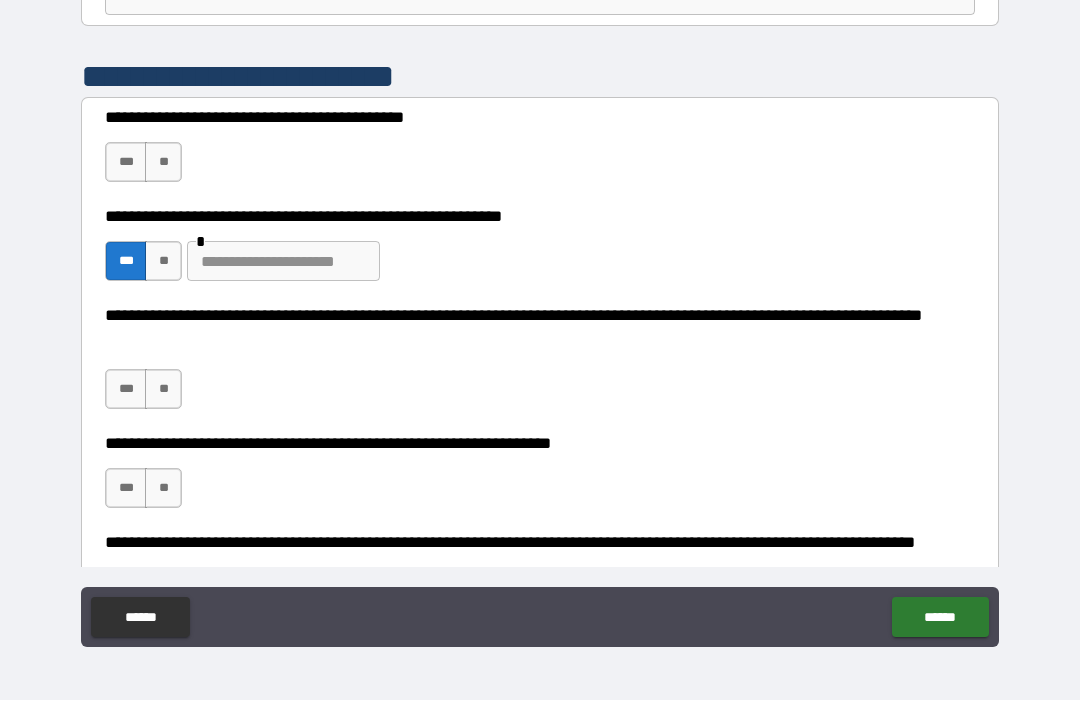 click on "***" at bounding box center (126, 163) 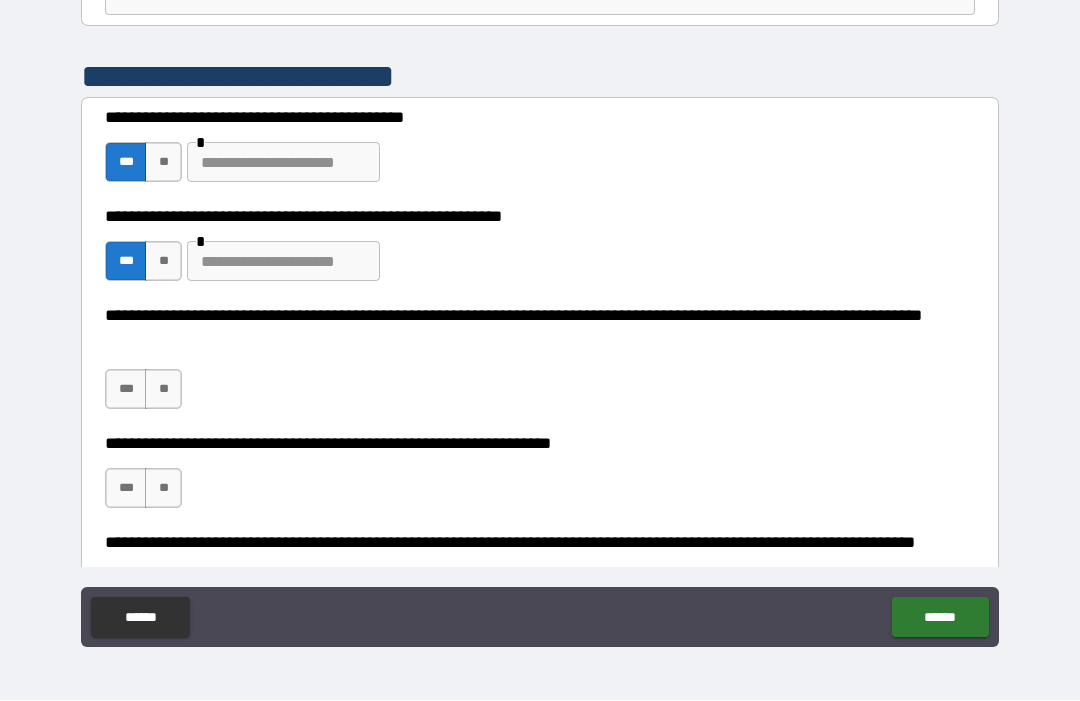 click at bounding box center (283, 163) 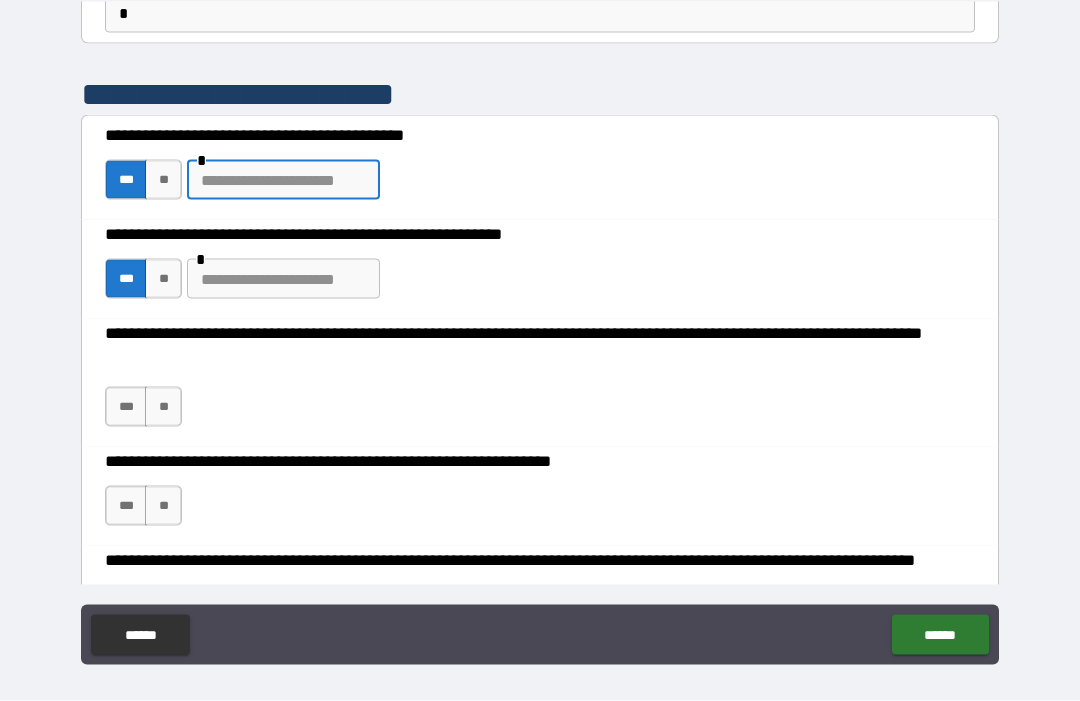 scroll, scrollTop: 0, scrollLeft: 0, axis: both 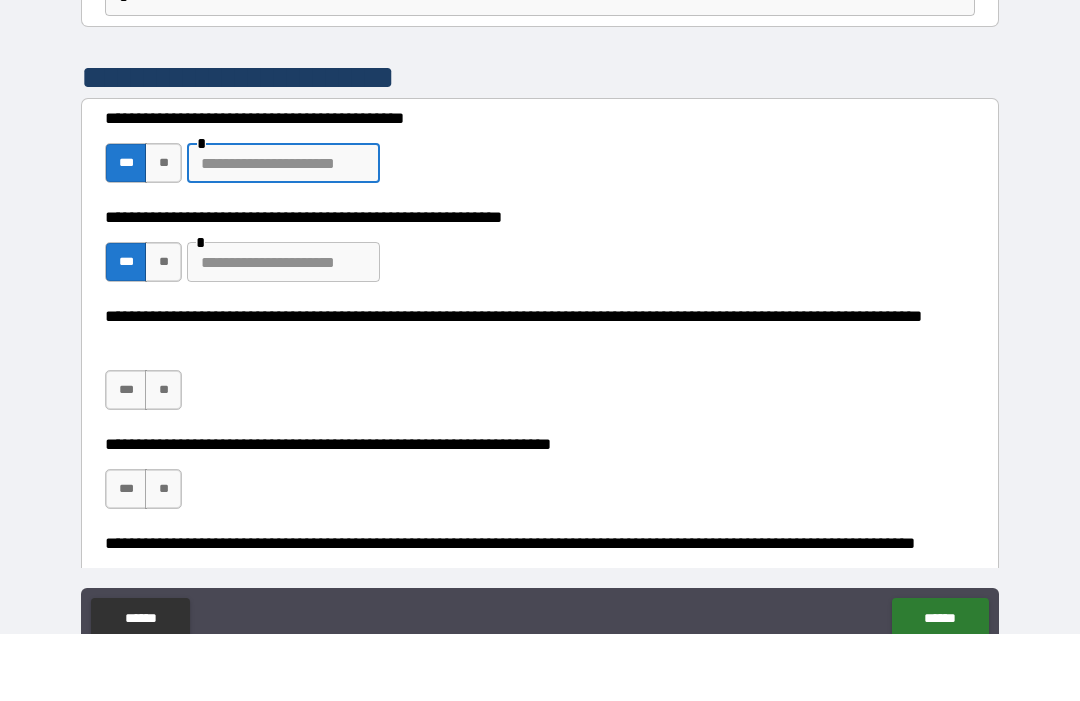 click at bounding box center (283, 230) 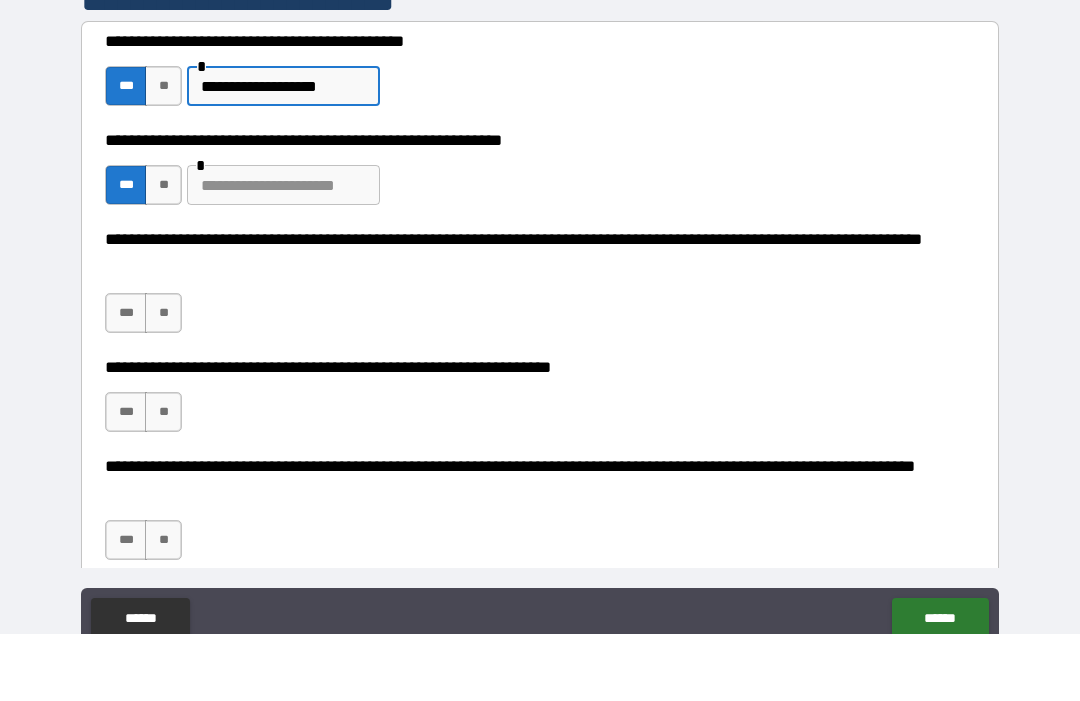 scroll, scrollTop: 289, scrollLeft: 0, axis: vertical 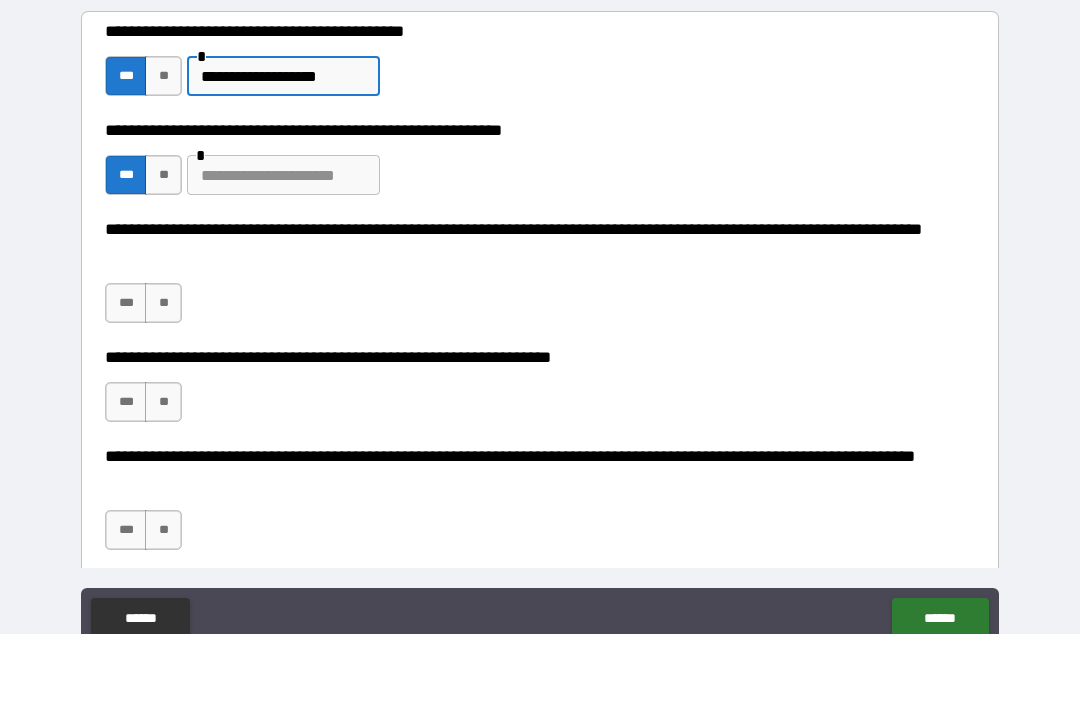 type on "**********" 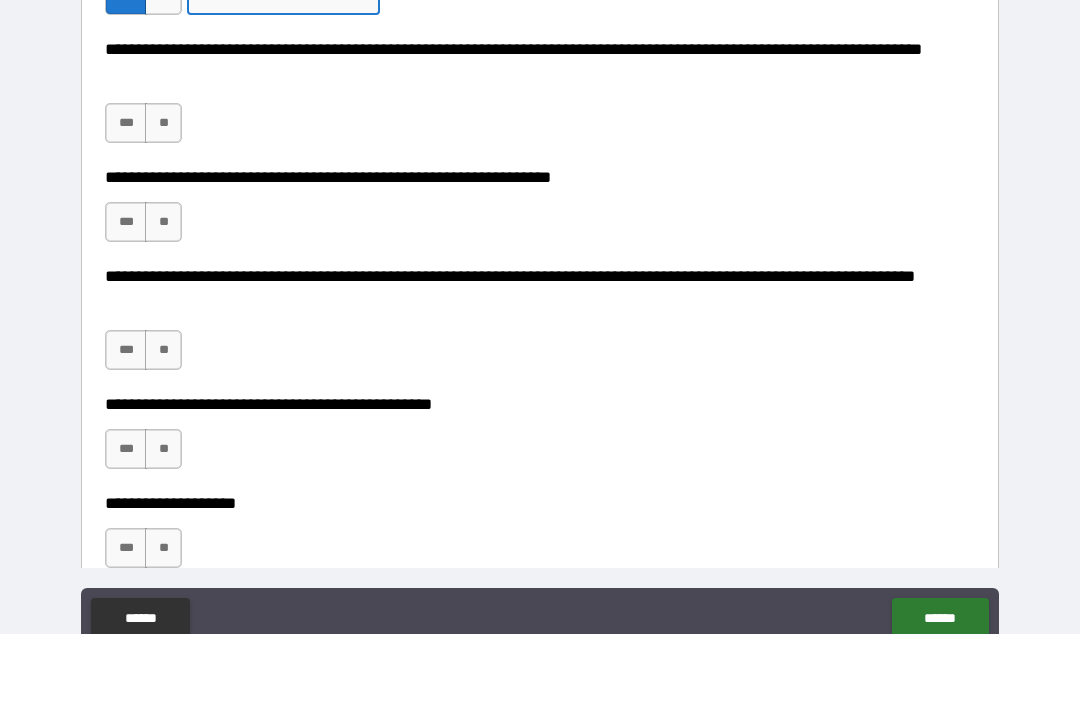 scroll, scrollTop: 466, scrollLeft: 0, axis: vertical 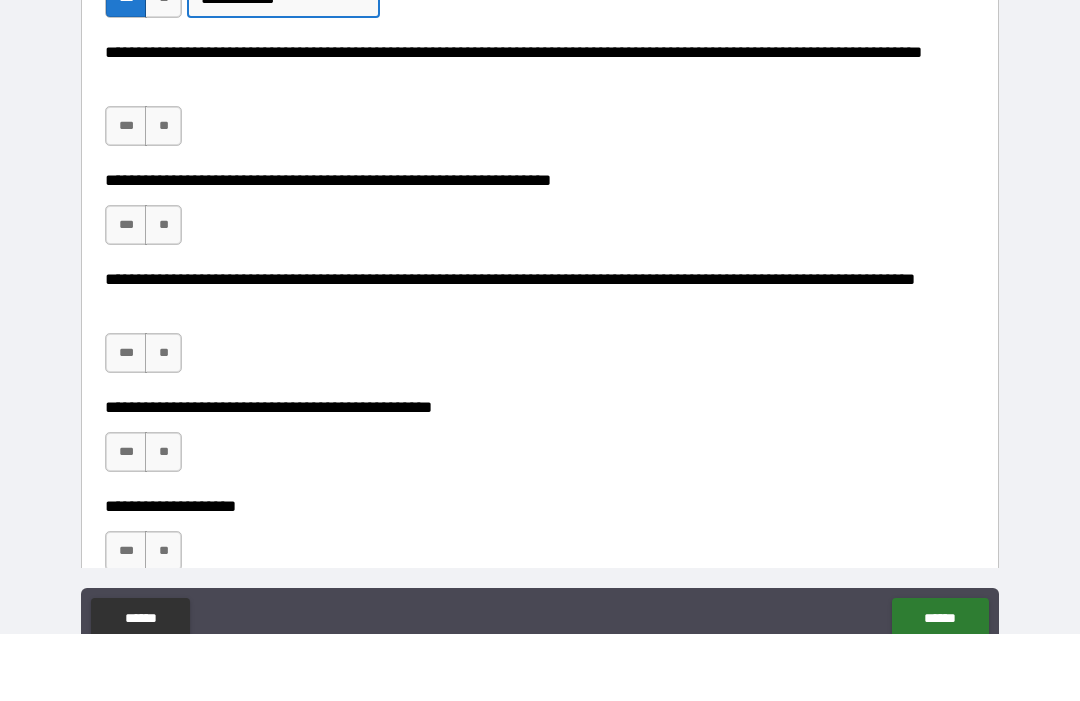 type on "**********" 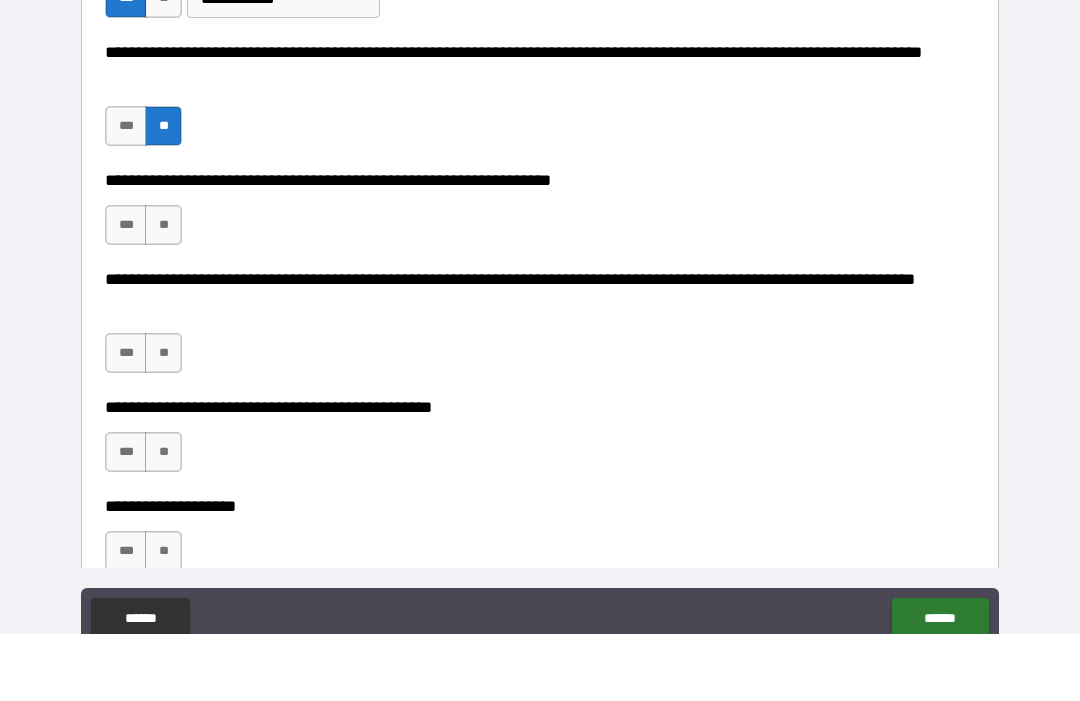 scroll, scrollTop: 67, scrollLeft: 0, axis: vertical 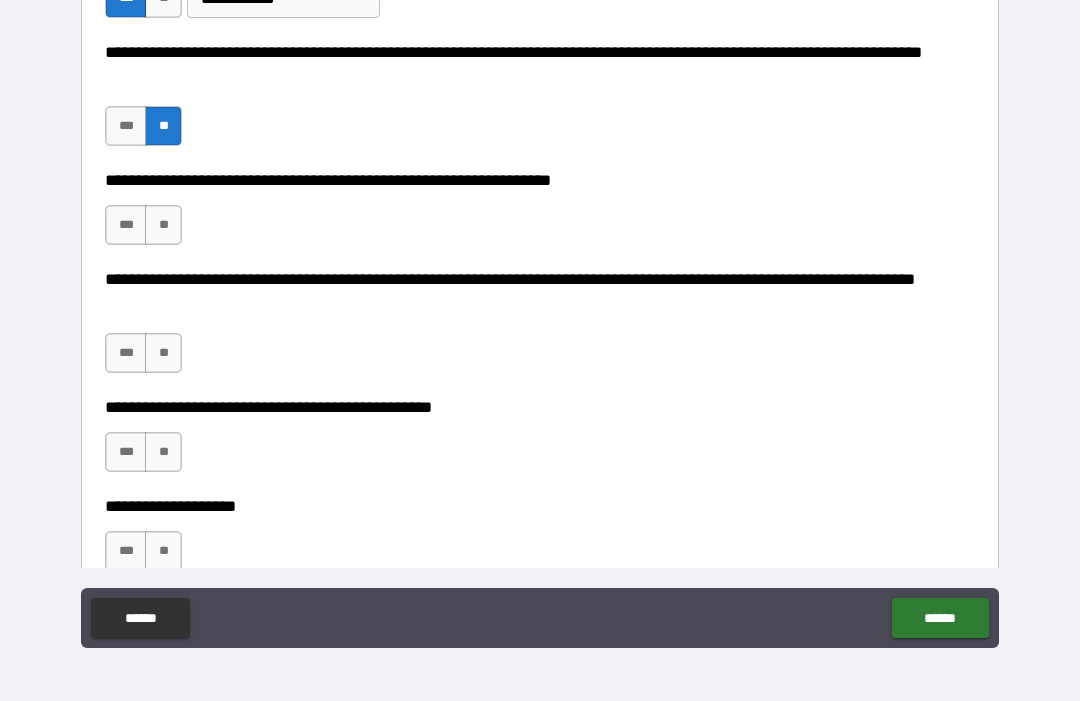 click on "**" at bounding box center (163, 225) 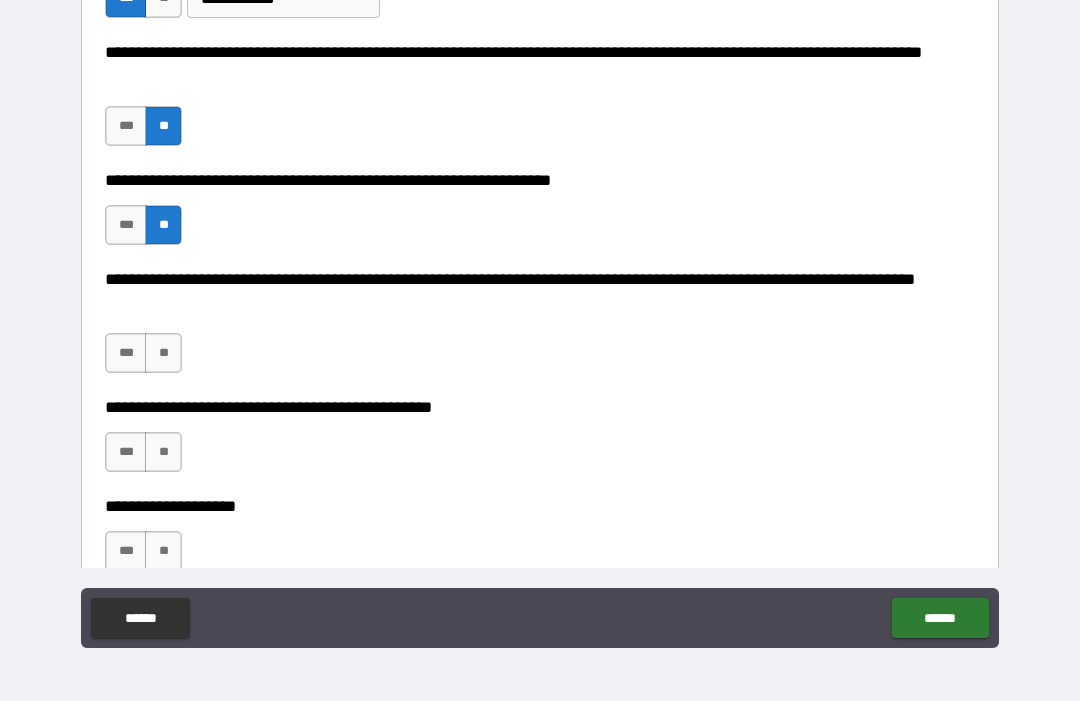 click on "**" at bounding box center [163, 353] 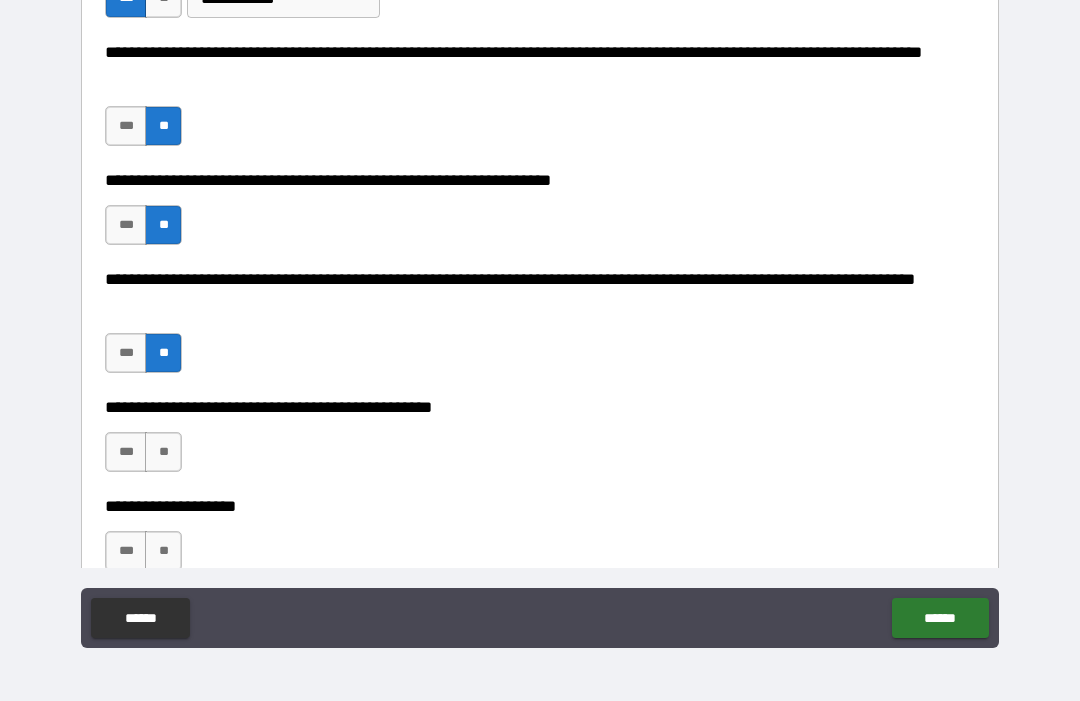 click on "**" at bounding box center (163, 452) 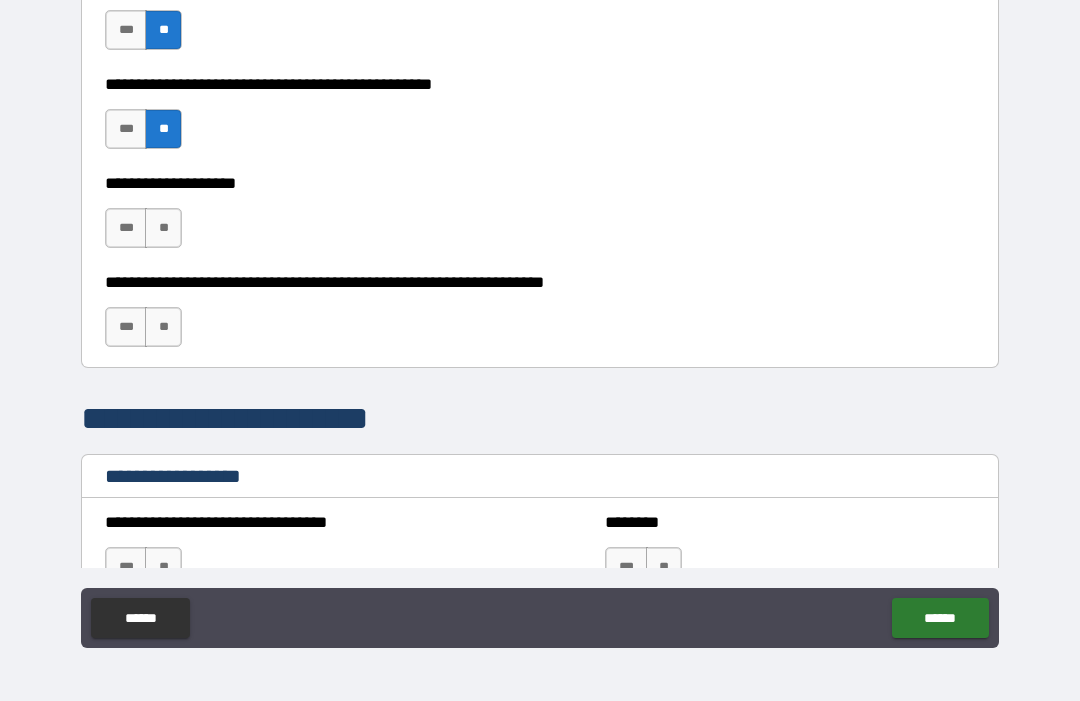 scroll, scrollTop: 799, scrollLeft: 0, axis: vertical 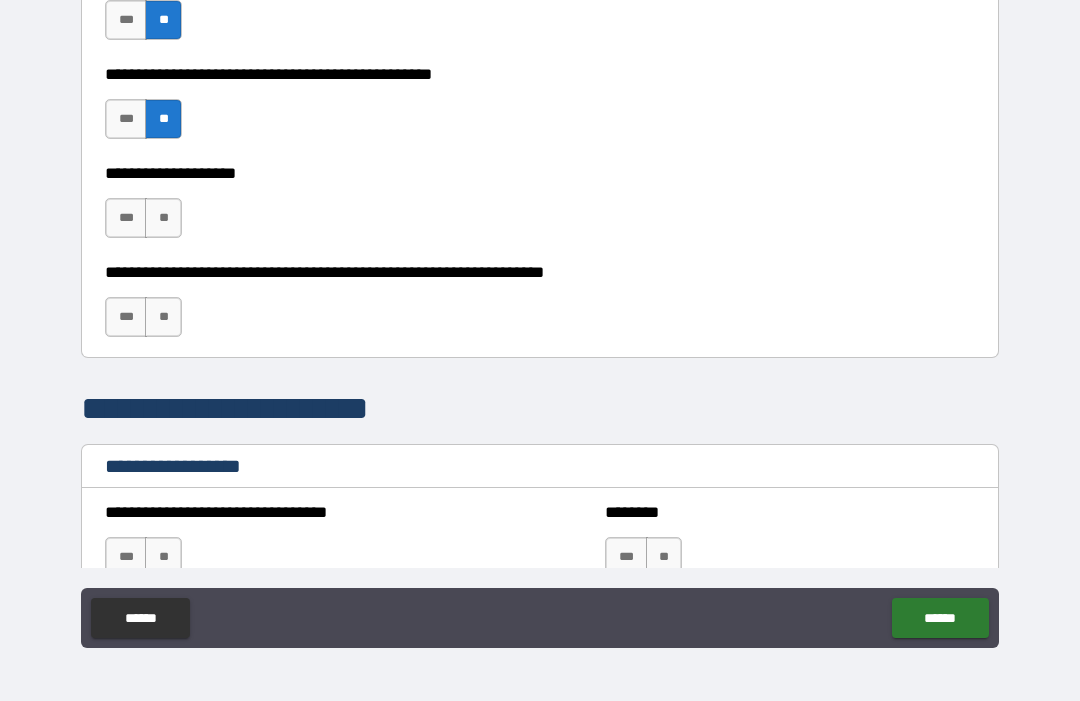 click on "**" at bounding box center (163, 218) 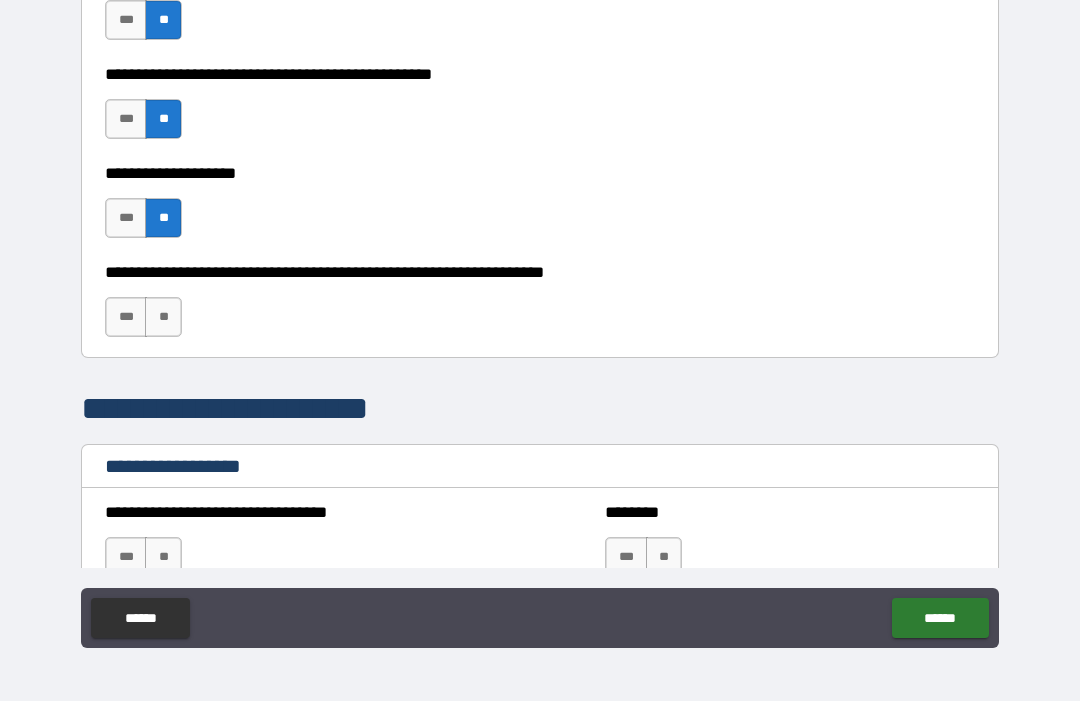 click on "***" at bounding box center [126, 317] 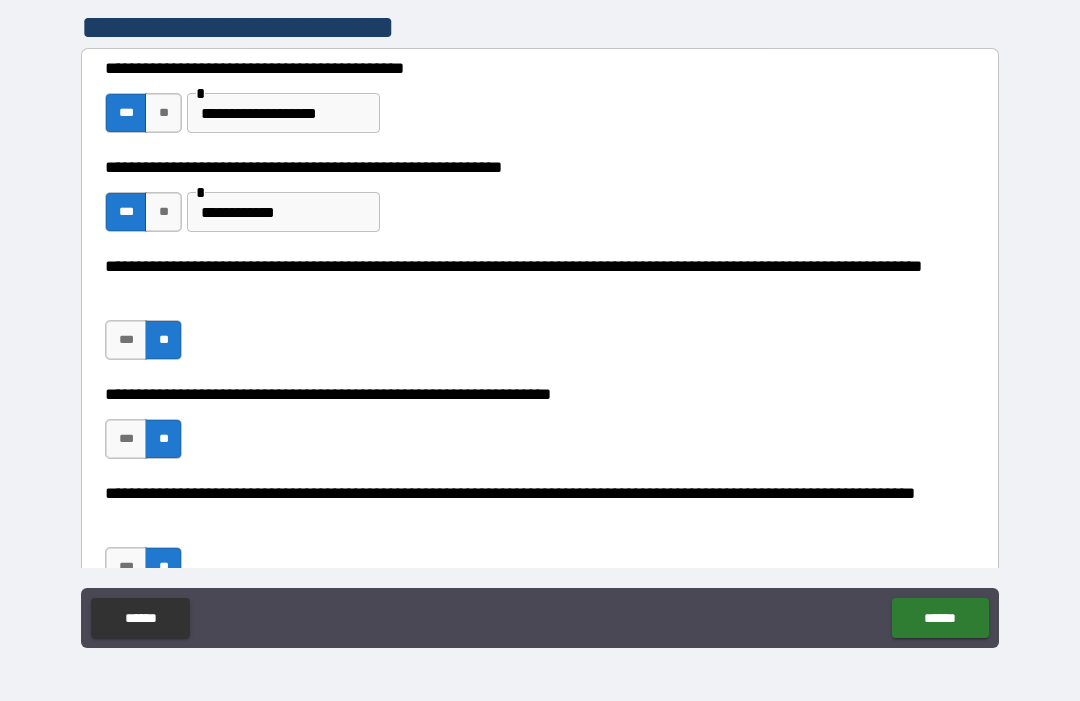 scroll, scrollTop: 239, scrollLeft: 0, axis: vertical 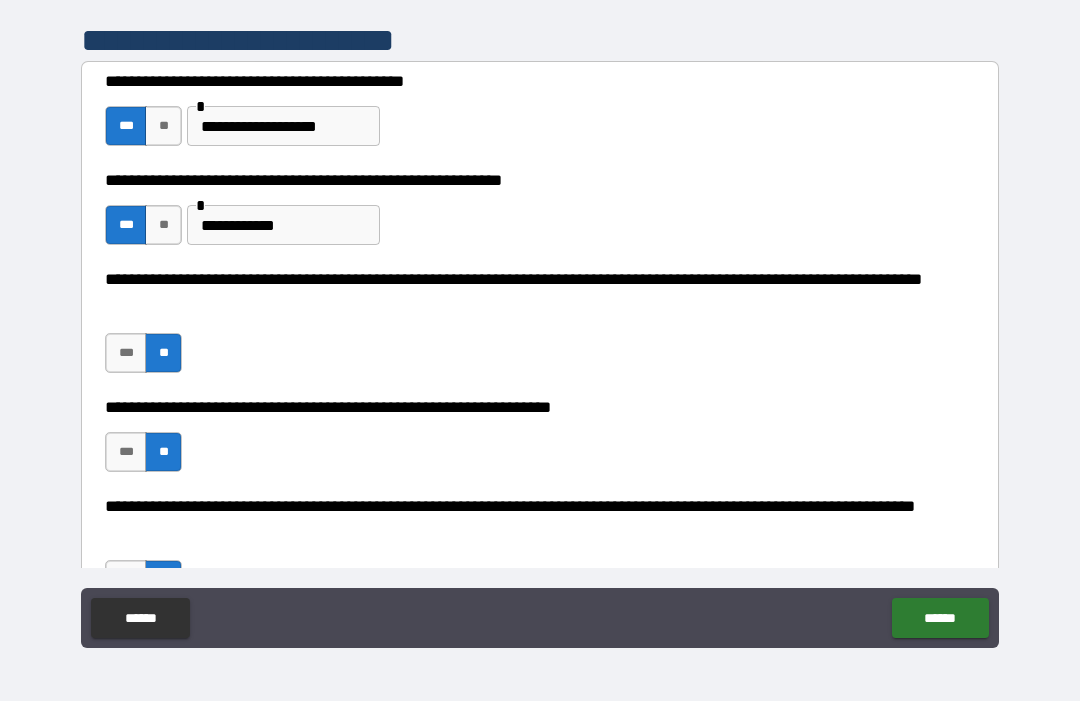 click on "**********" at bounding box center (283, 126) 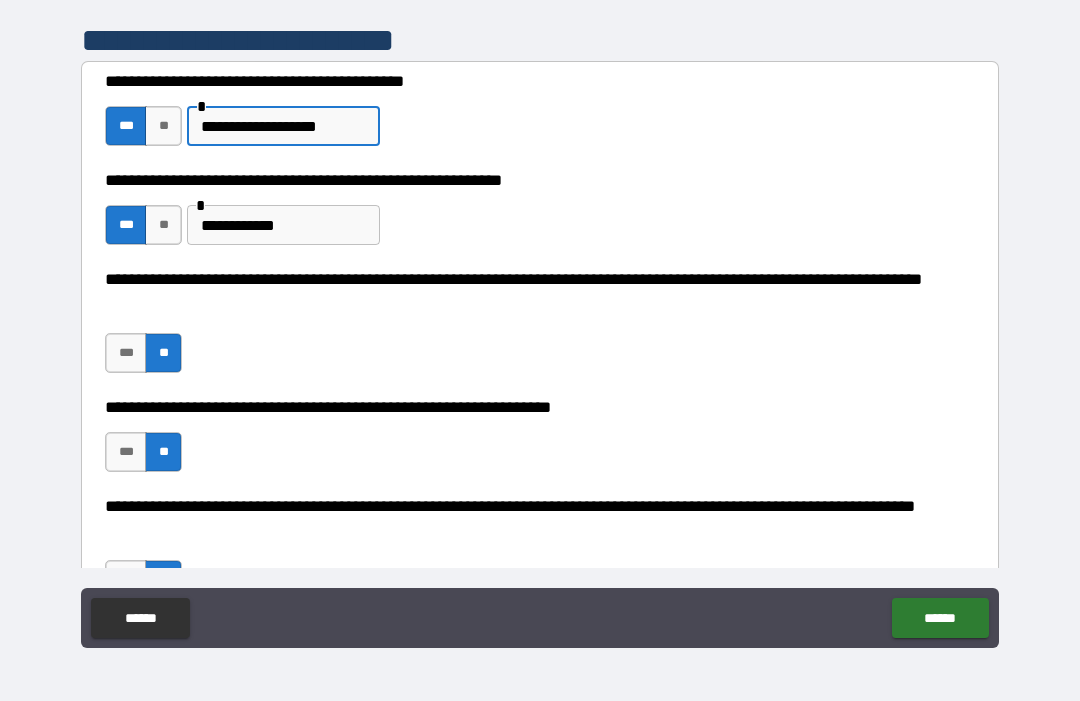 scroll, scrollTop: 66, scrollLeft: 0, axis: vertical 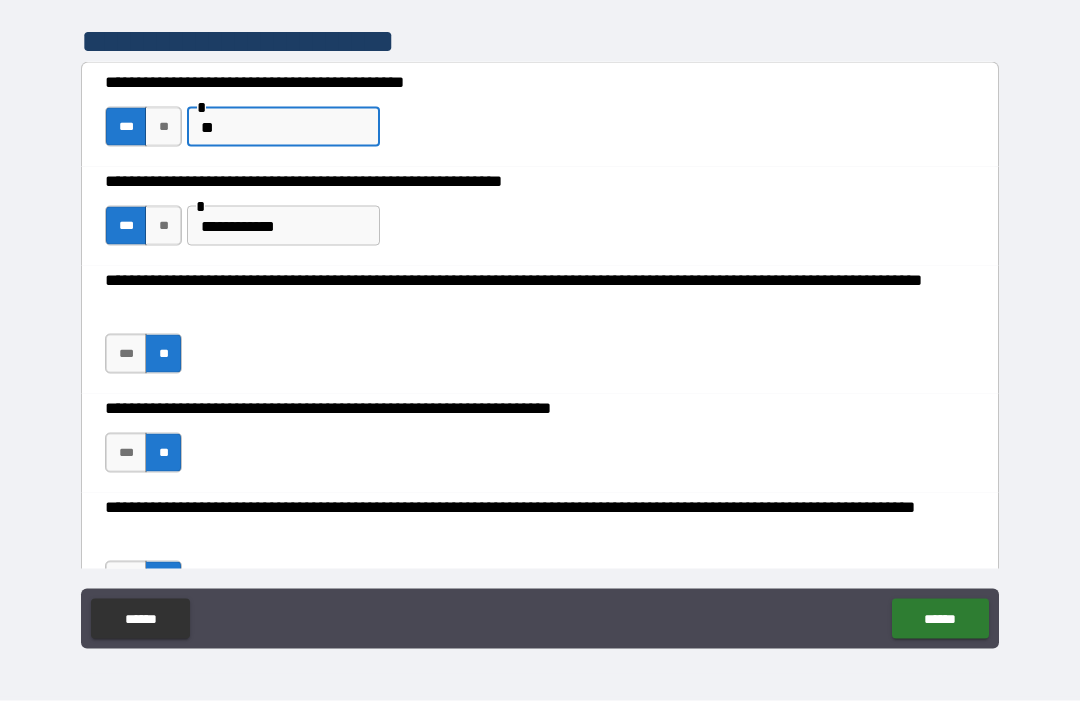type on "*" 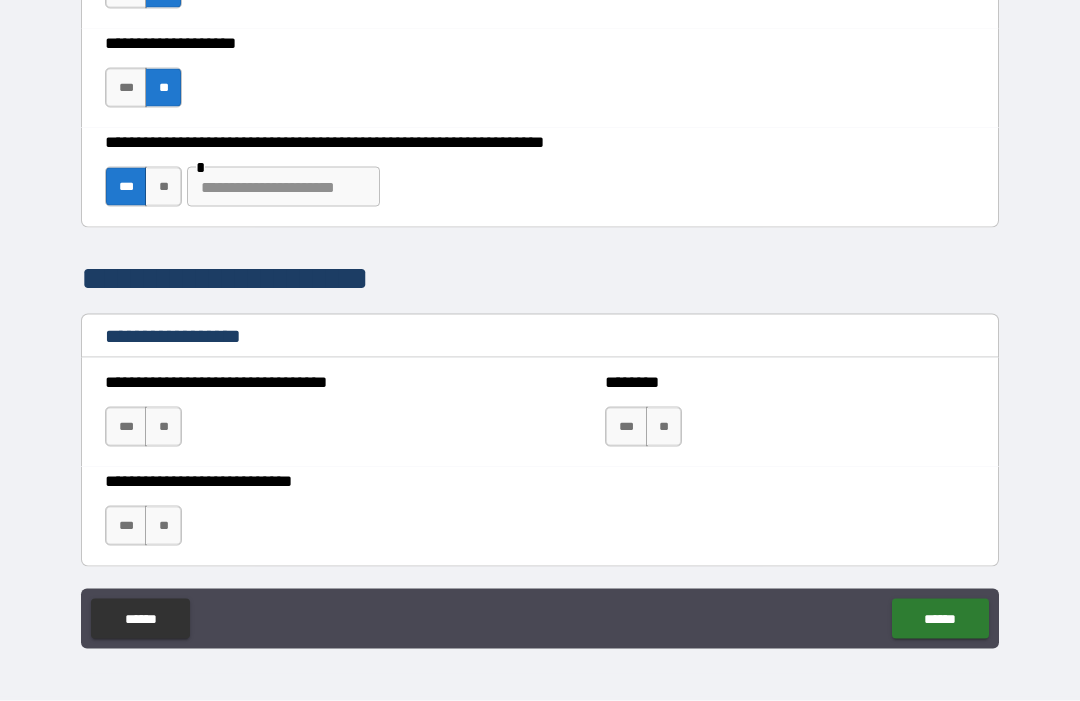 scroll, scrollTop: 967, scrollLeft: 0, axis: vertical 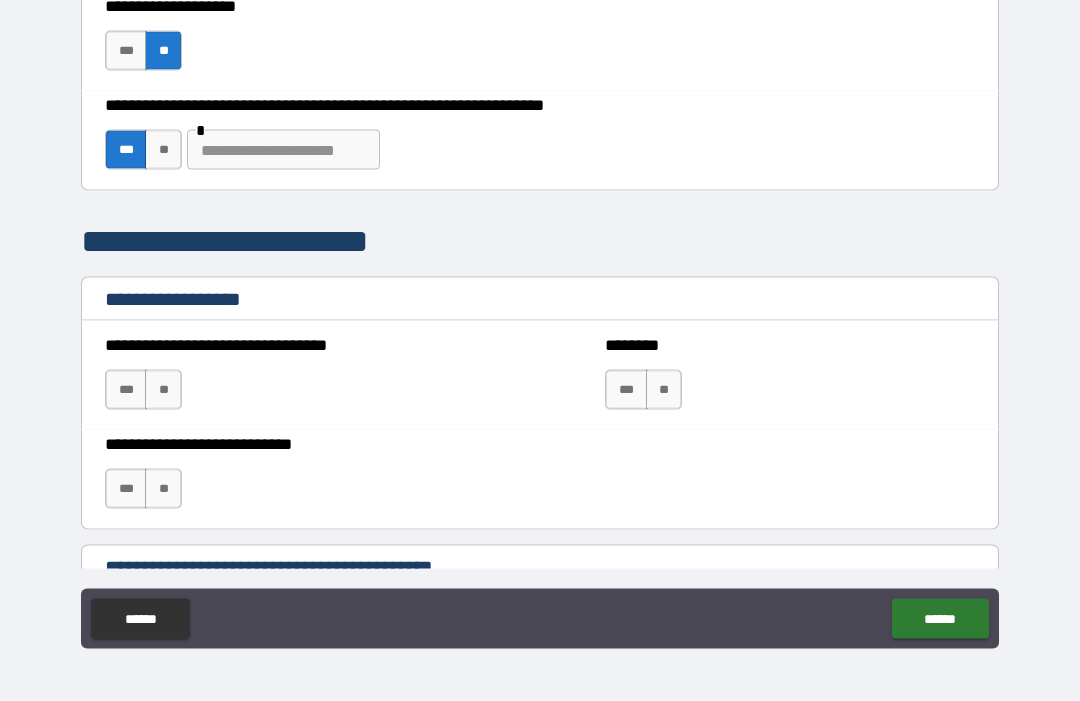 type on "**********" 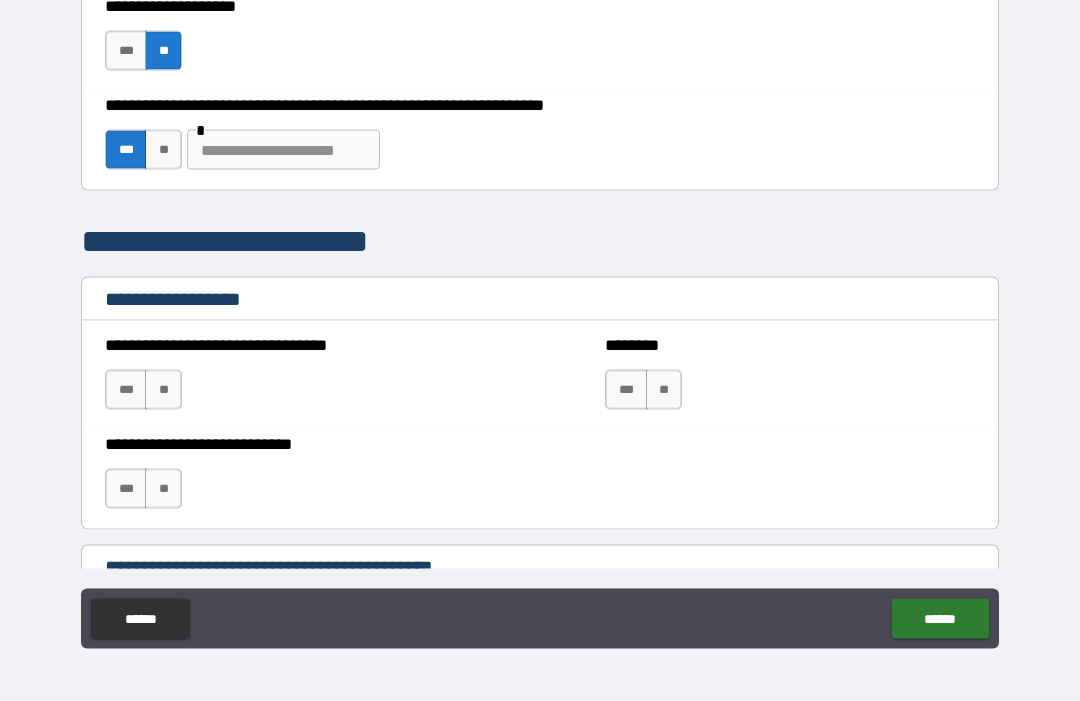 click at bounding box center (283, 150) 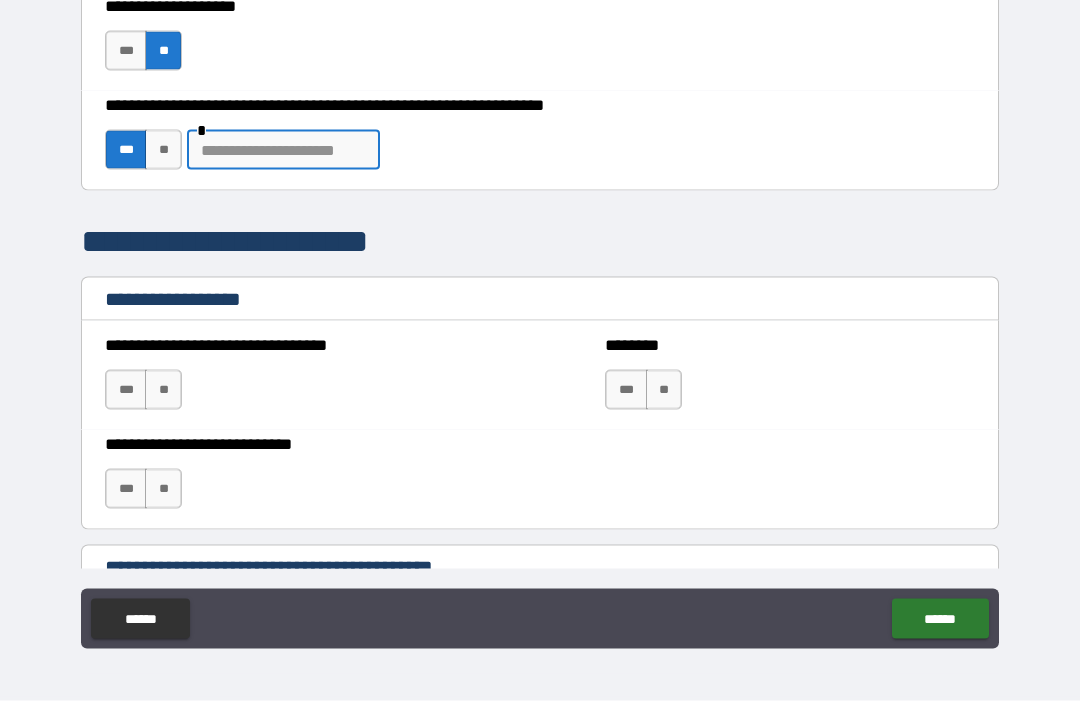 click on "**" at bounding box center (163, 150) 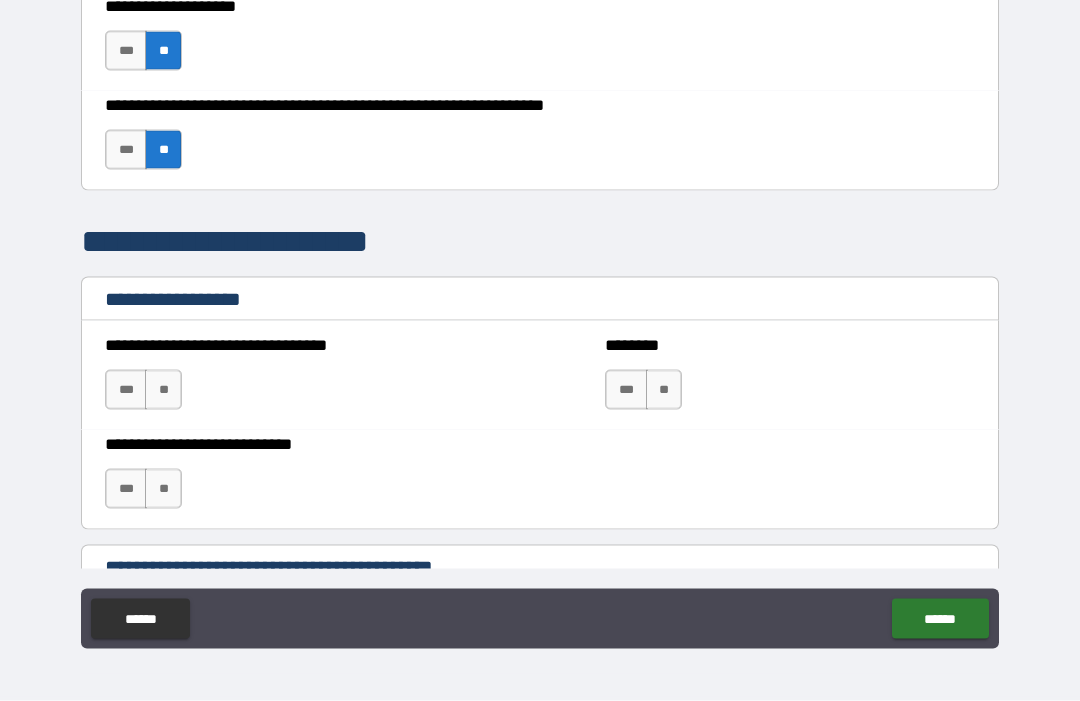 scroll, scrollTop: 67, scrollLeft: 0, axis: vertical 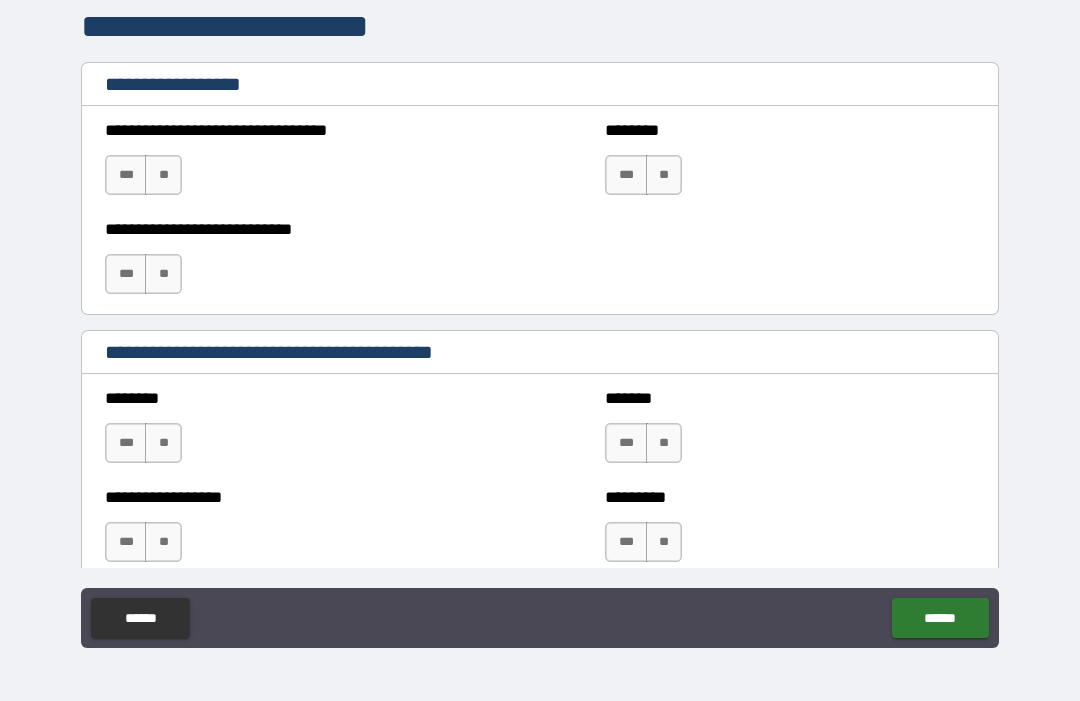 click on "**" at bounding box center [163, 175] 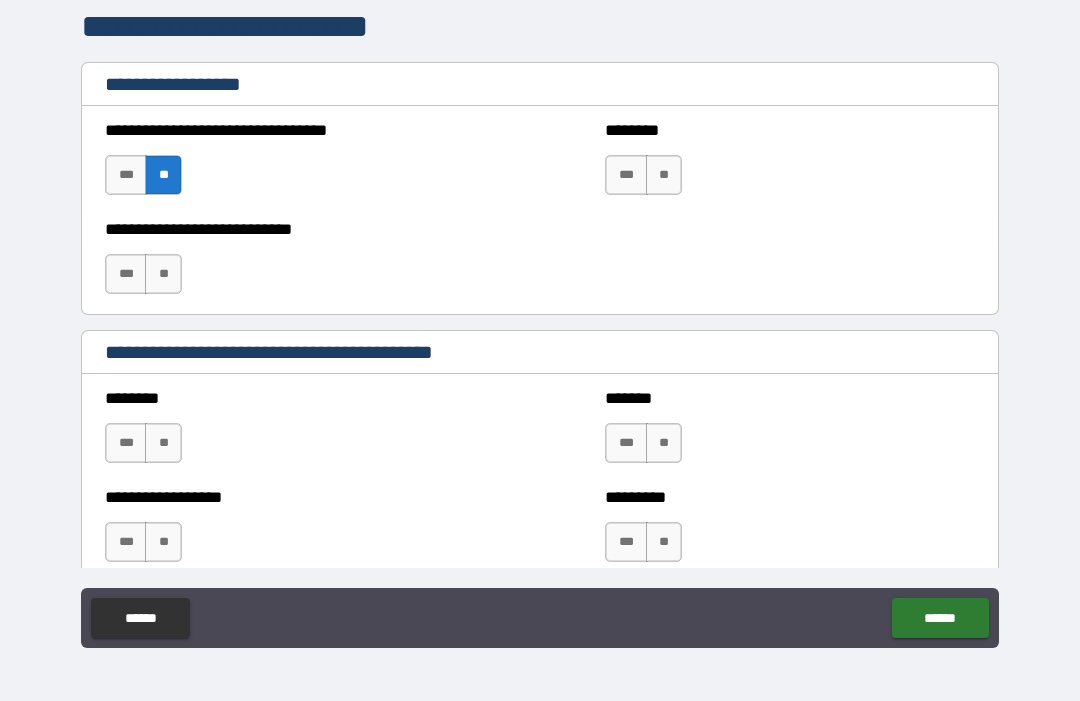 click on "**" at bounding box center [163, 274] 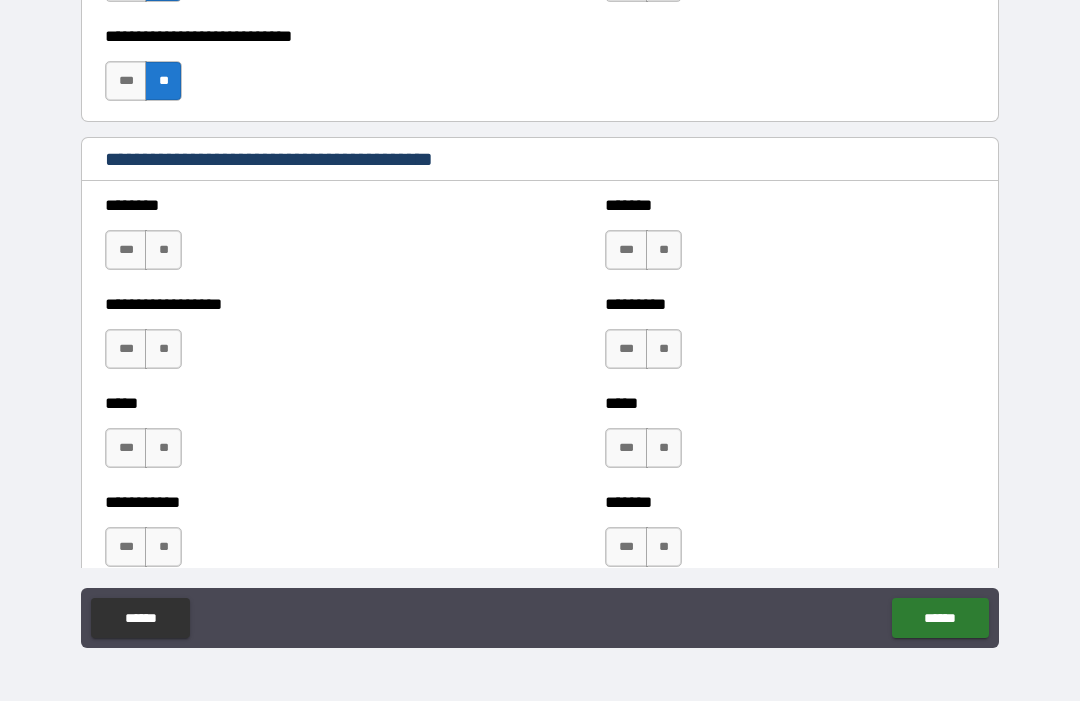 scroll, scrollTop: 1379, scrollLeft: 0, axis: vertical 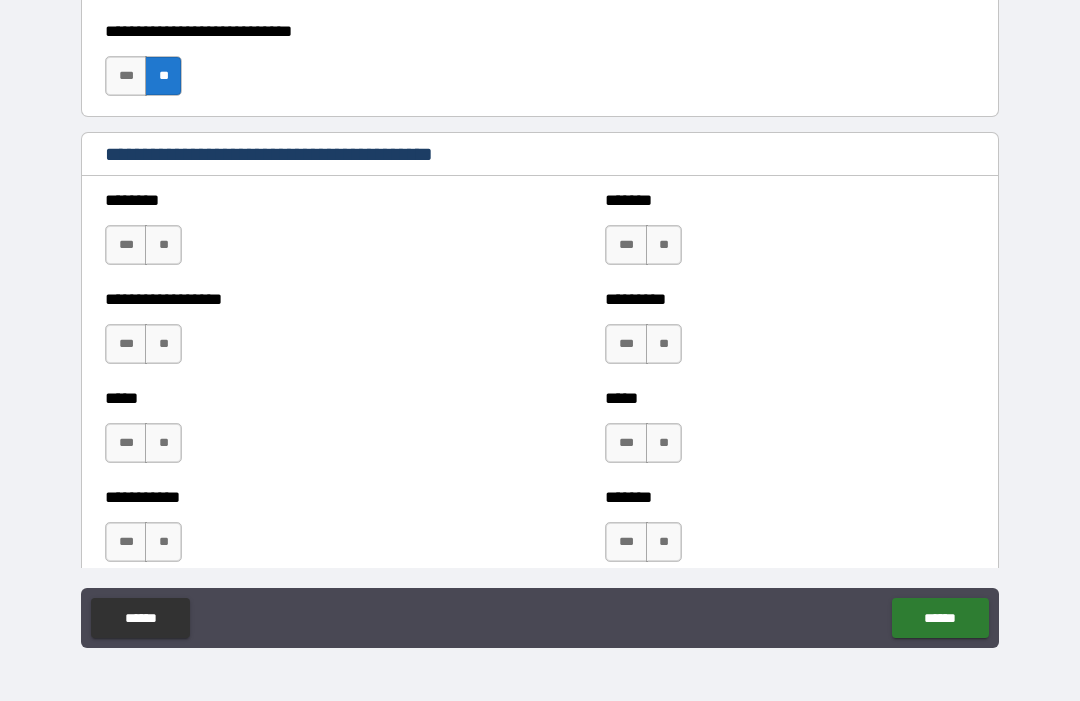 click on "**" at bounding box center (163, 245) 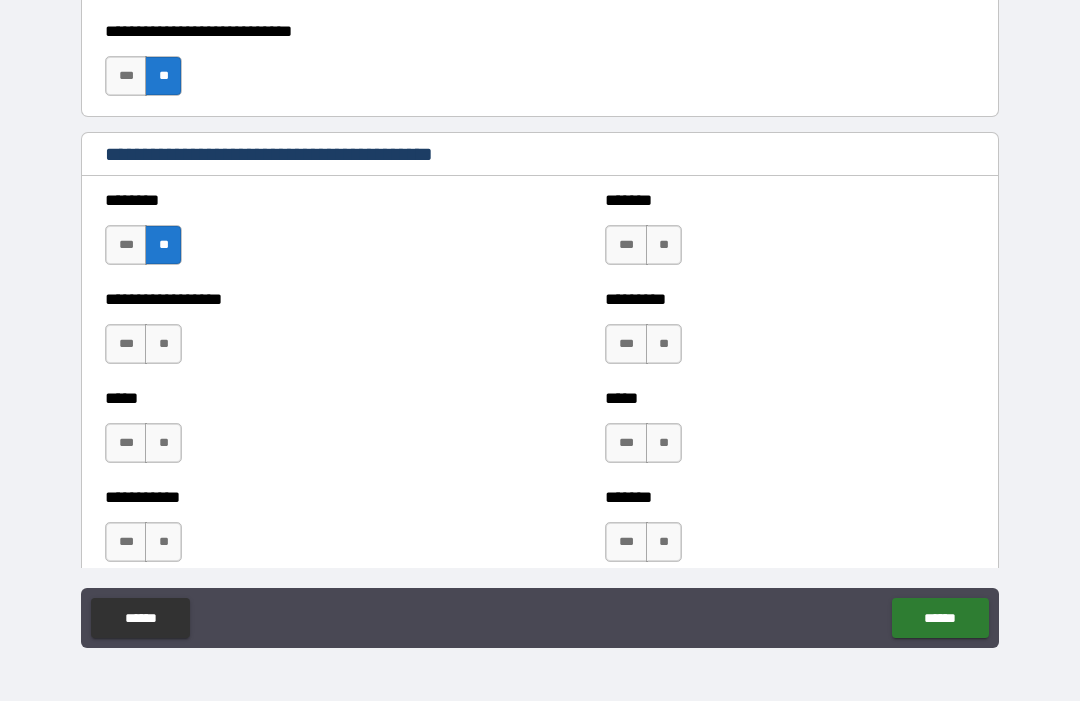 click on "**" at bounding box center (163, 344) 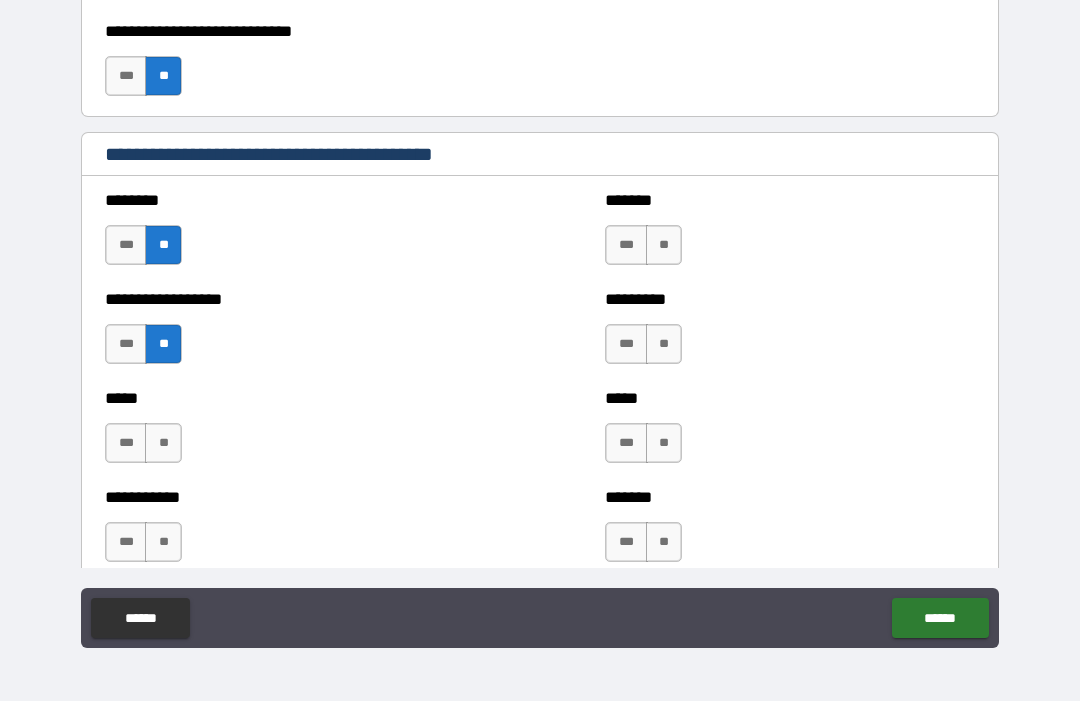 click on "**" at bounding box center [163, 443] 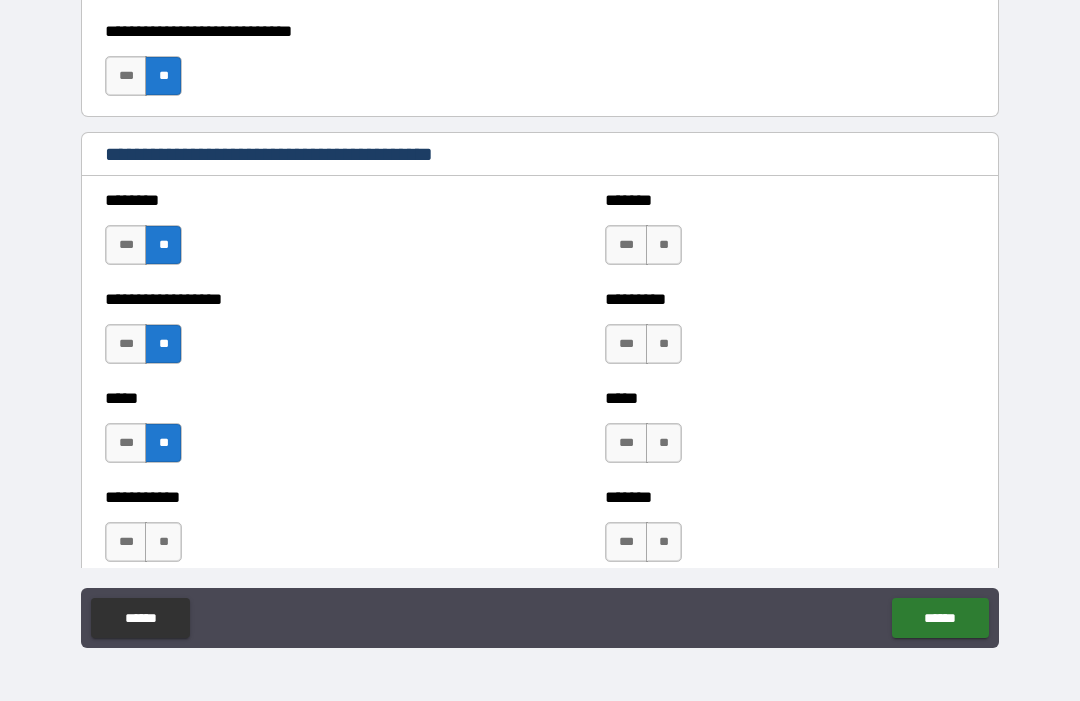 click on "**" at bounding box center [163, 542] 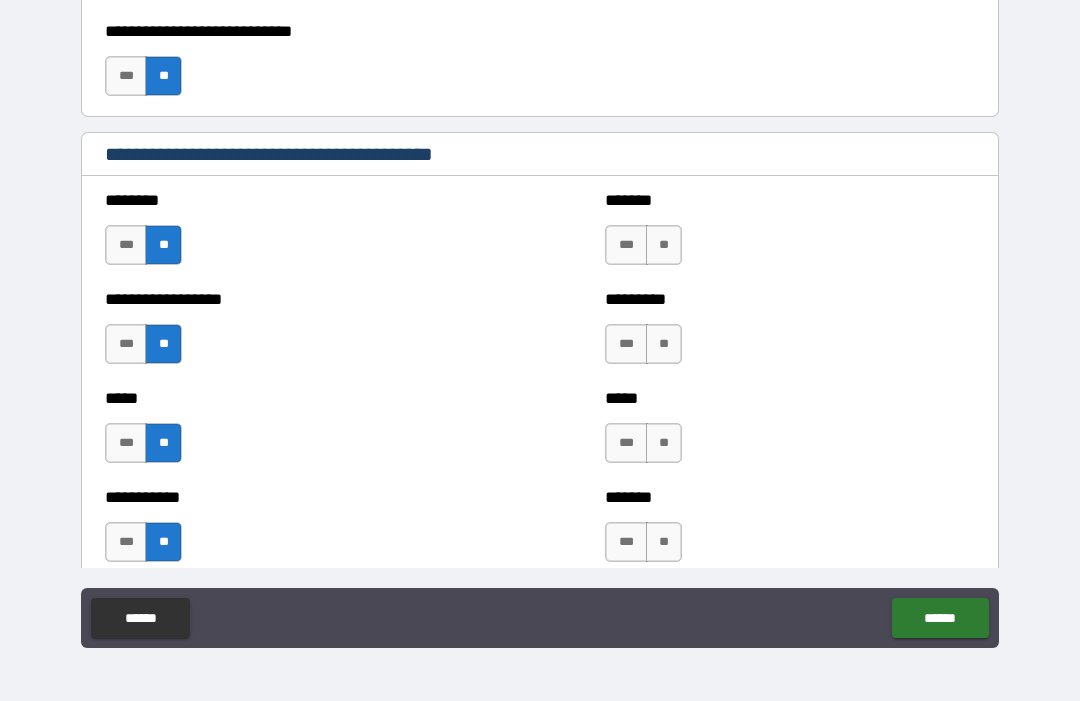 click on "**" at bounding box center [664, 245] 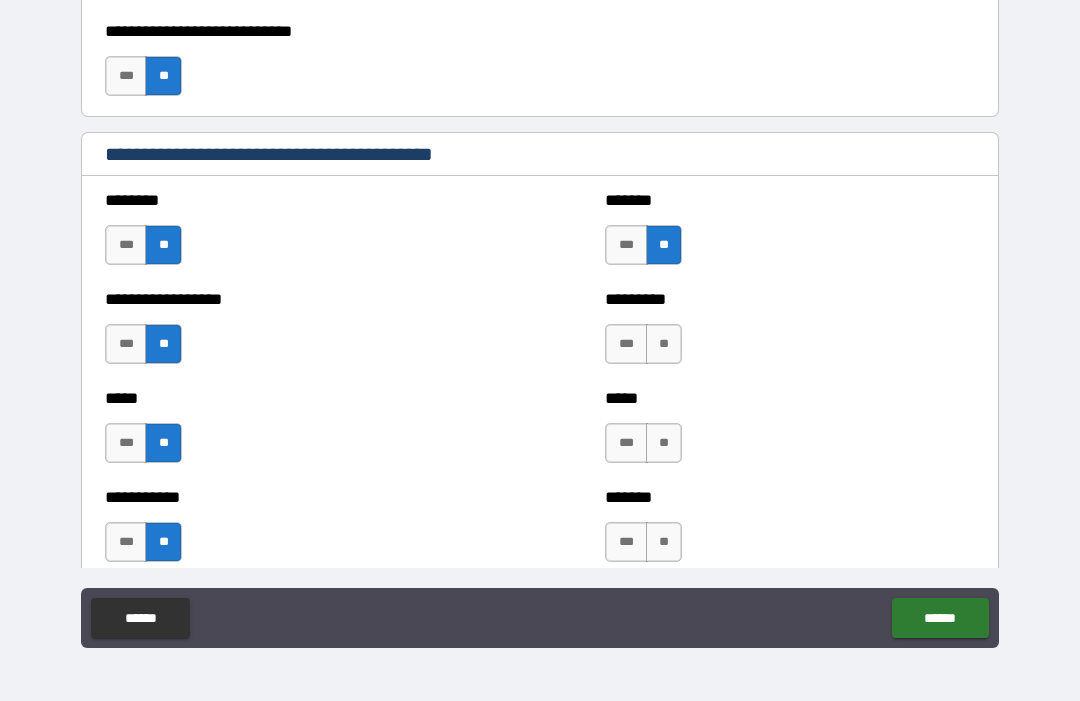 click on "**" at bounding box center (664, 344) 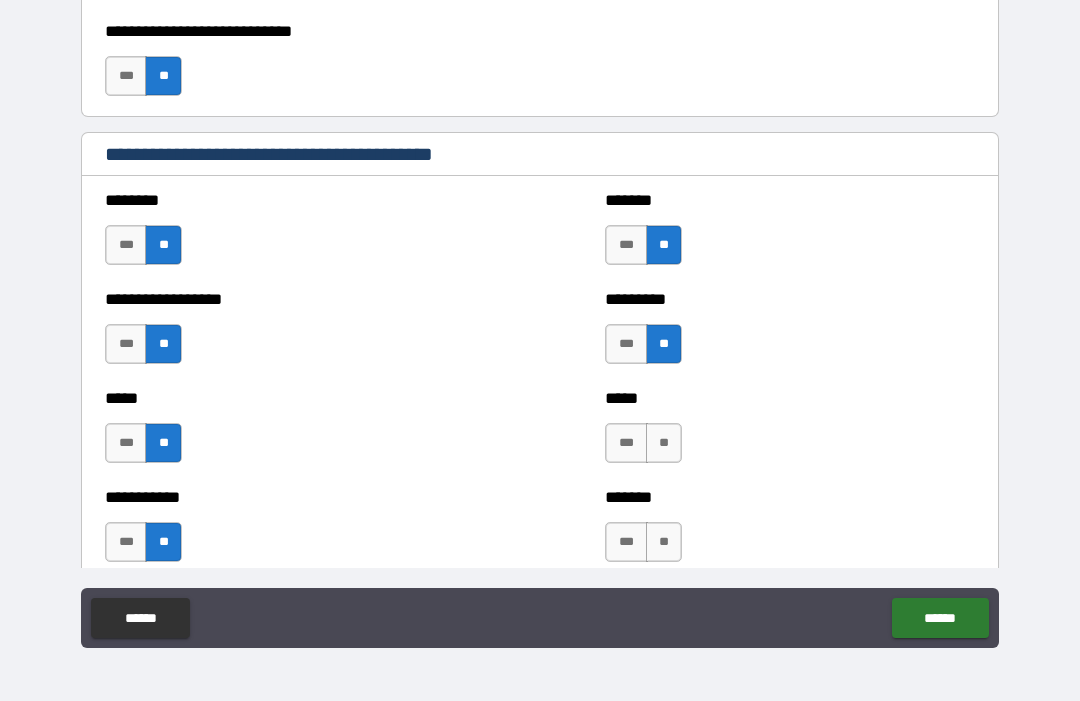 click on "**" at bounding box center (664, 443) 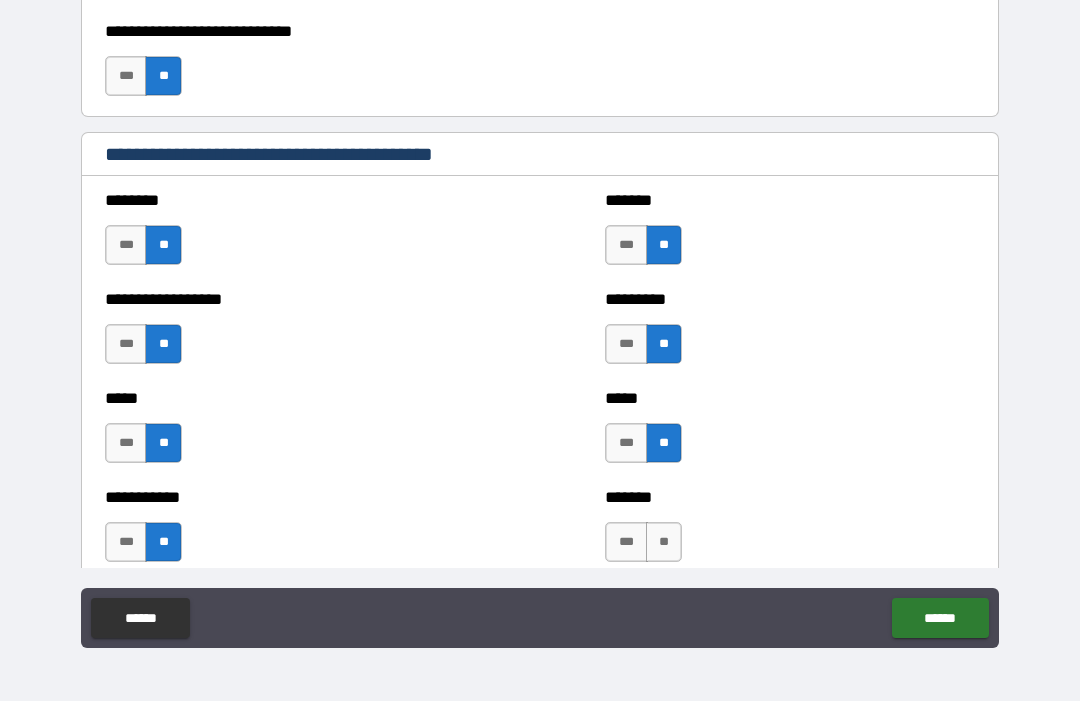 click on "**" at bounding box center [664, 542] 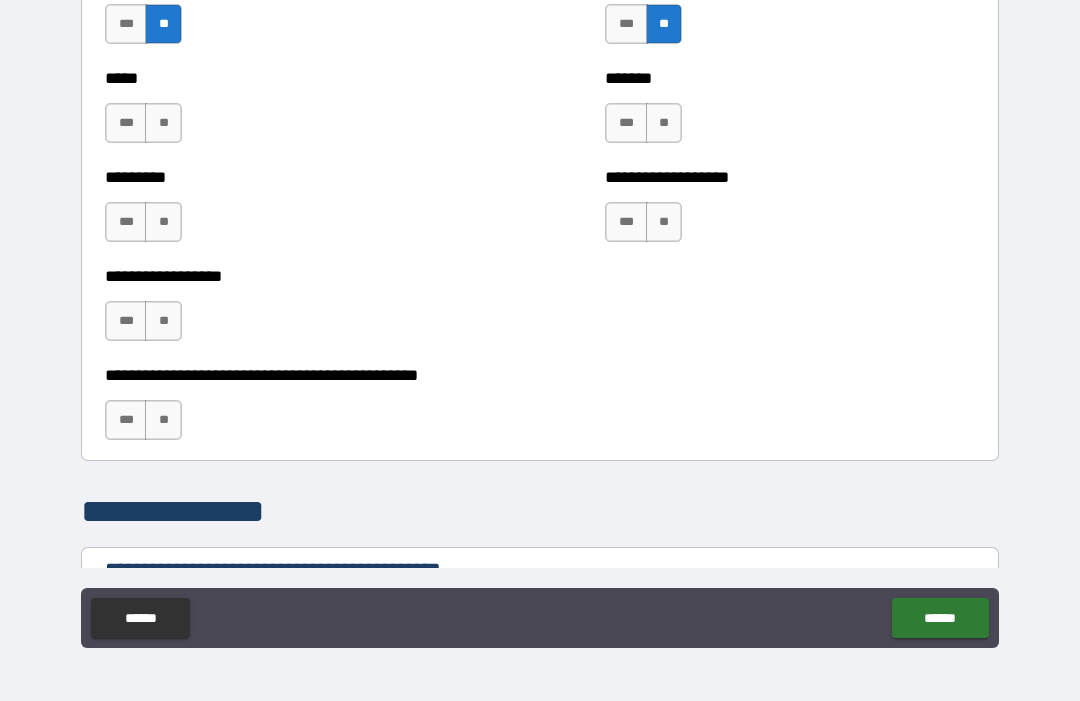 scroll, scrollTop: 1910, scrollLeft: 0, axis: vertical 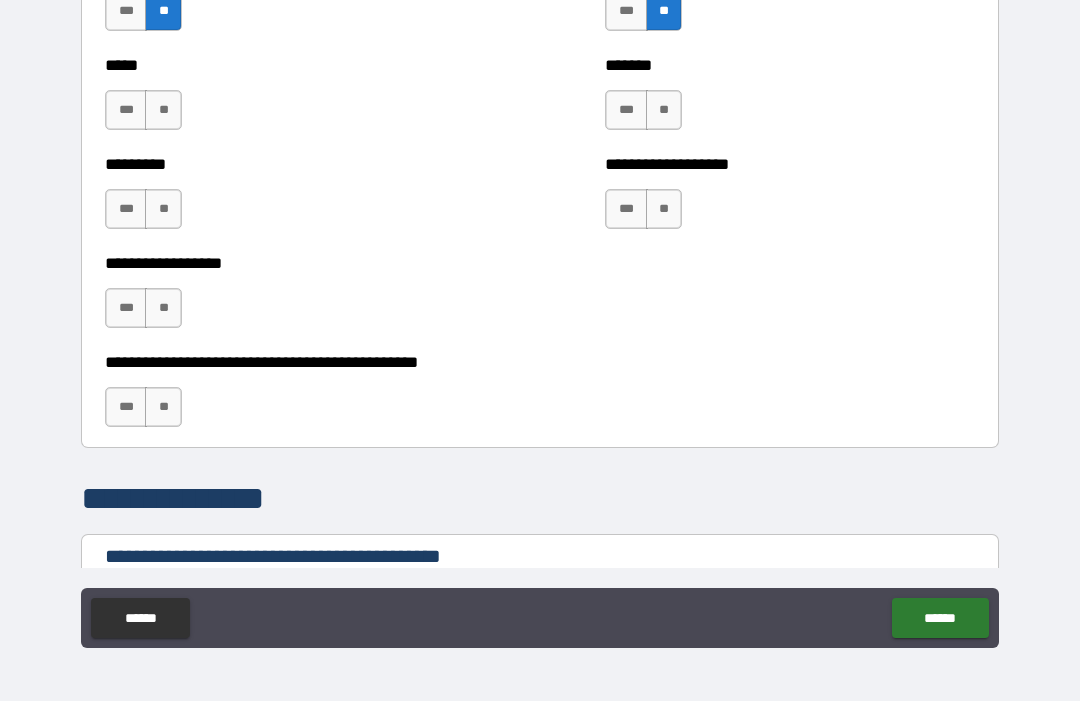 click on "**" at bounding box center (664, 110) 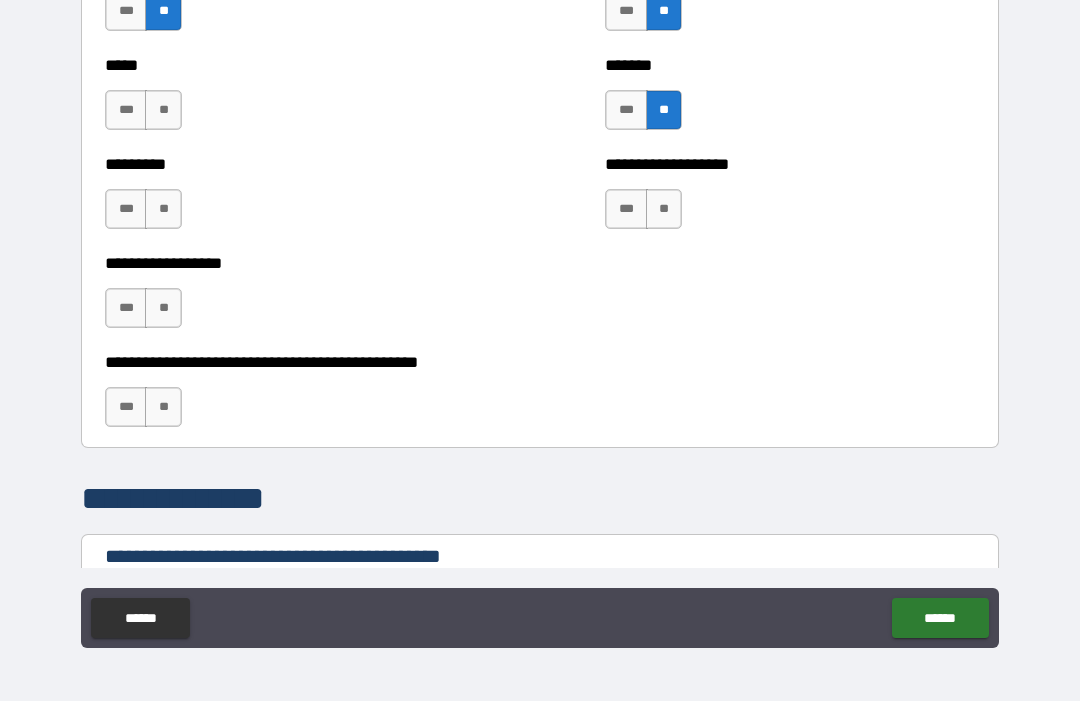 click on "**" at bounding box center (163, 110) 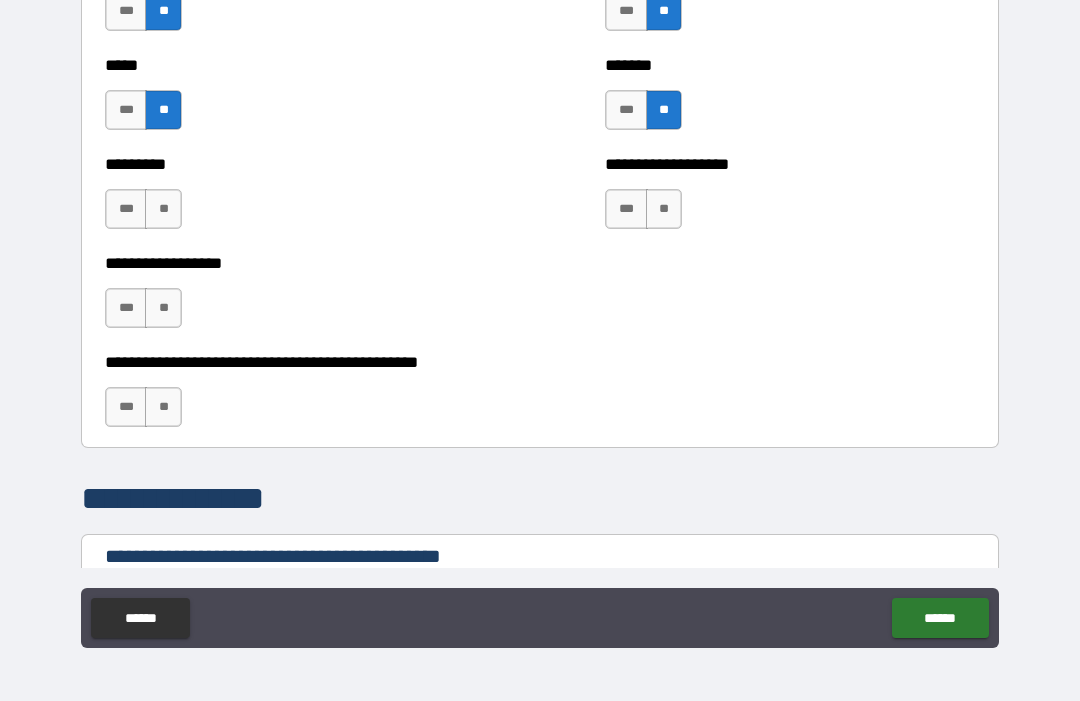click on "**" at bounding box center (163, 209) 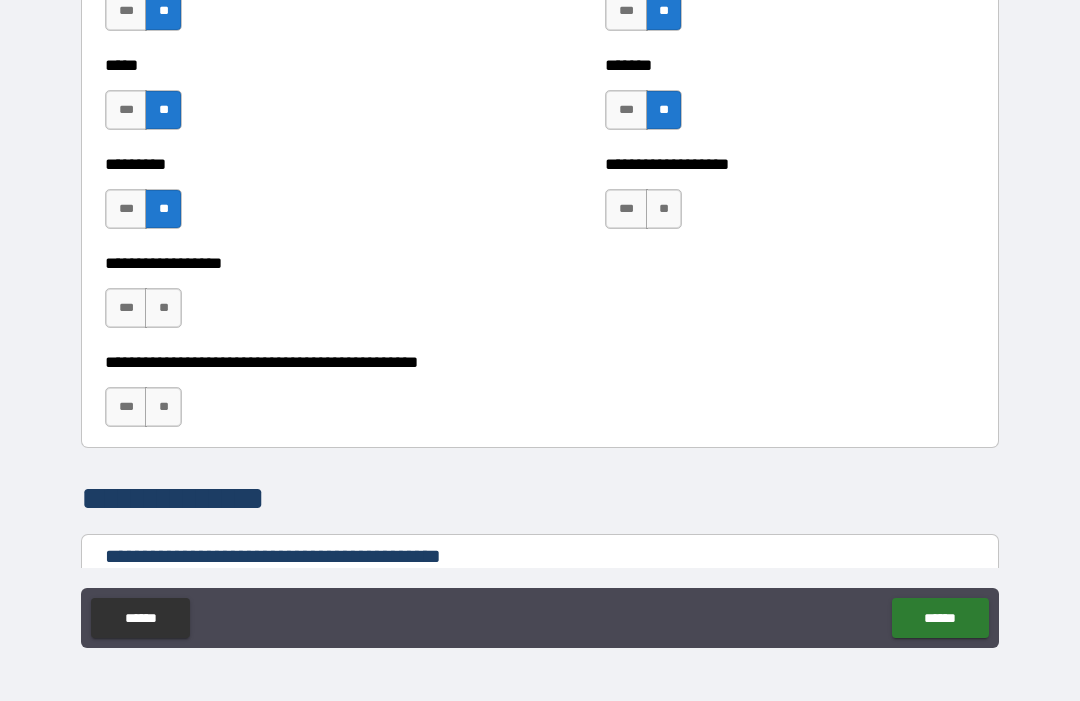 click on "**" at bounding box center (163, 308) 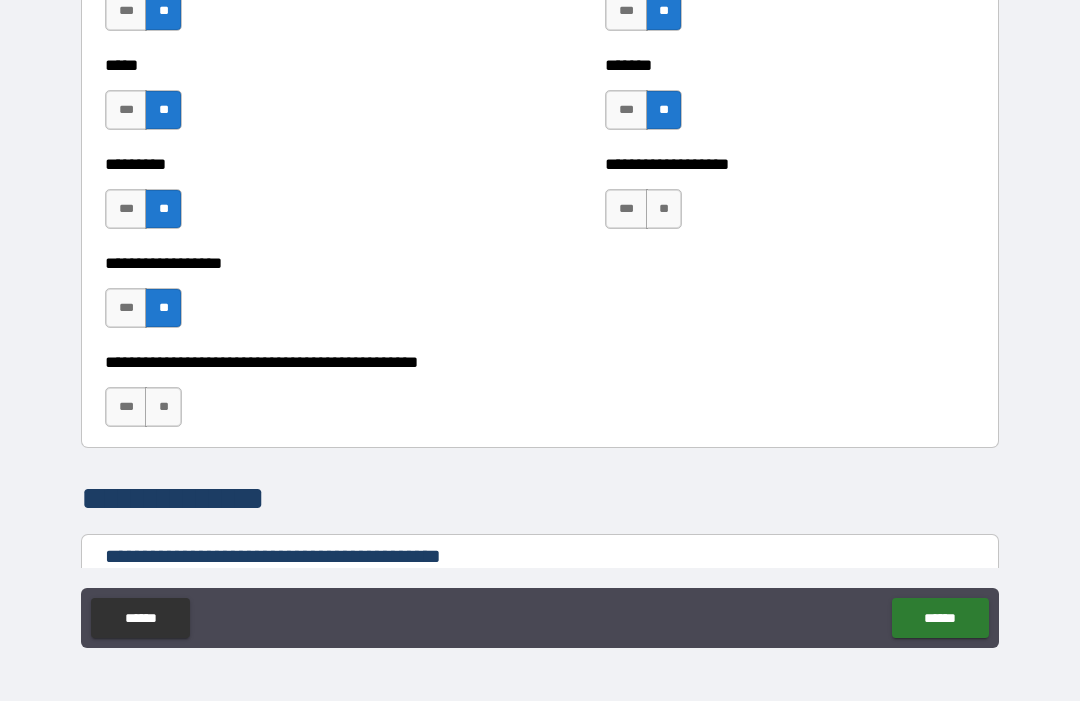 click on "**" at bounding box center [163, 407] 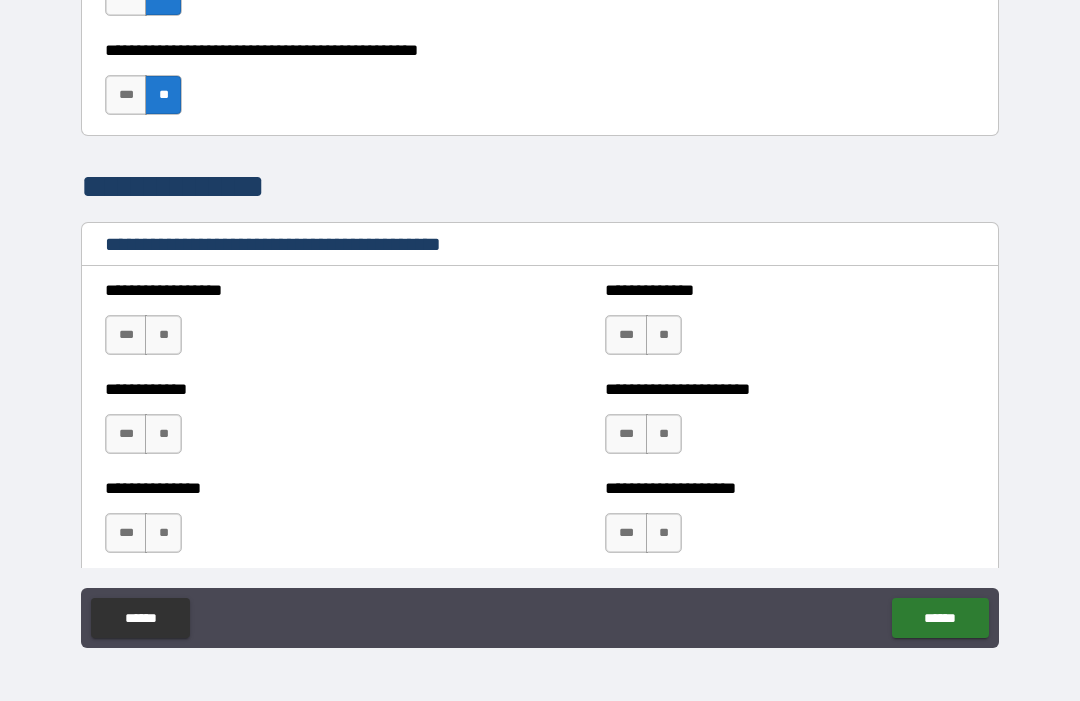 scroll, scrollTop: 2222, scrollLeft: 0, axis: vertical 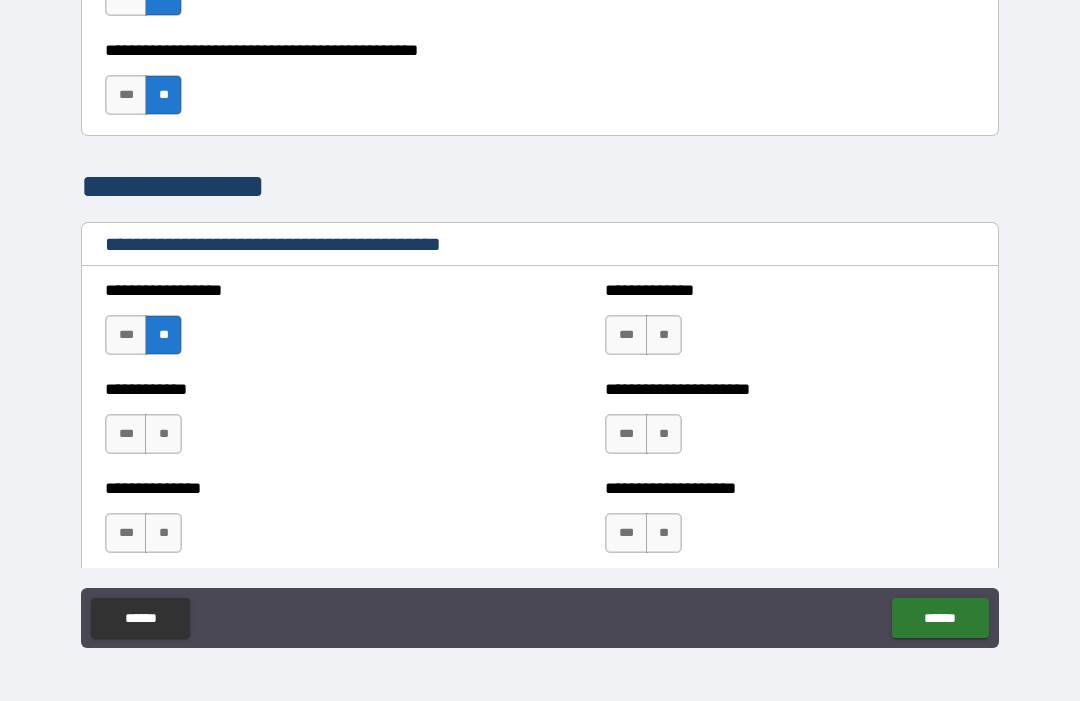 click on "**" at bounding box center (163, 434) 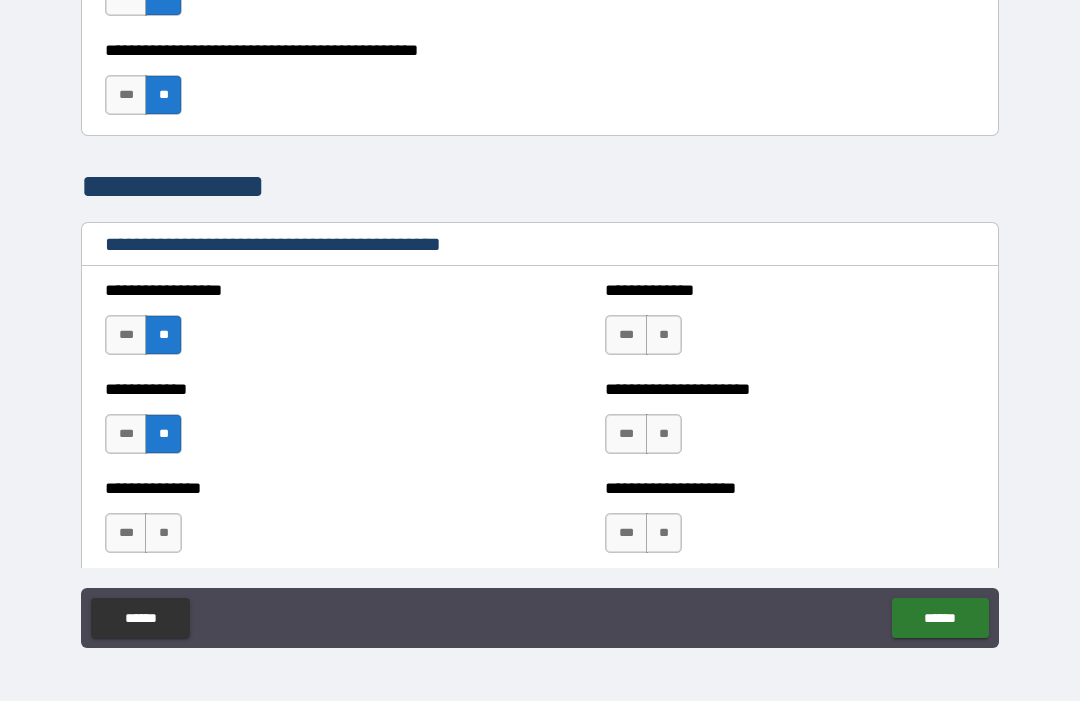 click on "**" at bounding box center [163, 533] 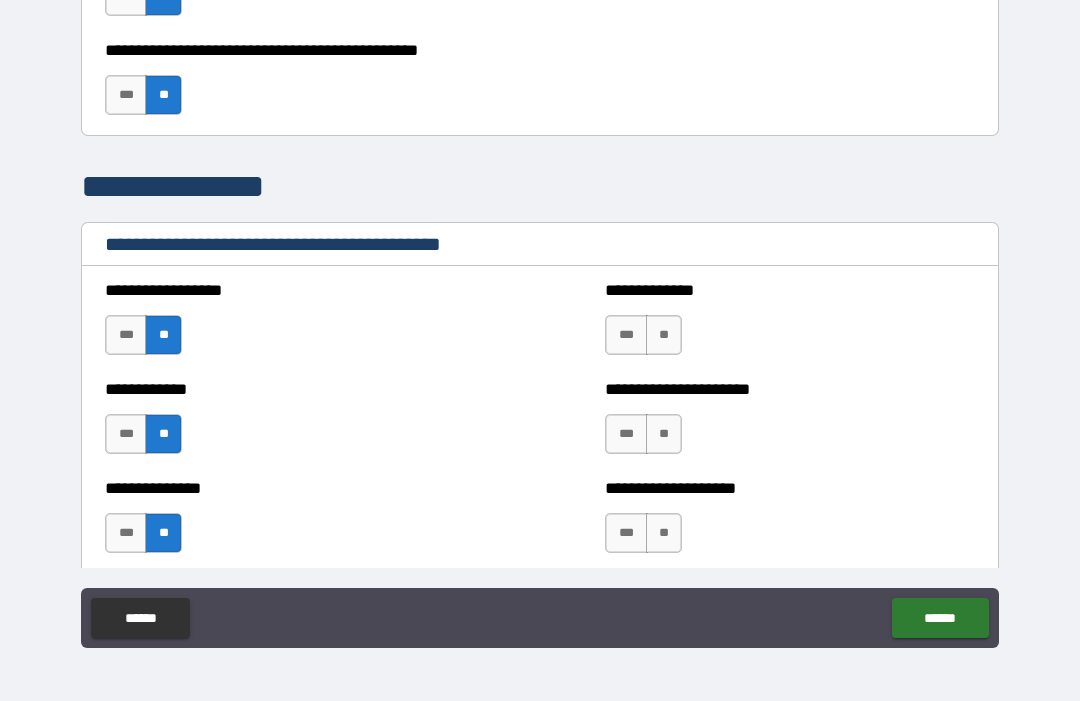 click on "**" at bounding box center (664, 335) 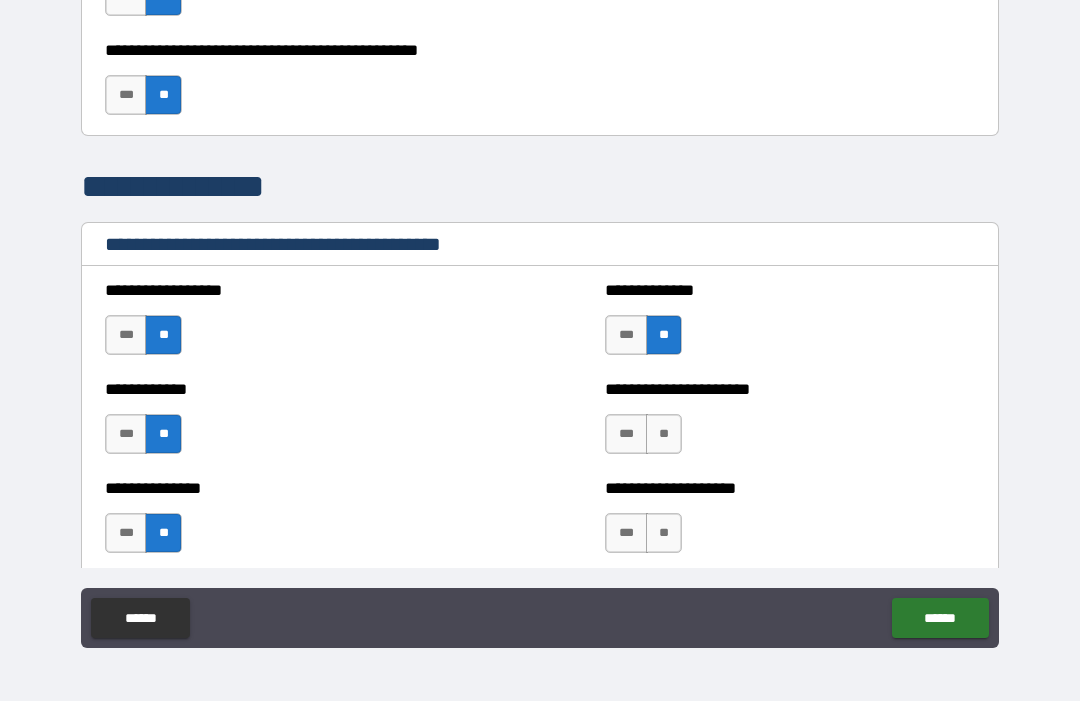 click on "**" at bounding box center (664, 434) 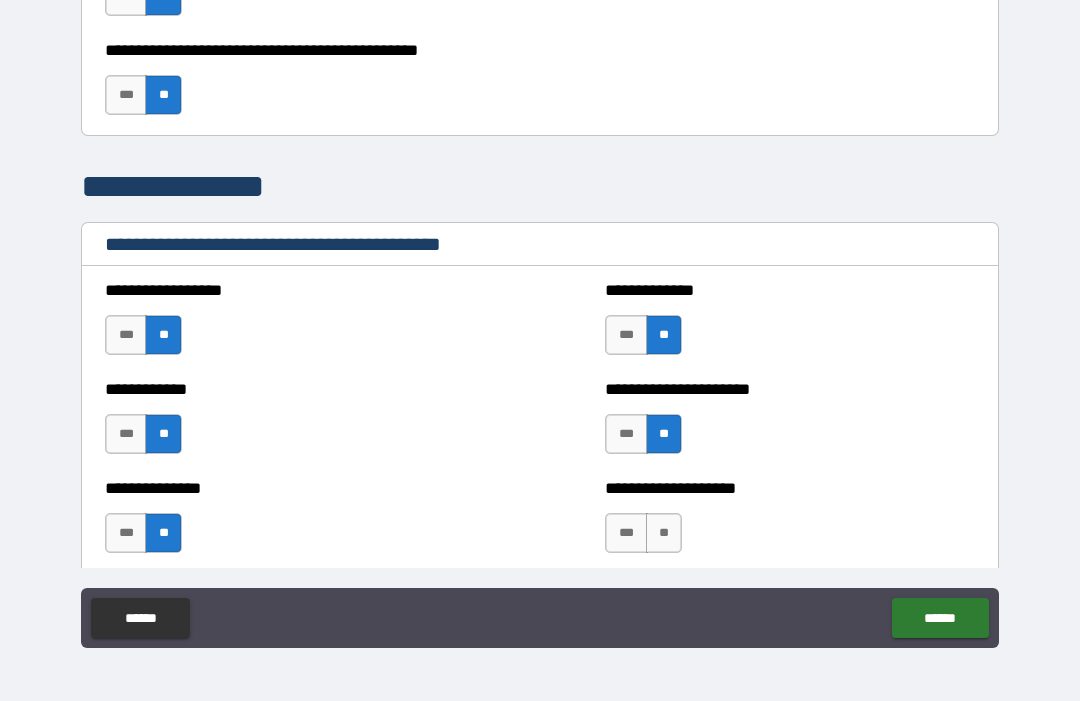 click on "**" at bounding box center [664, 533] 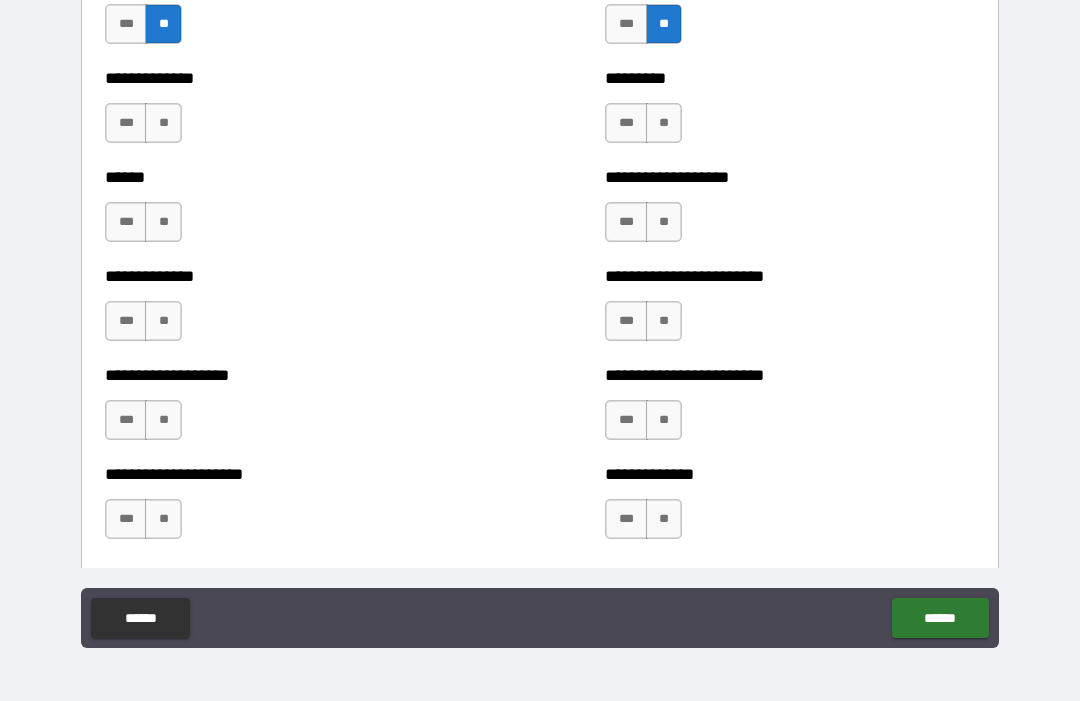 scroll, scrollTop: 2710, scrollLeft: 0, axis: vertical 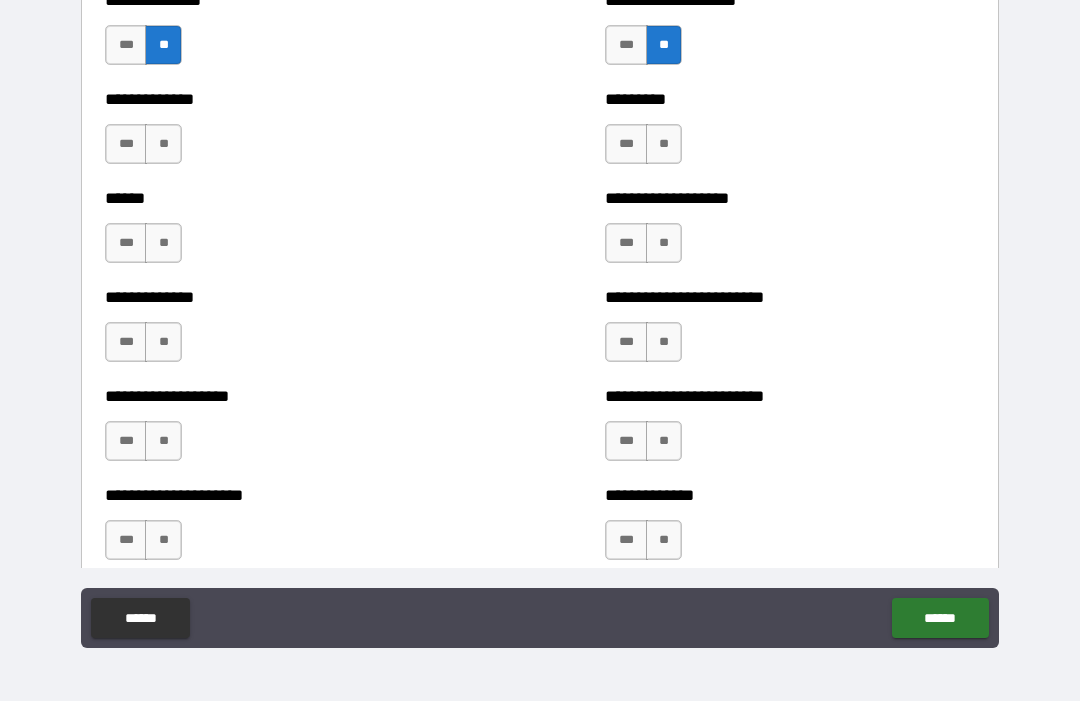 click on "*** **" at bounding box center (146, 149) 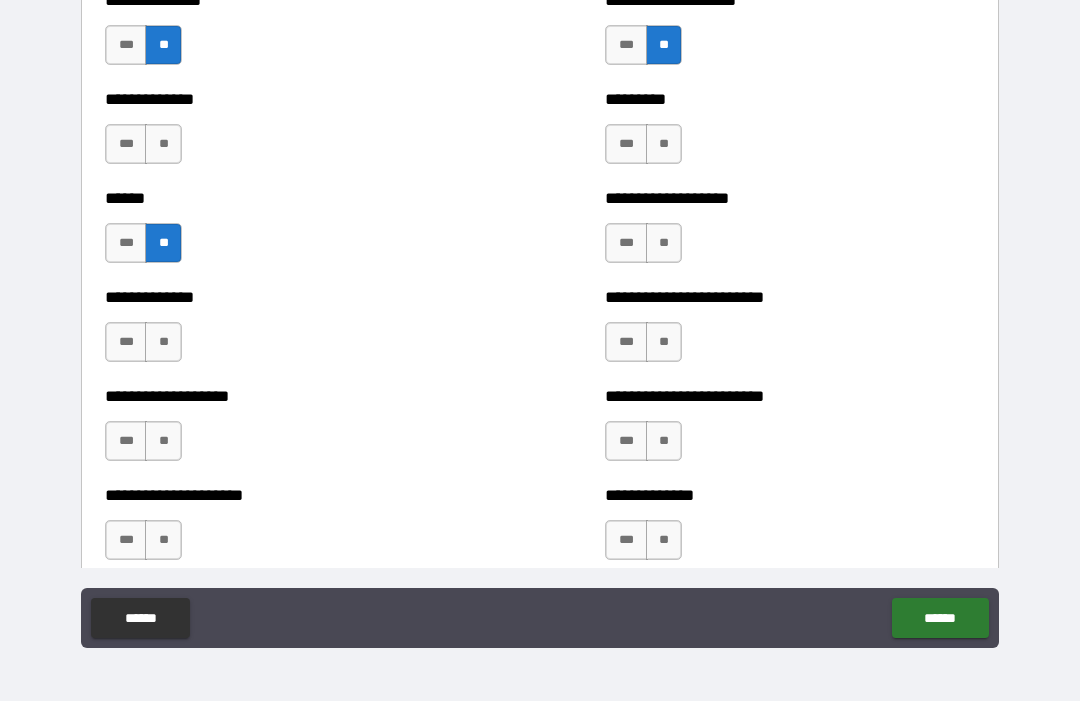 click on "**" at bounding box center [163, 342] 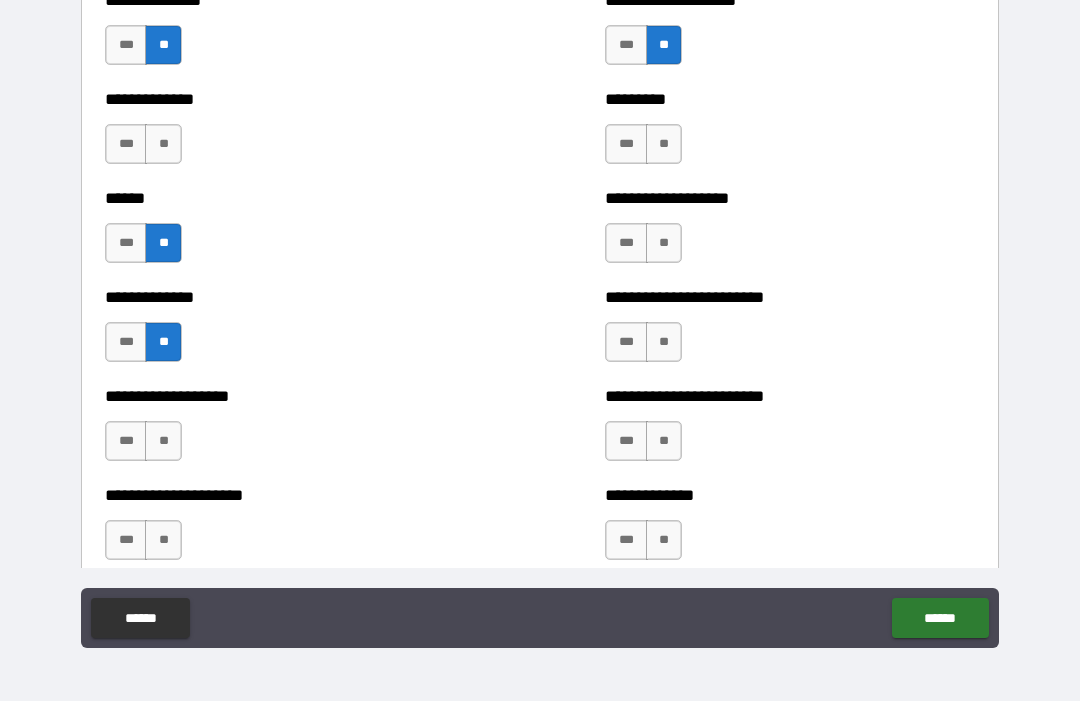 click on "**" at bounding box center [163, 441] 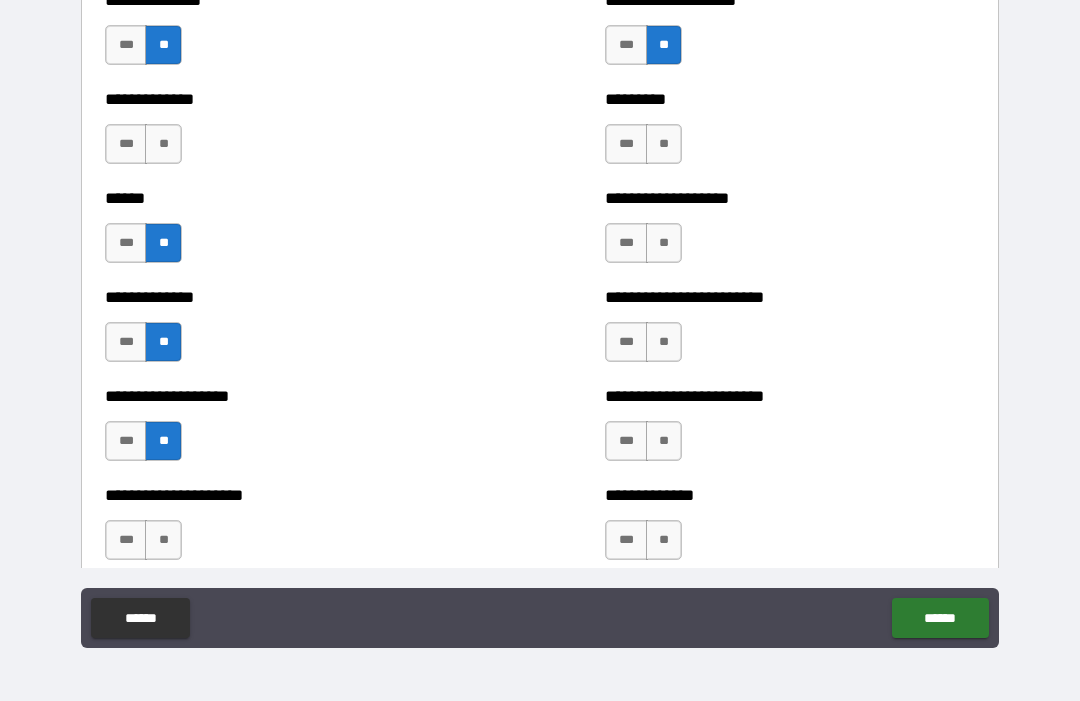 click on "**" at bounding box center [163, 540] 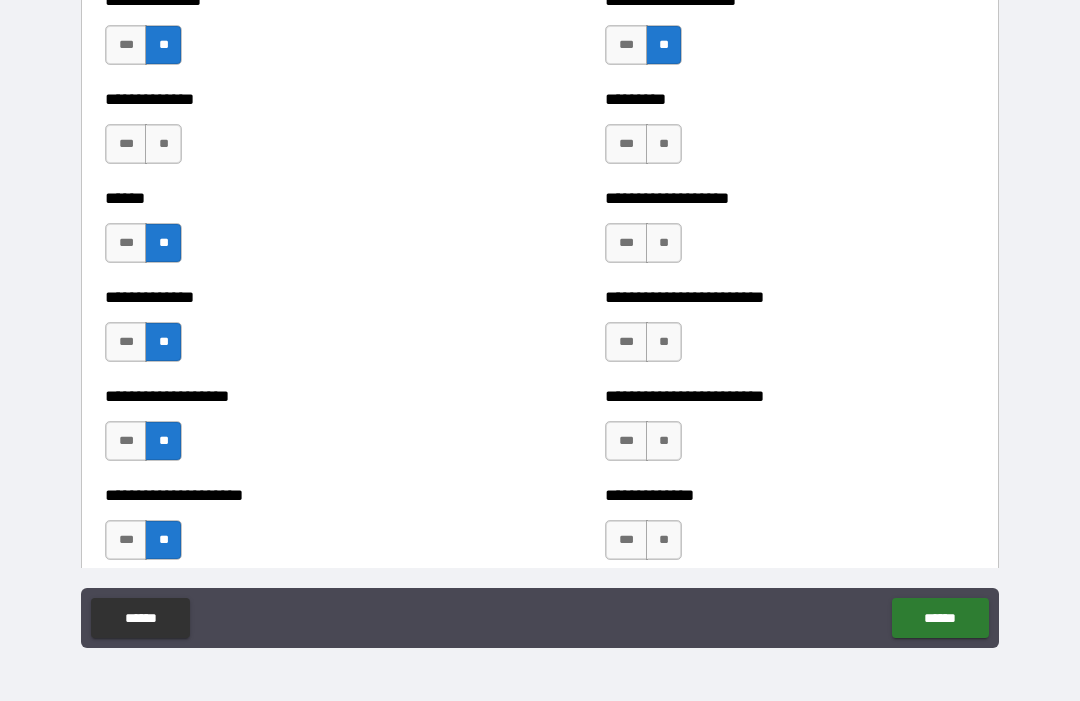 click on "**" at bounding box center [664, 540] 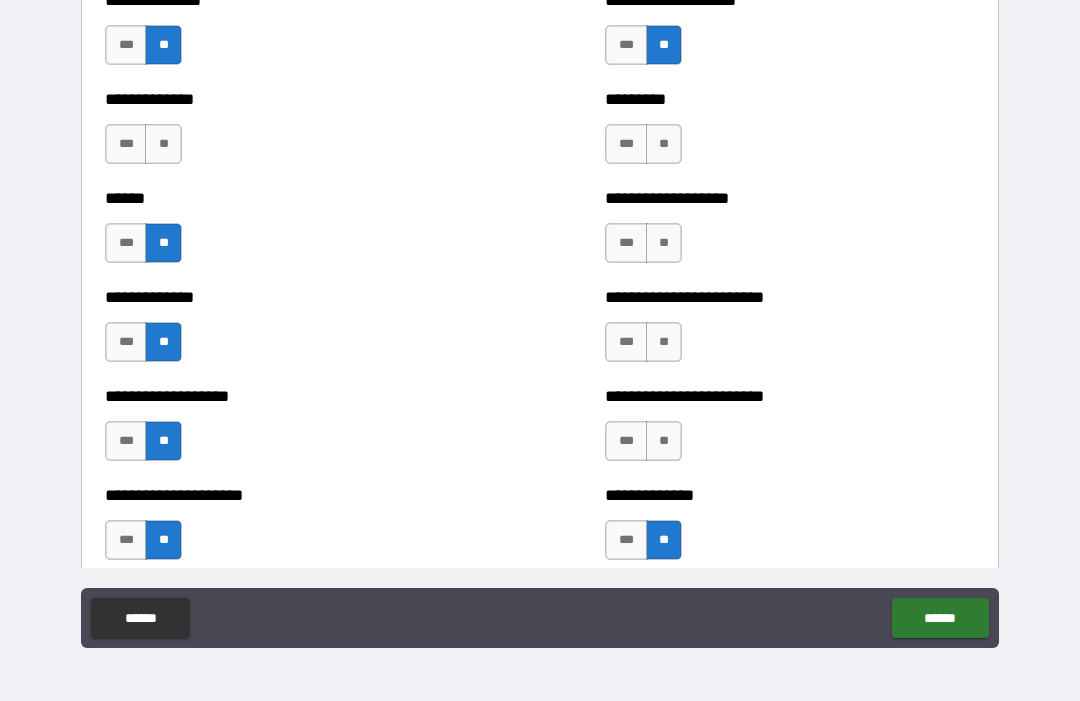 click on "**" at bounding box center (664, 441) 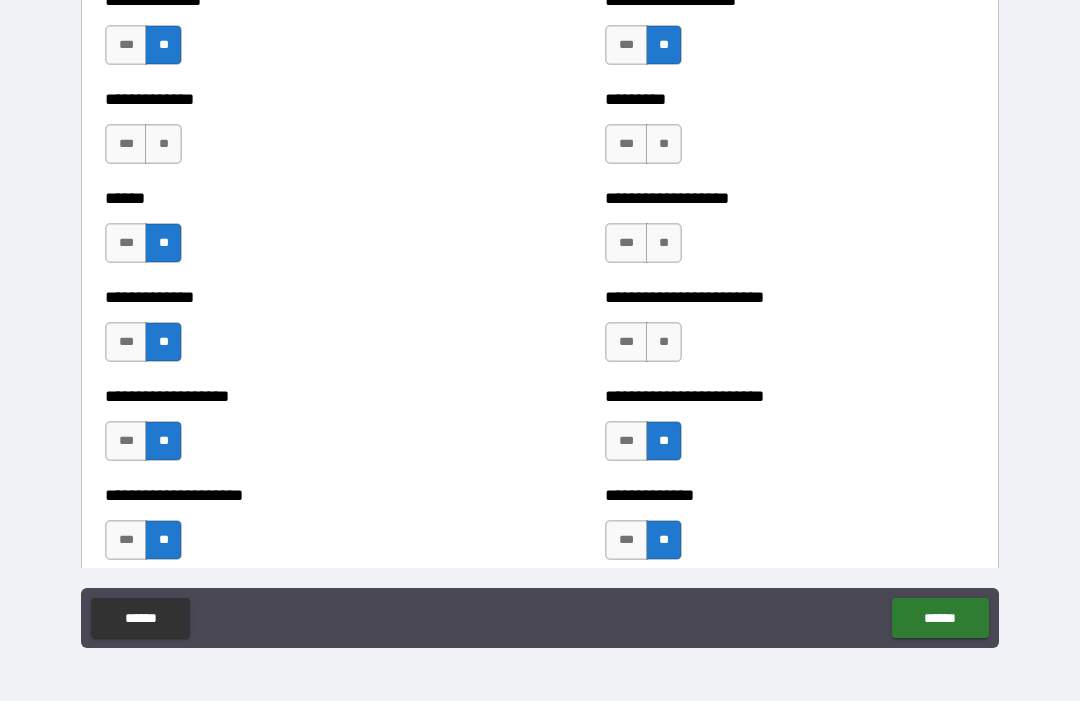 click on "**" at bounding box center (664, 342) 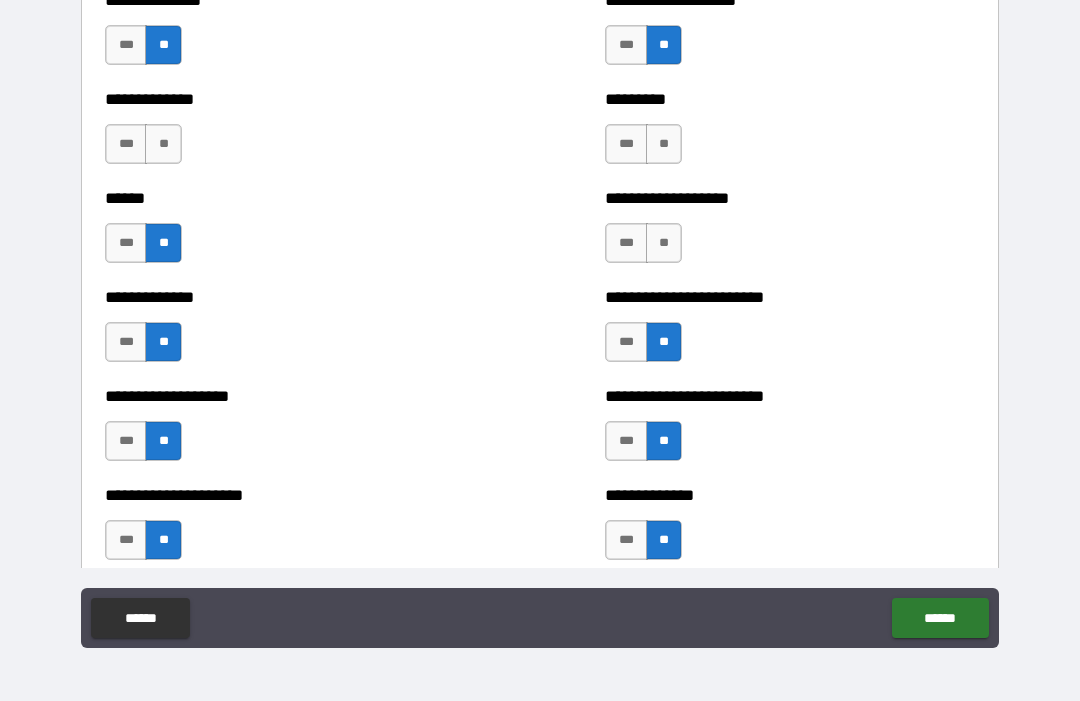click on "**" at bounding box center [664, 243] 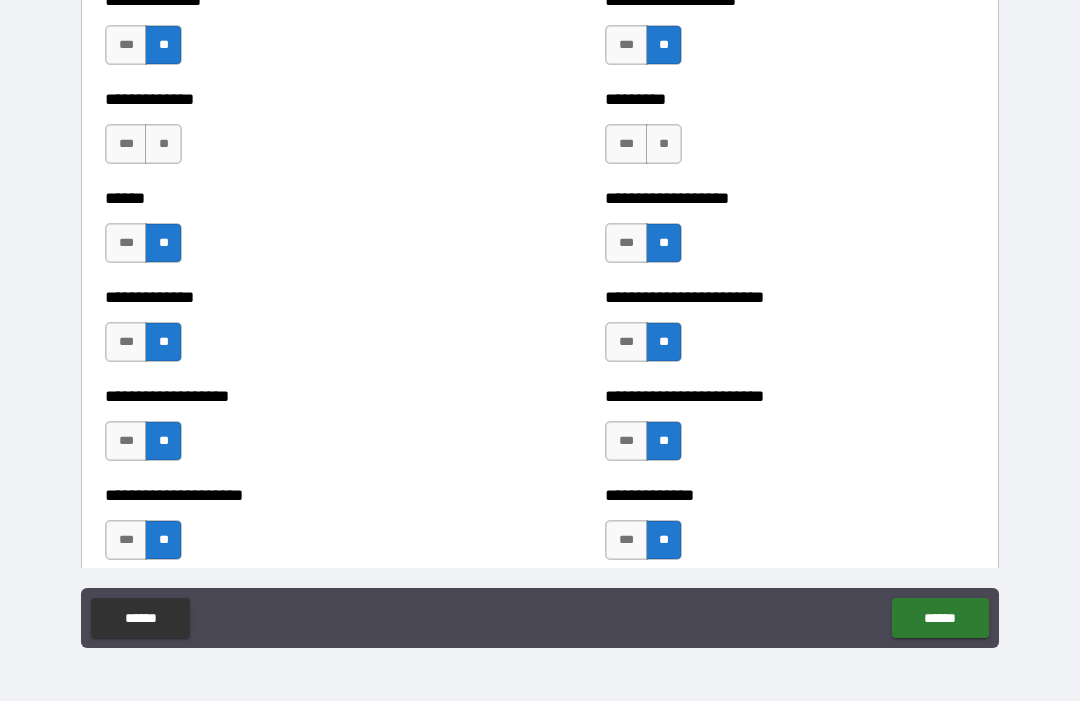 click on "**" at bounding box center (664, 144) 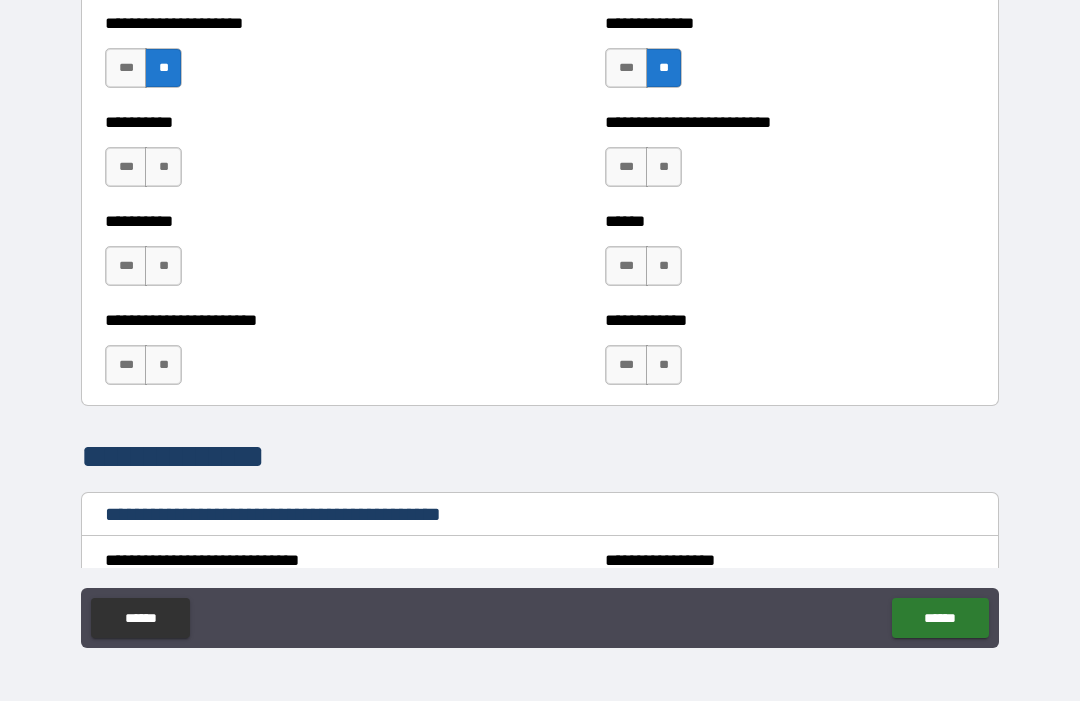 scroll, scrollTop: 3181, scrollLeft: 0, axis: vertical 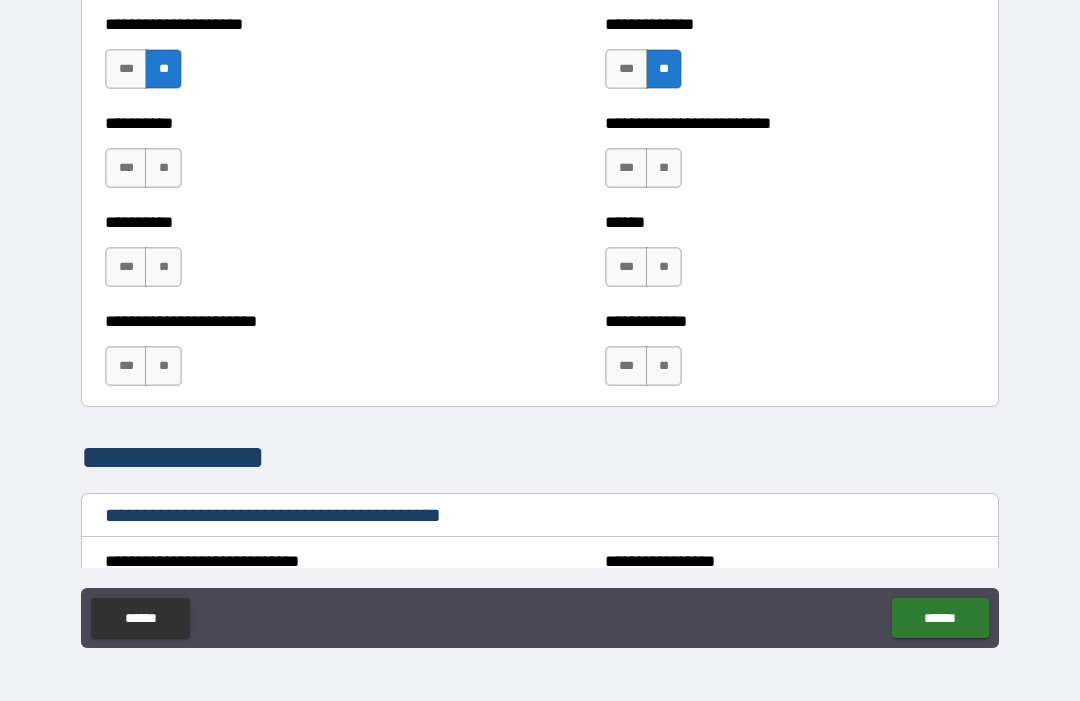 click on "**" at bounding box center [163, 168] 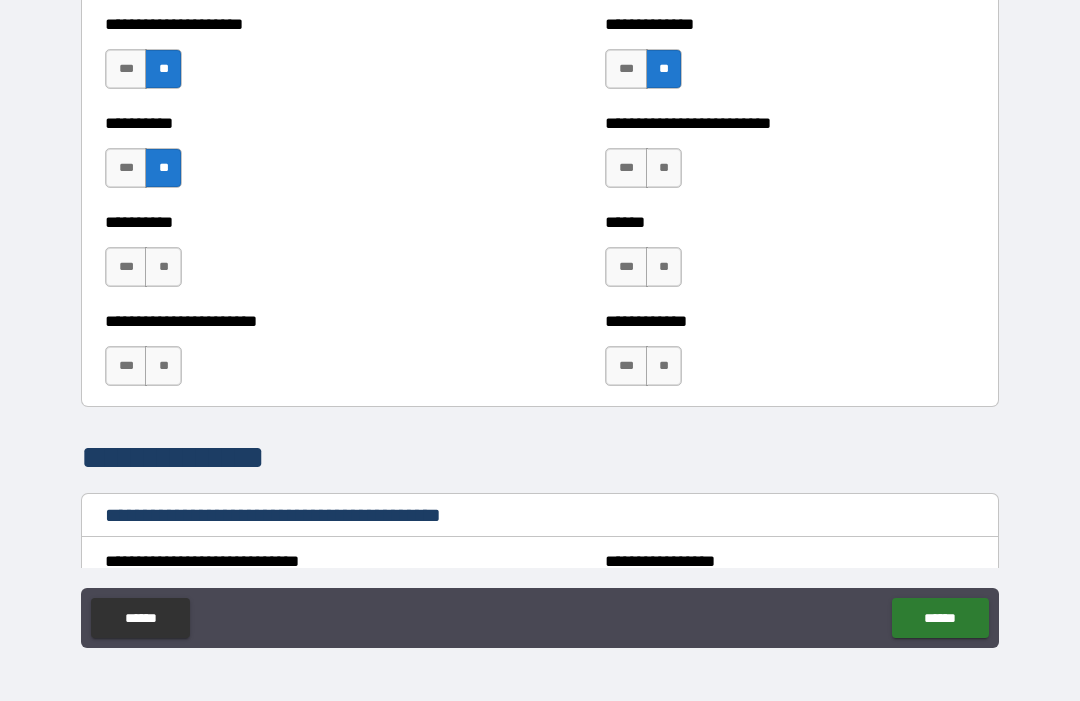 click on "**" at bounding box center [163, 267] 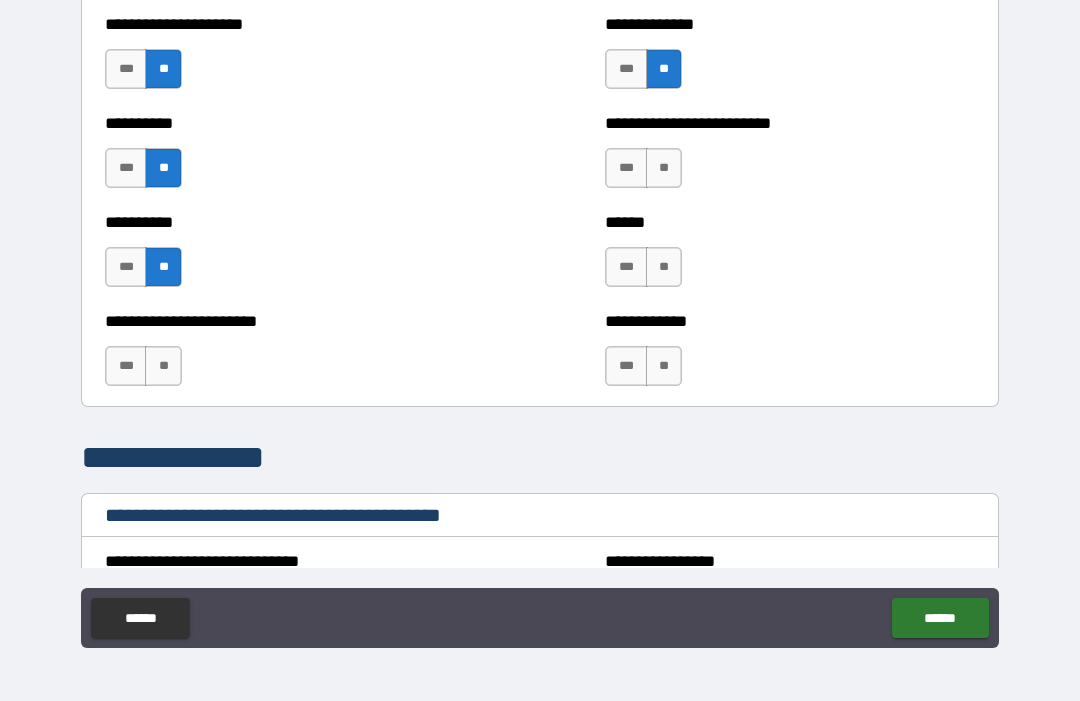 click on "**" at bounding box center (163, 366) 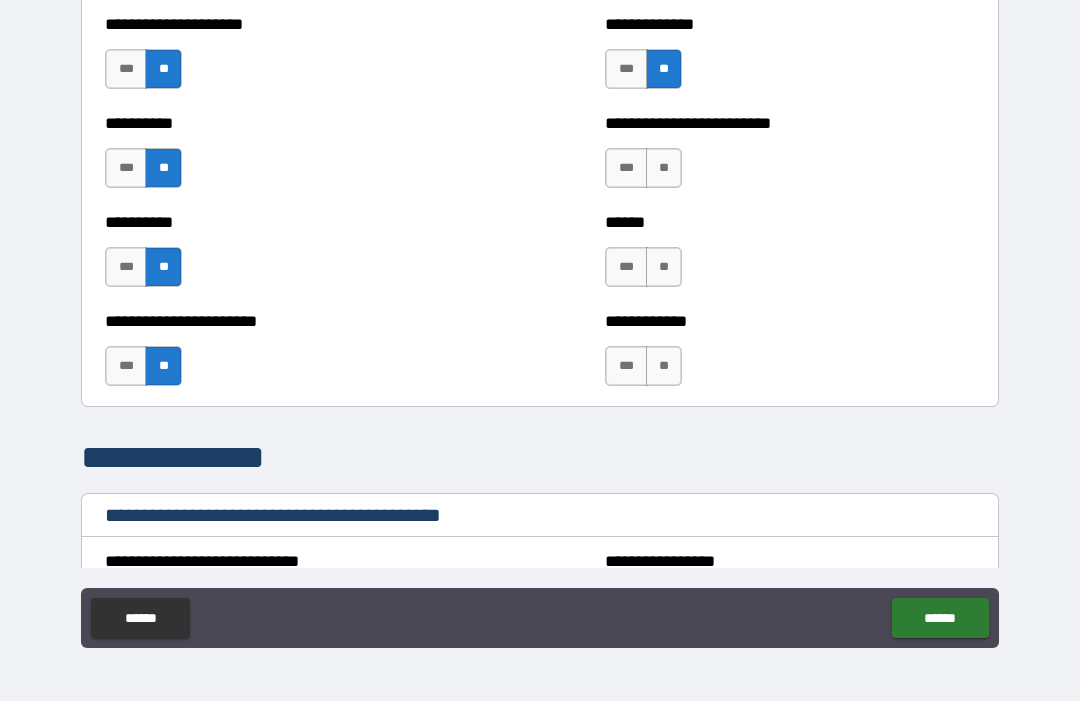 click on "**" at bounding box center (664, 168) 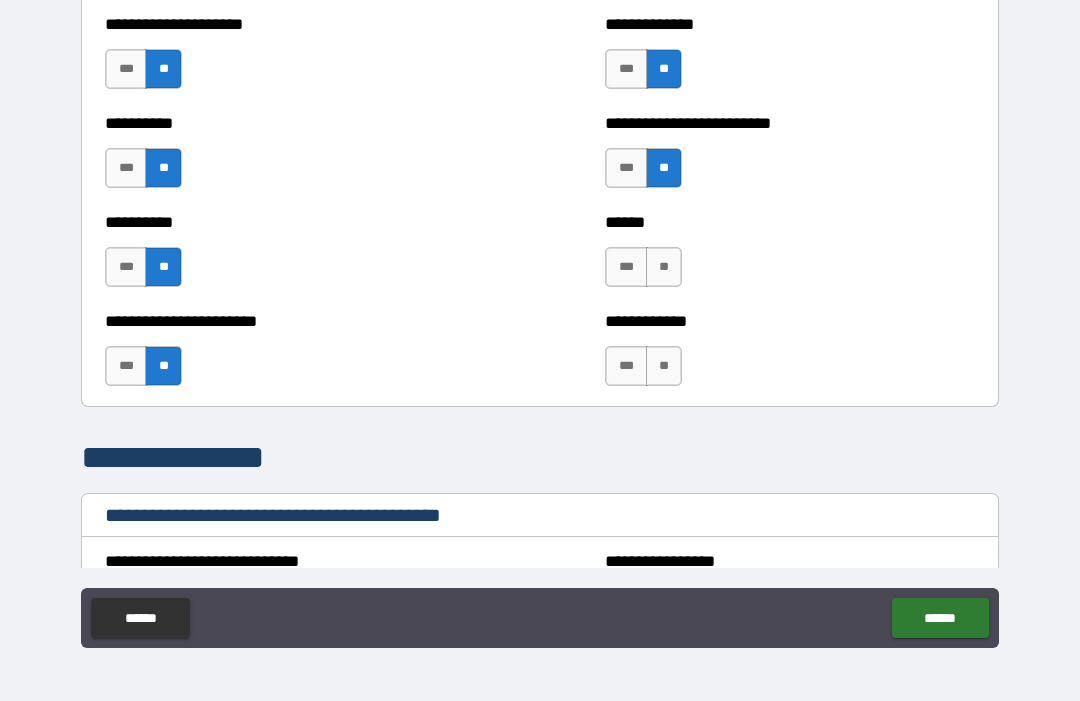 click on "**" at bounding box center [664, 267] 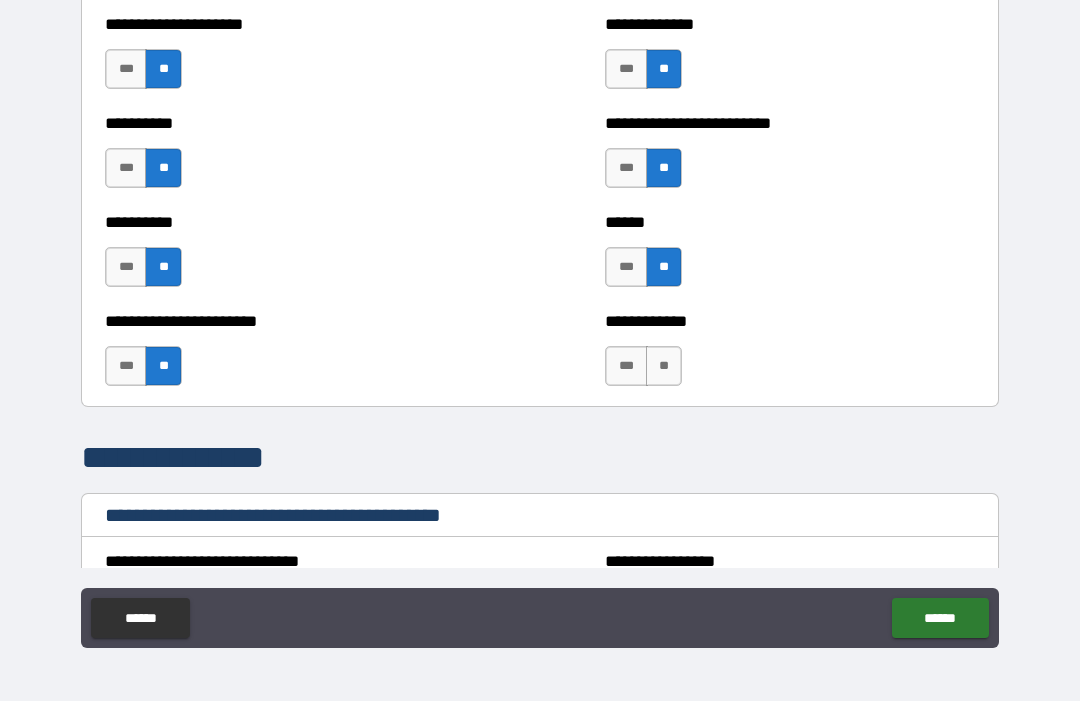 click on "**" at bounding box center (664, 366) 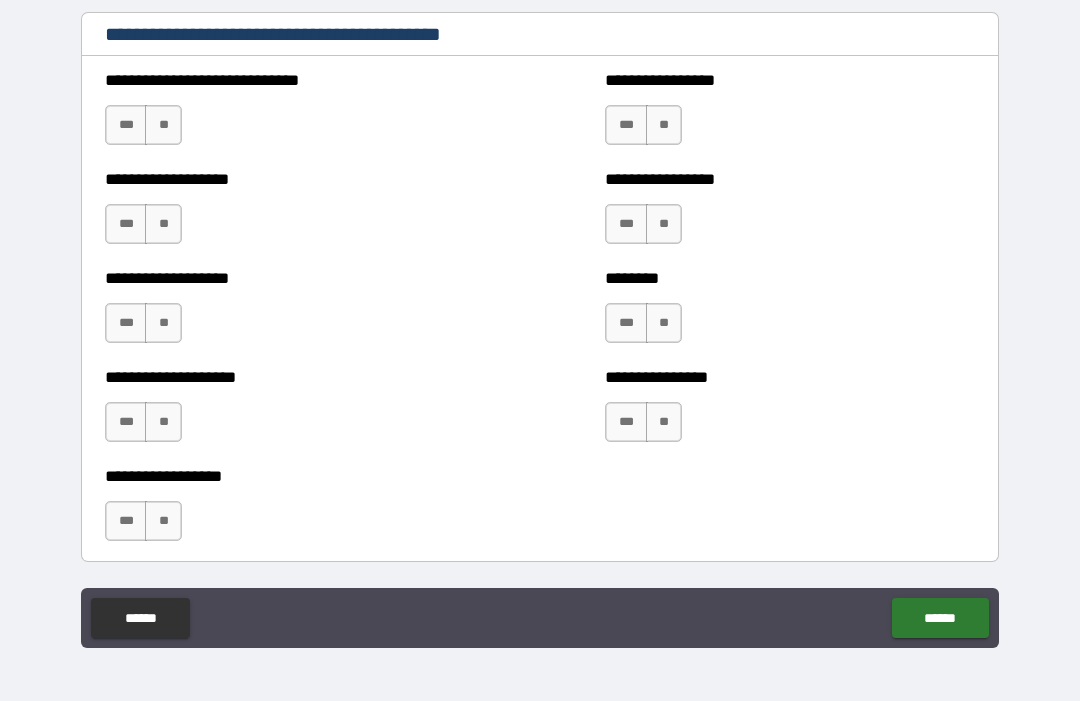 scroll, scrollTop: 3664, scrollLeft: 0, axis: vertical 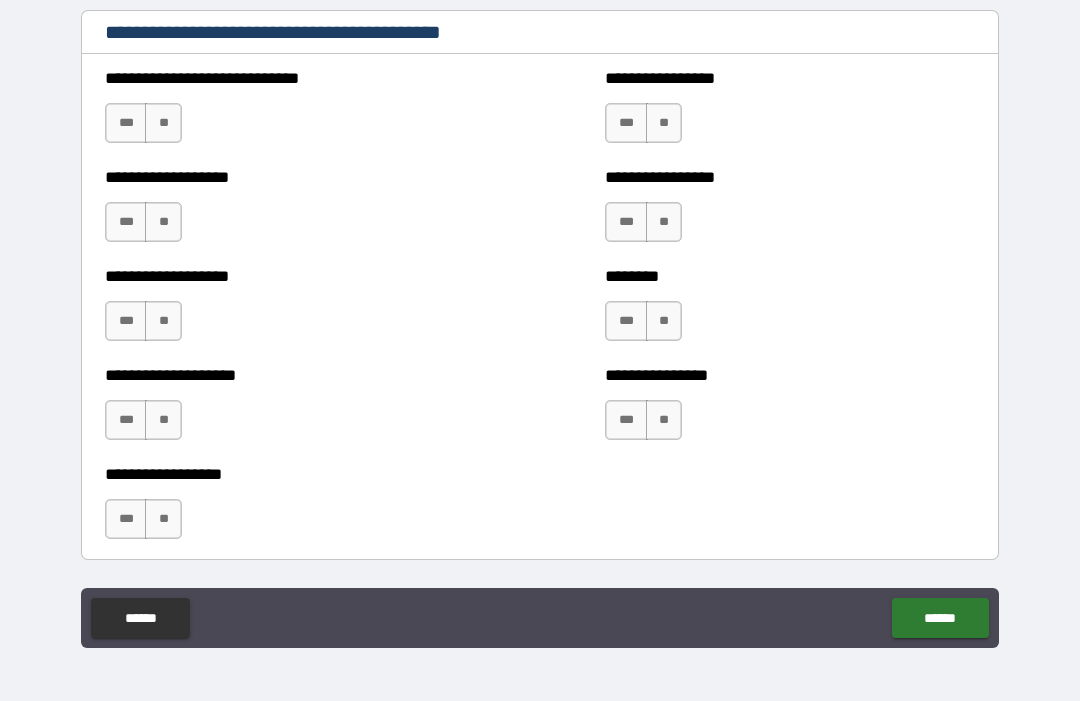 click on "**" at bounding box center [163, 123] 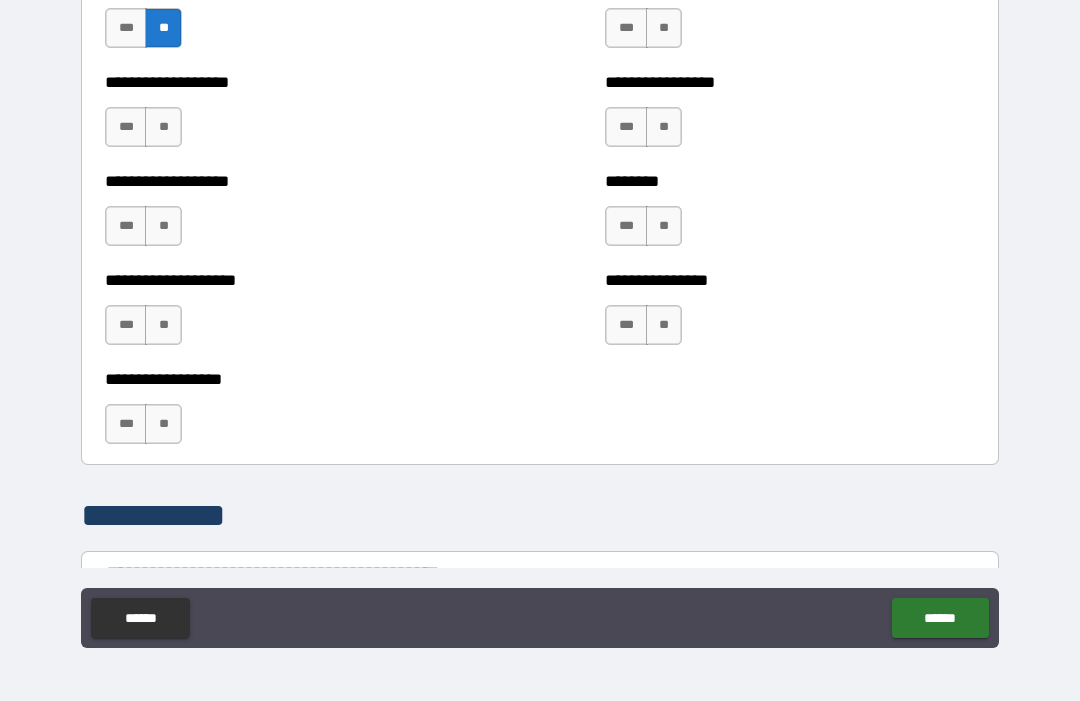 scroll, scrollTop: 3751, scrollLeft: 0, axis: vertical 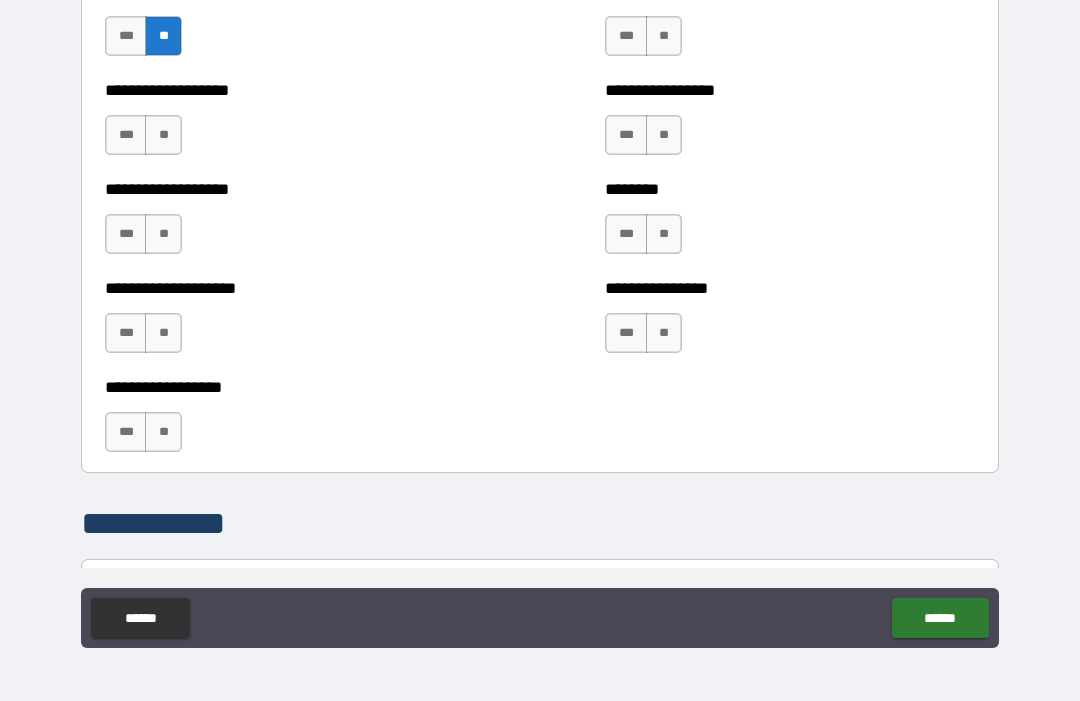 click on "**" at bounding box center [163, 135] 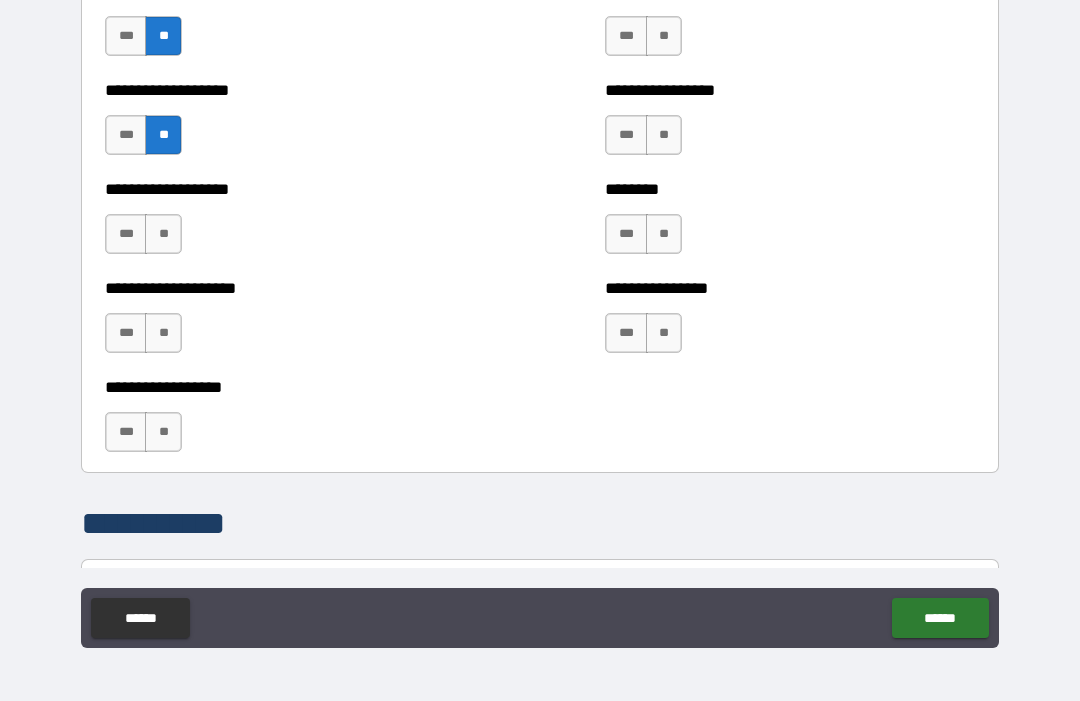 click on "**" at bounding box center [163, 234] 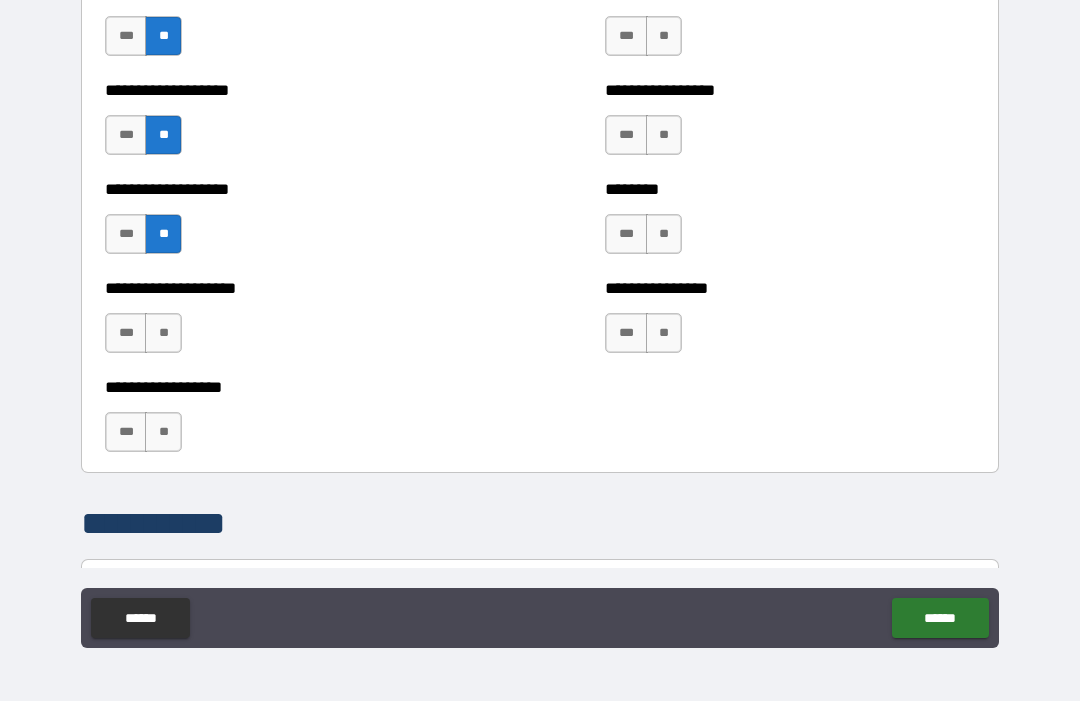 click on "**" at bounding box center [163, 333] 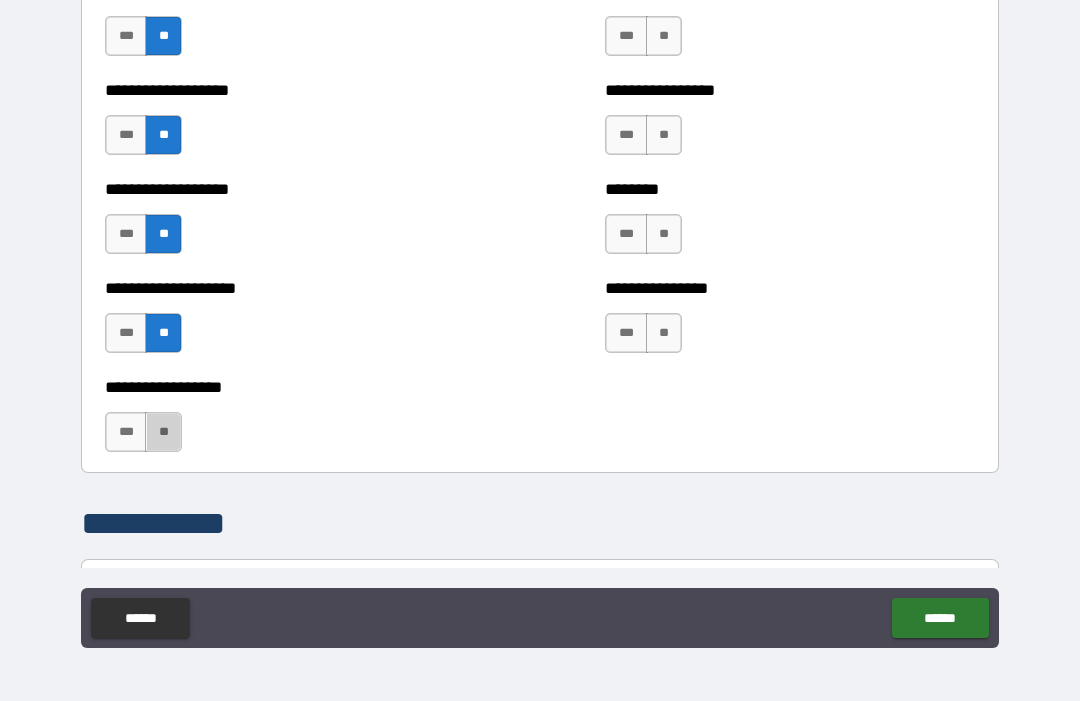 click on "**" at bounding box center (163, 432) 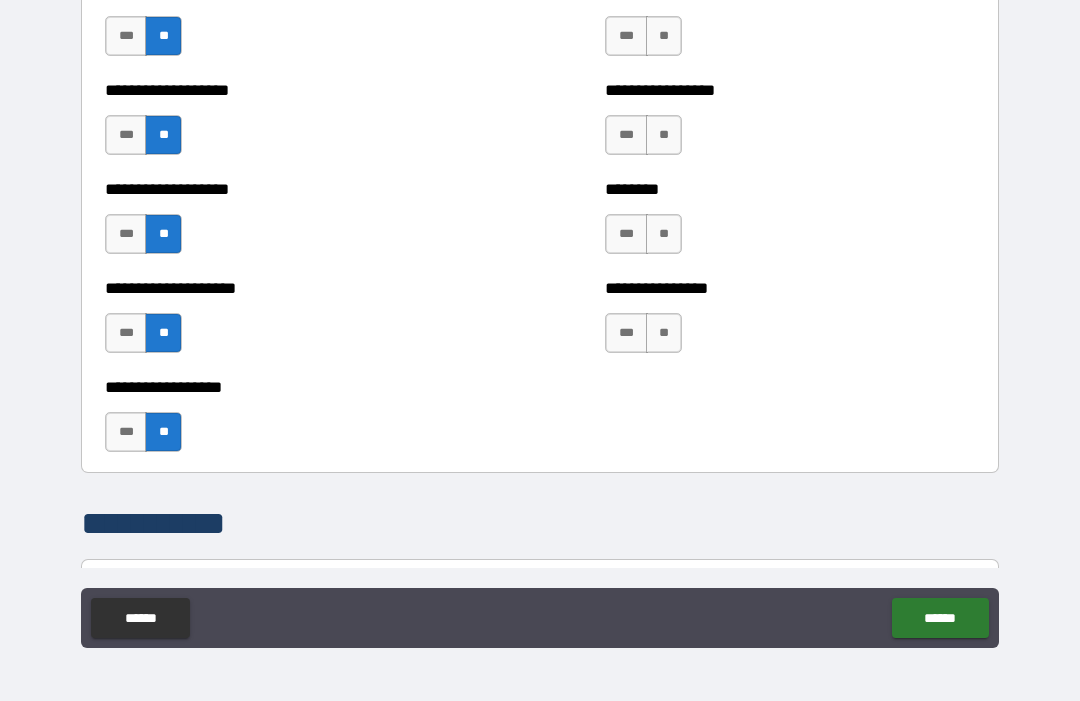 click on "**" at bounding box center (664, 36) 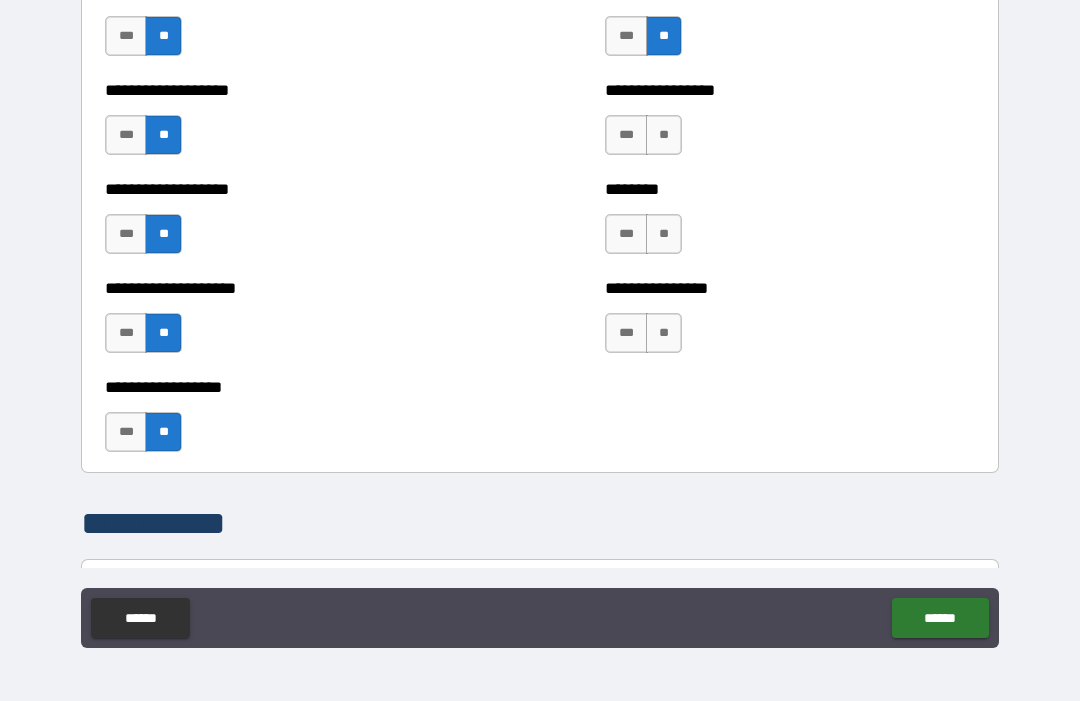 click on "**" at bounding box center (664, 135) 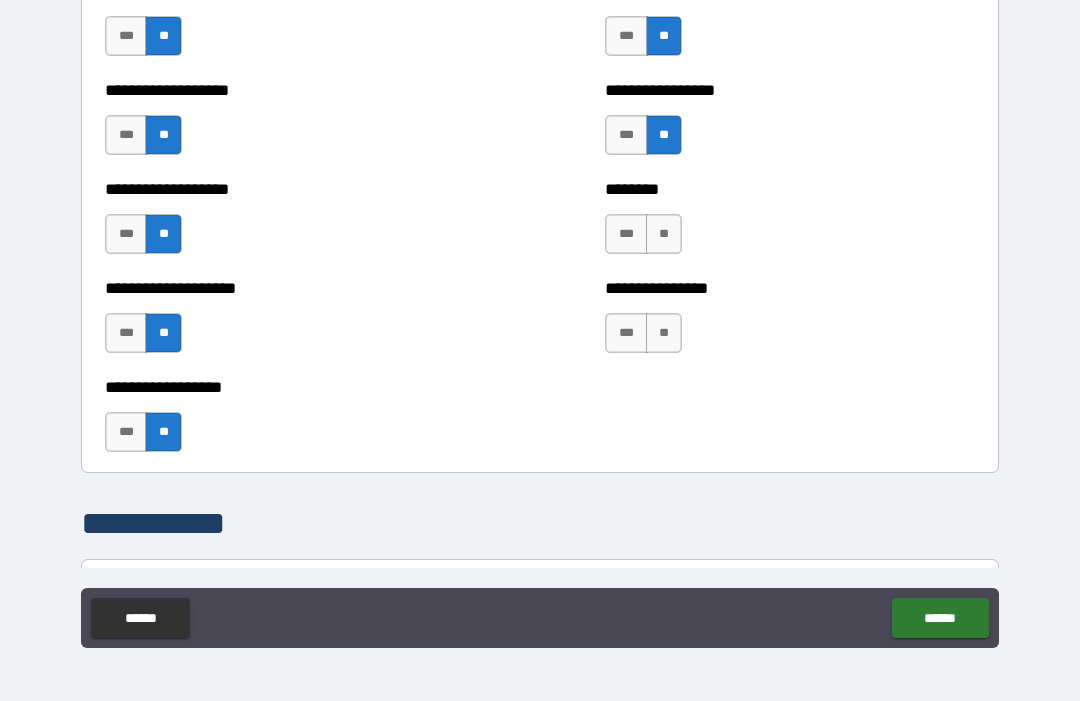 click on "**" at bounding box center [664, 234] 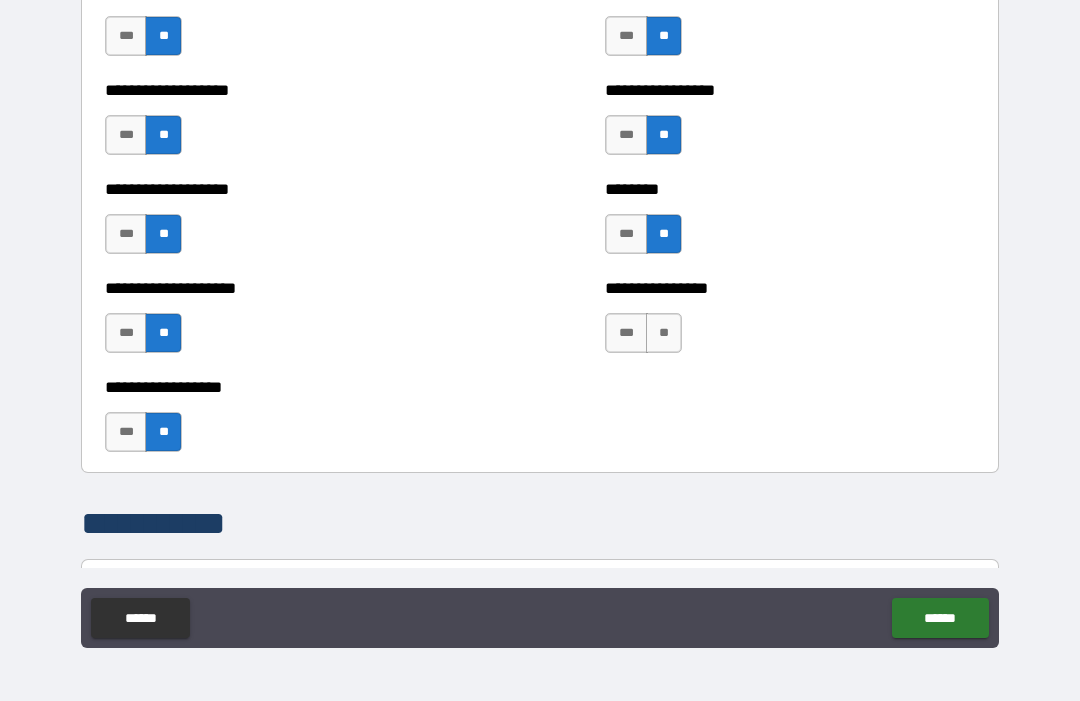 click on "**" at bounding box center [664, 333] 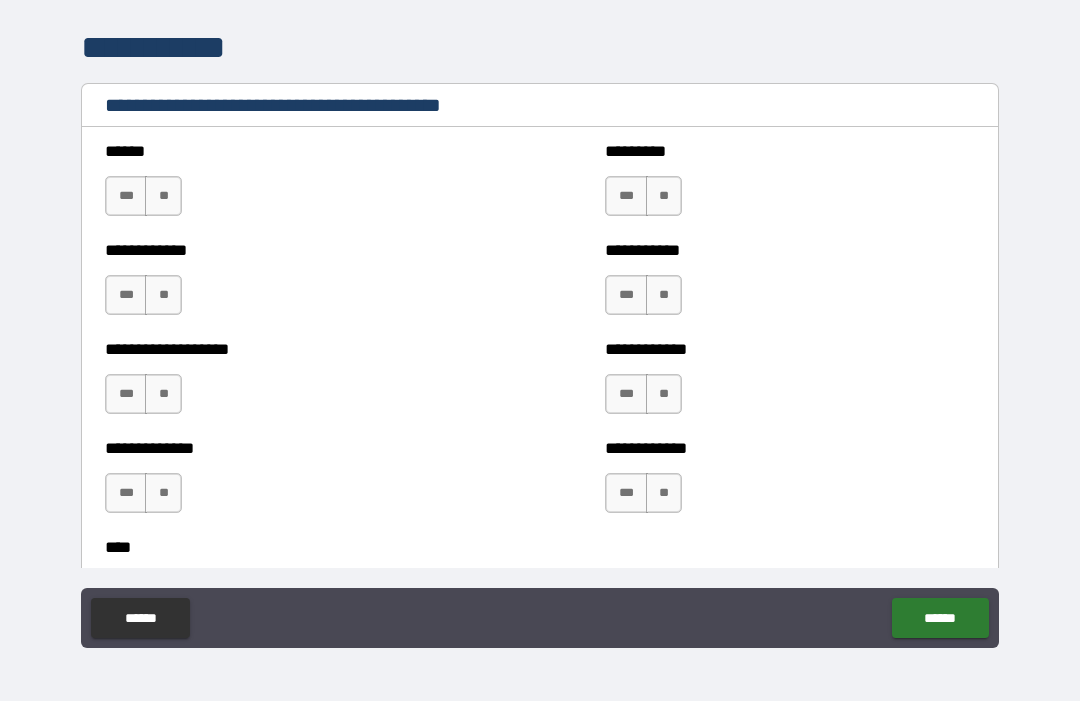 scroll, scrollTop: 4226, scrollLeft: 0, axis: vertical 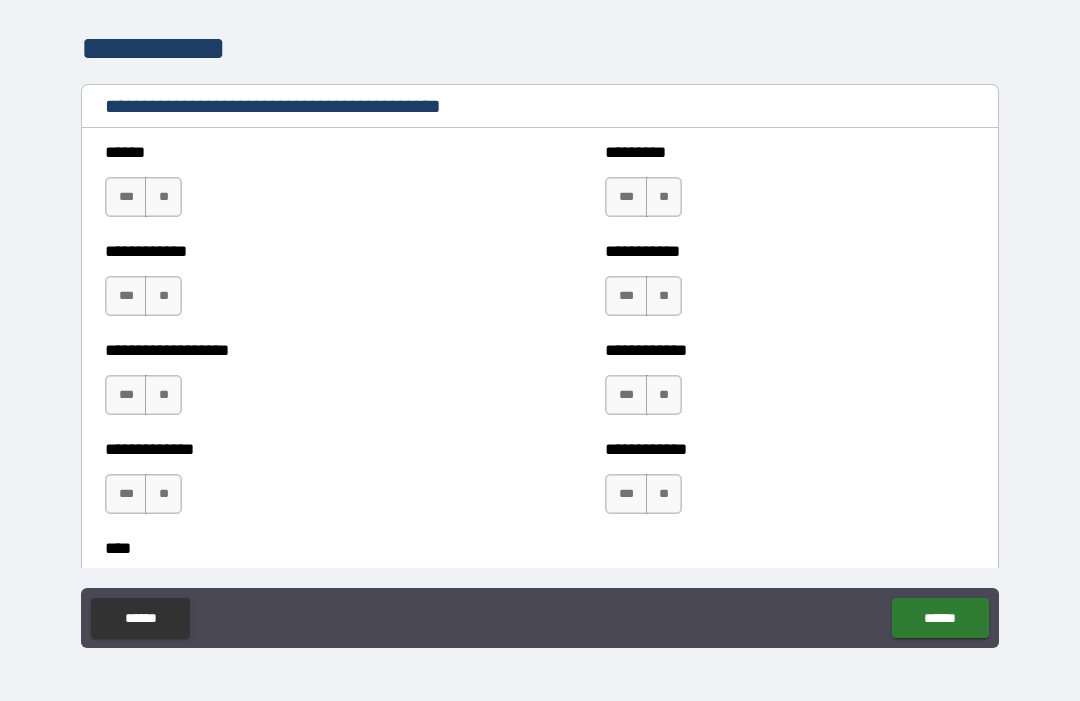 click on "**" at bounding box center [163, 197] 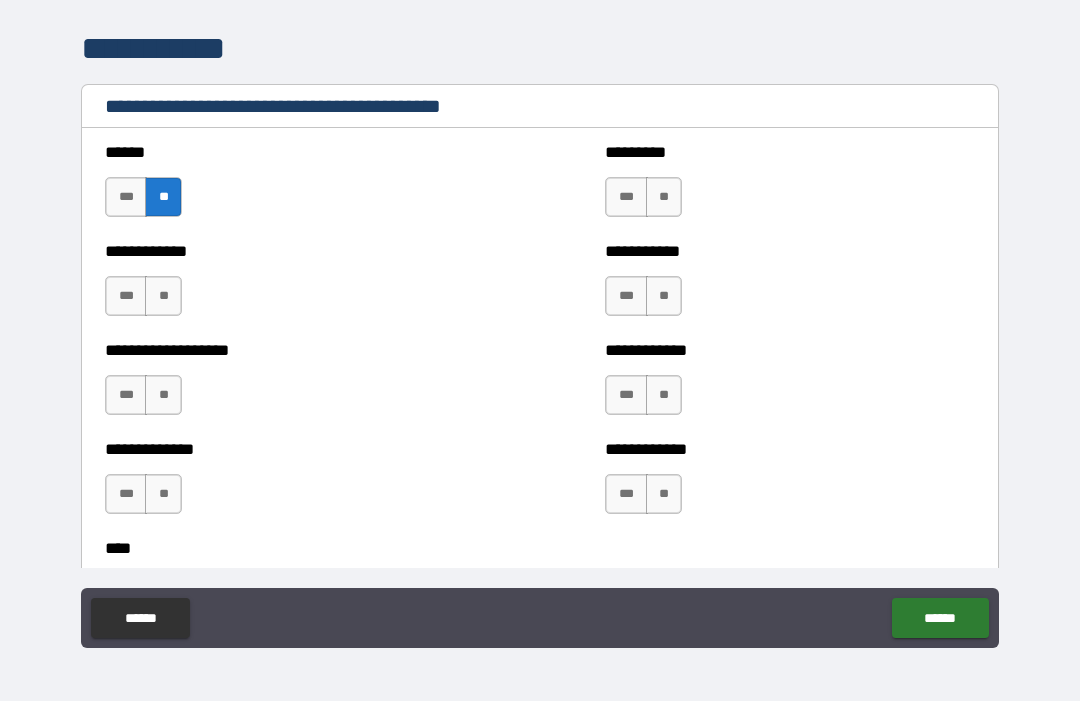 click on "**" at bounding box center (163, 296) 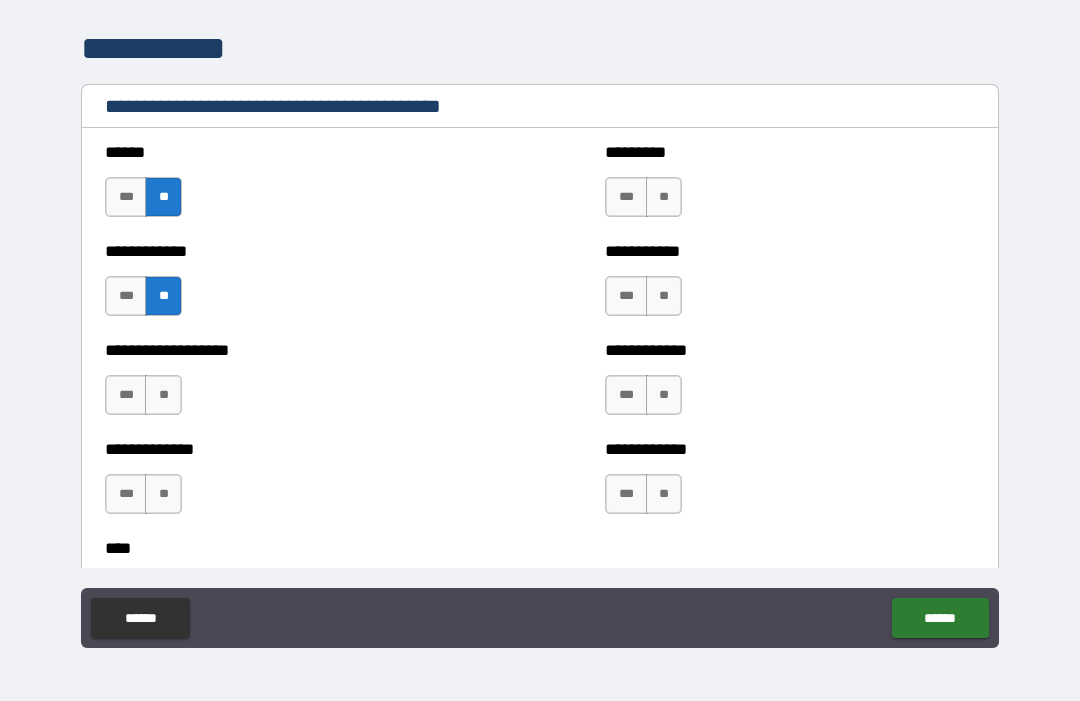 click on "**" at bounding box center [163, 395] 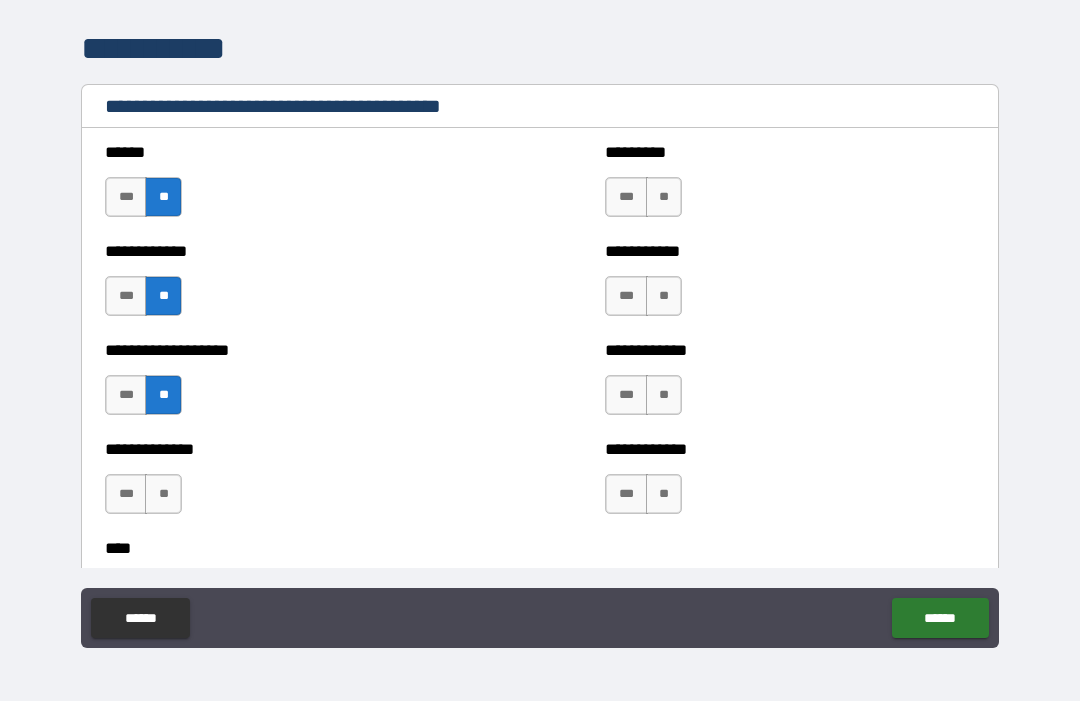 click on "***" at bounding box center [126, 494] 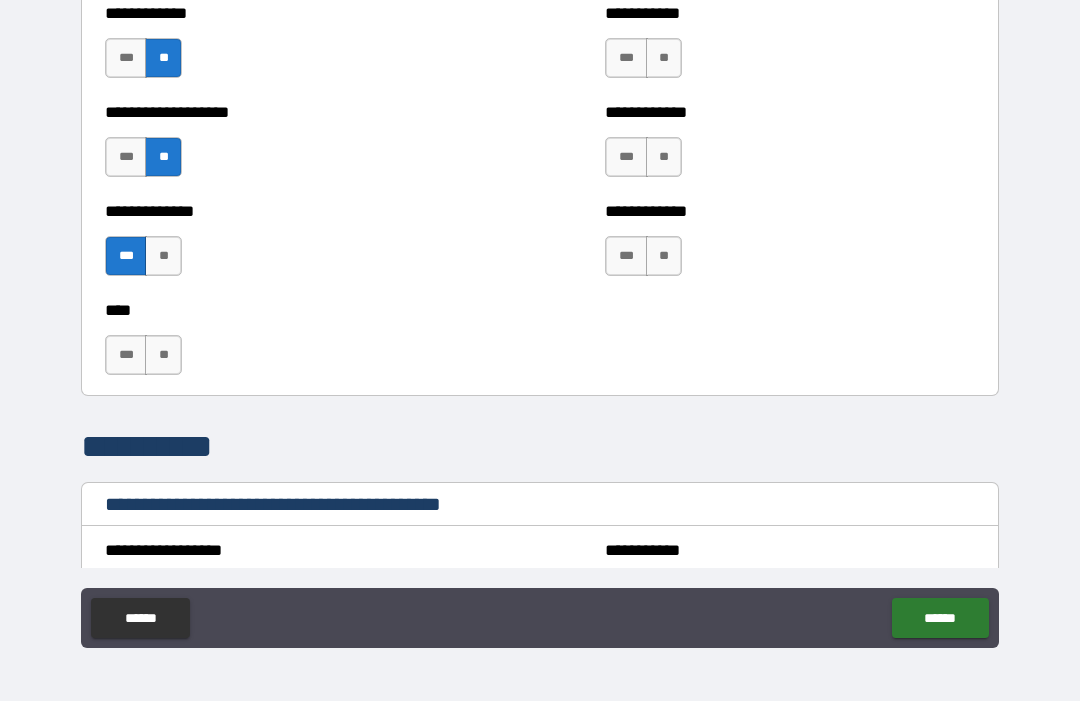 scroll, scrollTop: 4474, scrollLeft: 0, axis: vertical 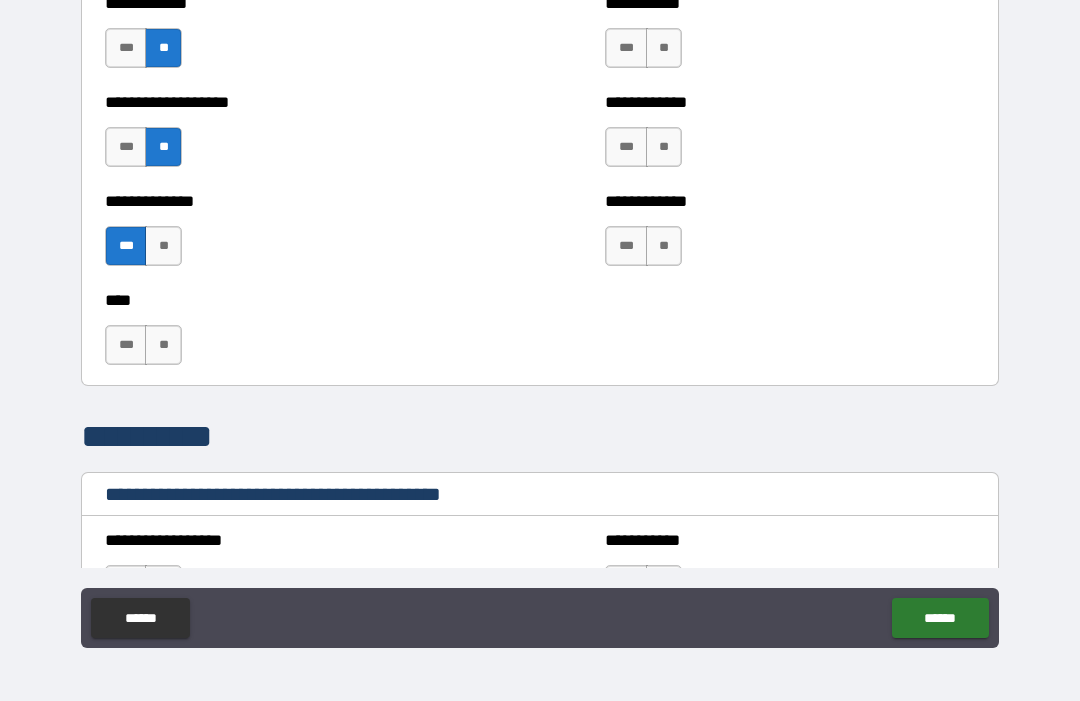 click on "*** **" at bounding box center (146, 350) 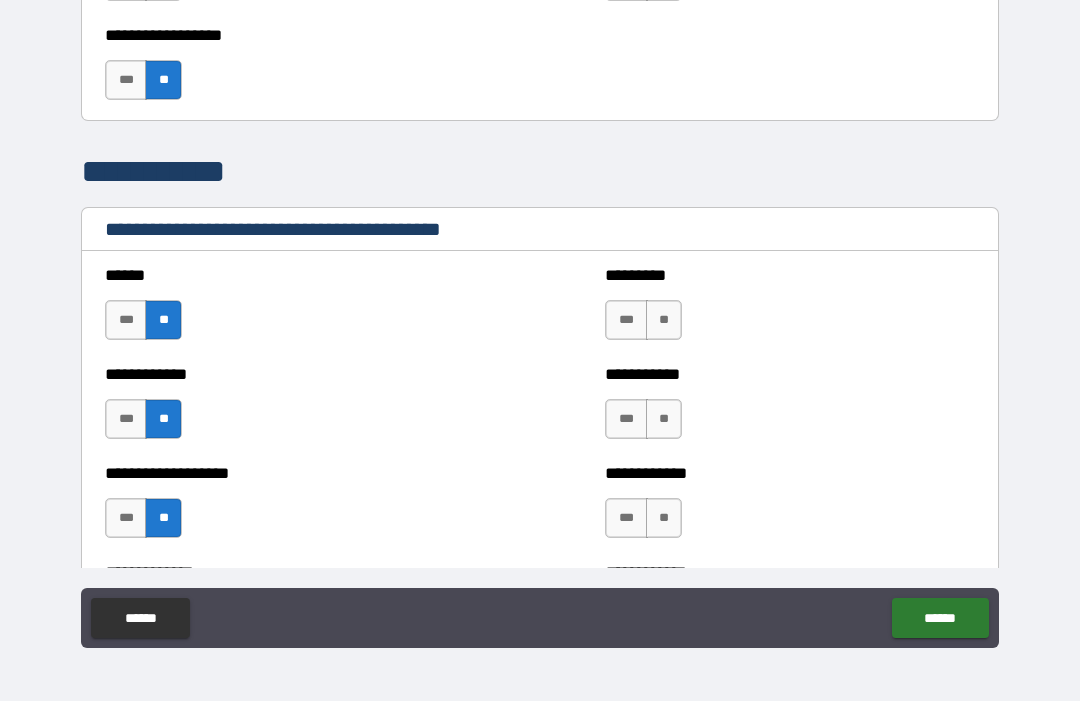 scroll, scrollTop: 4161, scrollLeft: 0, axis: vertical 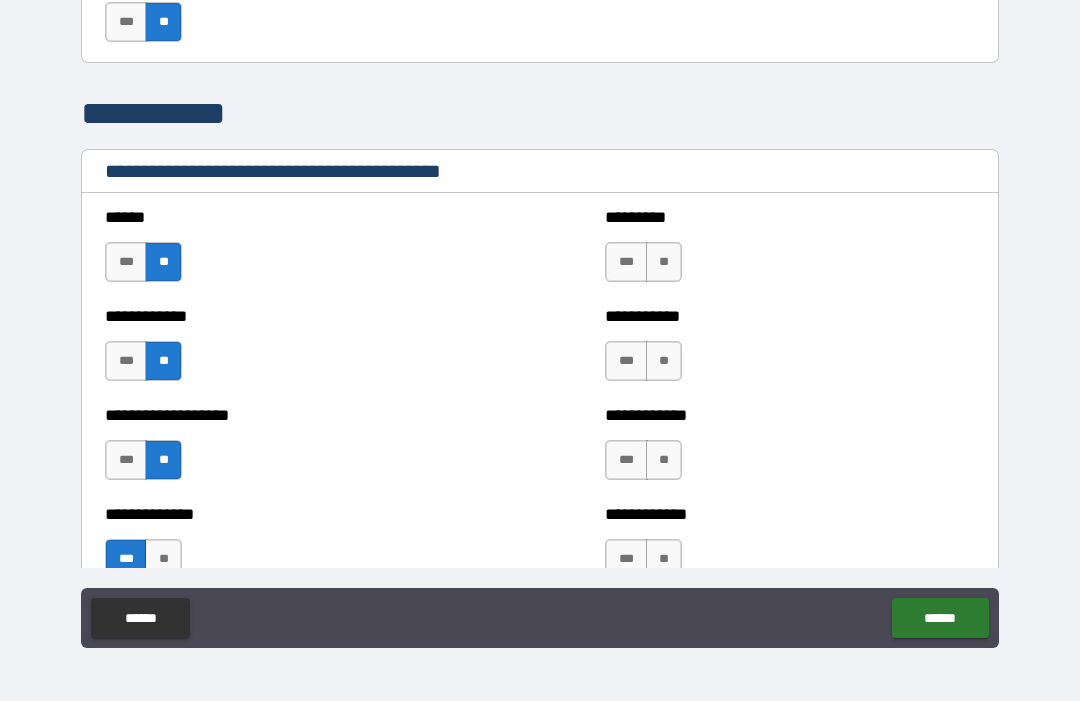 click on "**" at bounding box center (664, 262) 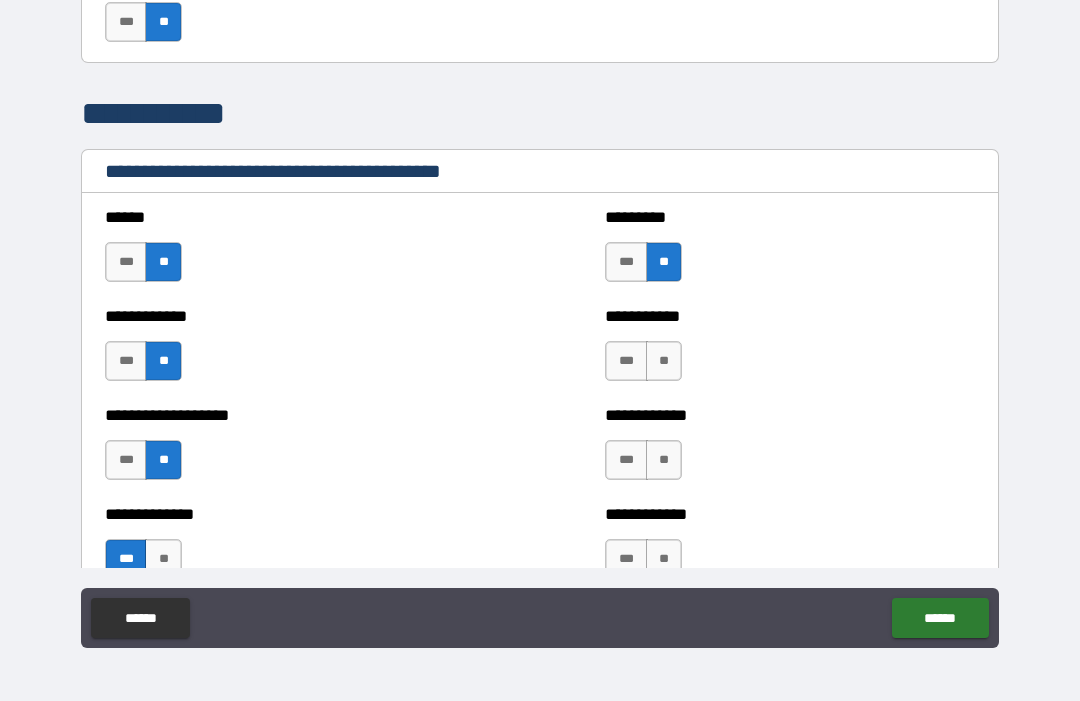 click on "**" at bounding box center [664, 361] 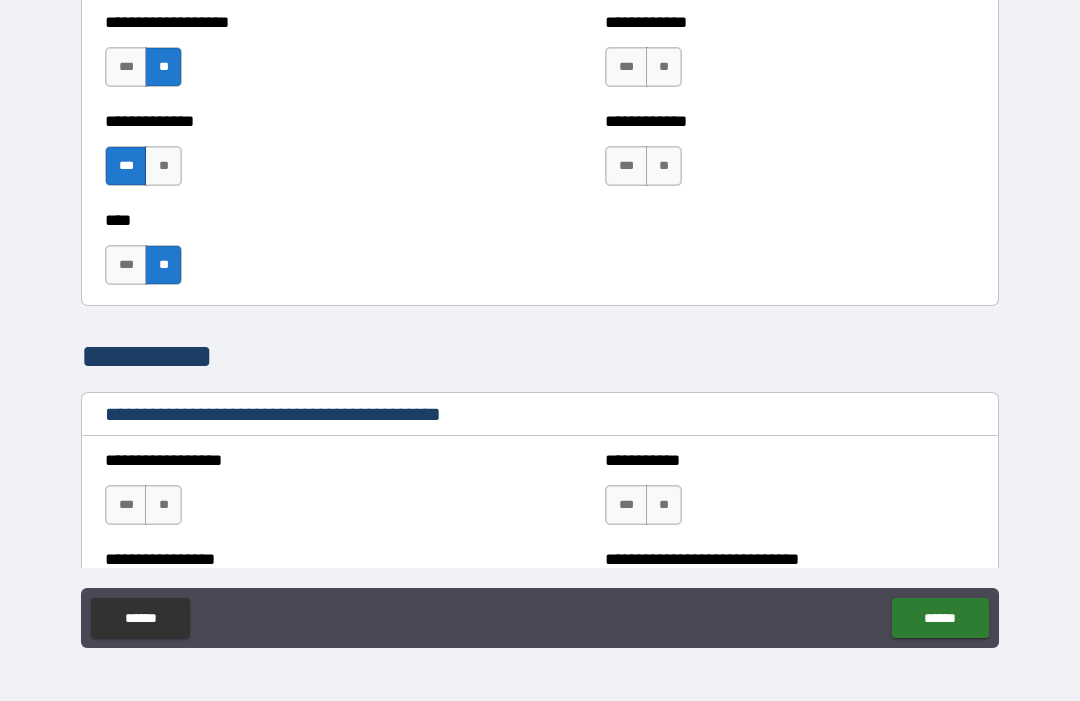 scroll, scrollTop: 4504, scrollLeft: 0, axis: vertical 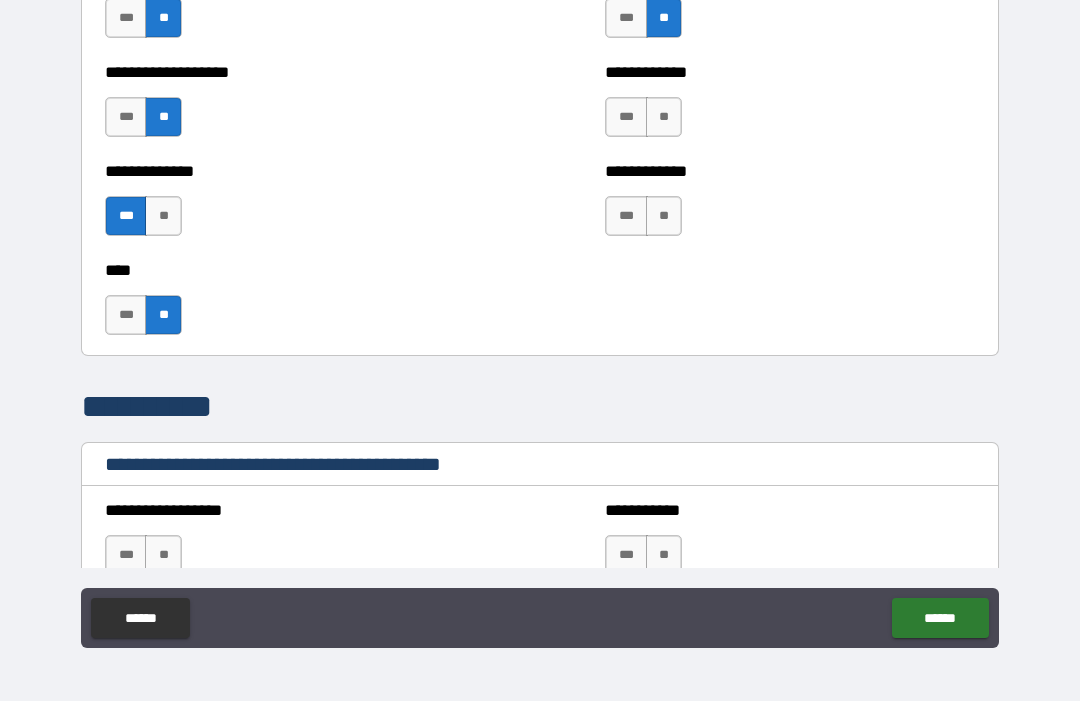 click on "**" at bounding box center (664, 117) 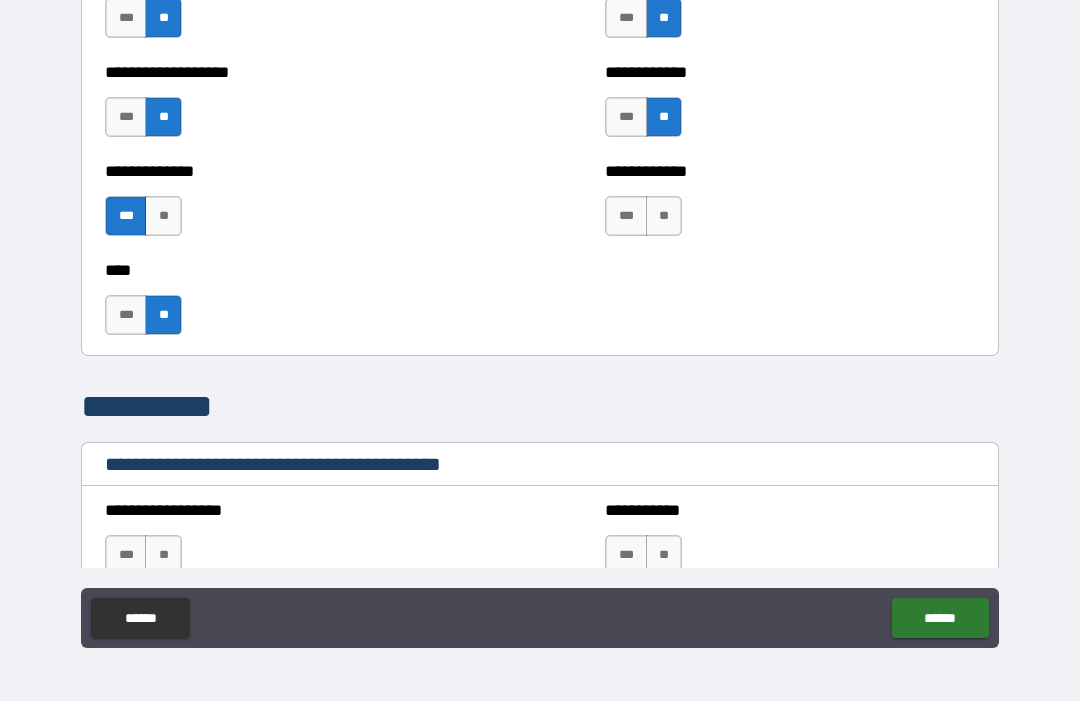 click on "**" at bounding box center [664, 216] 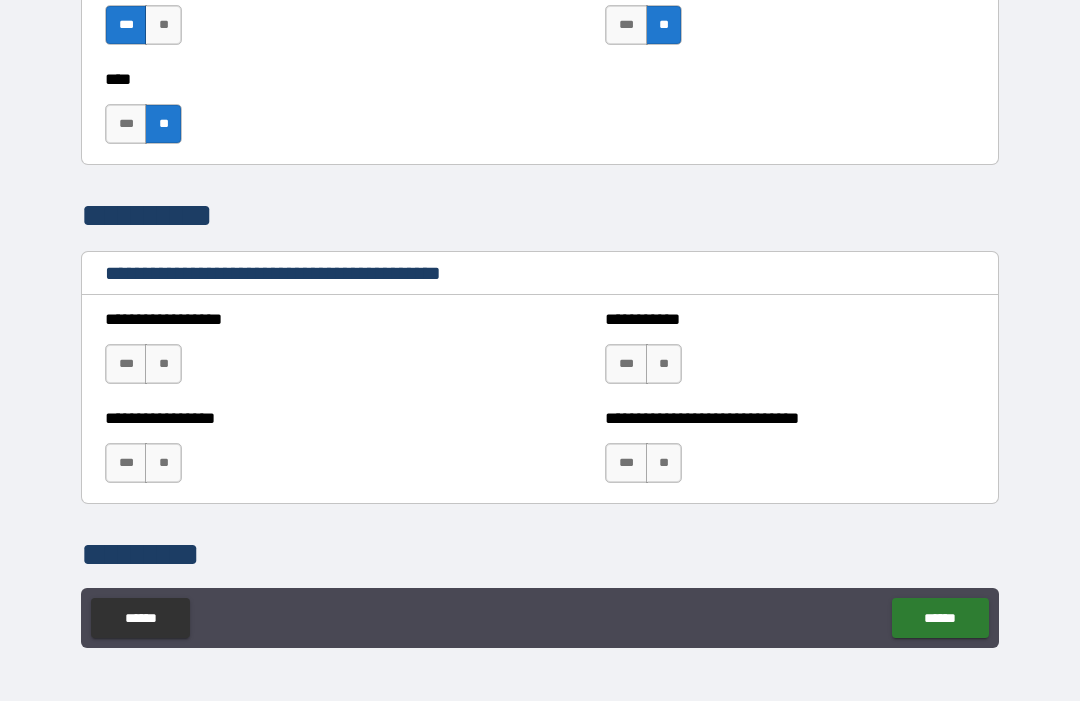 scroll, scrollTop: 4713, scrollLeft: 0, axis: vertical 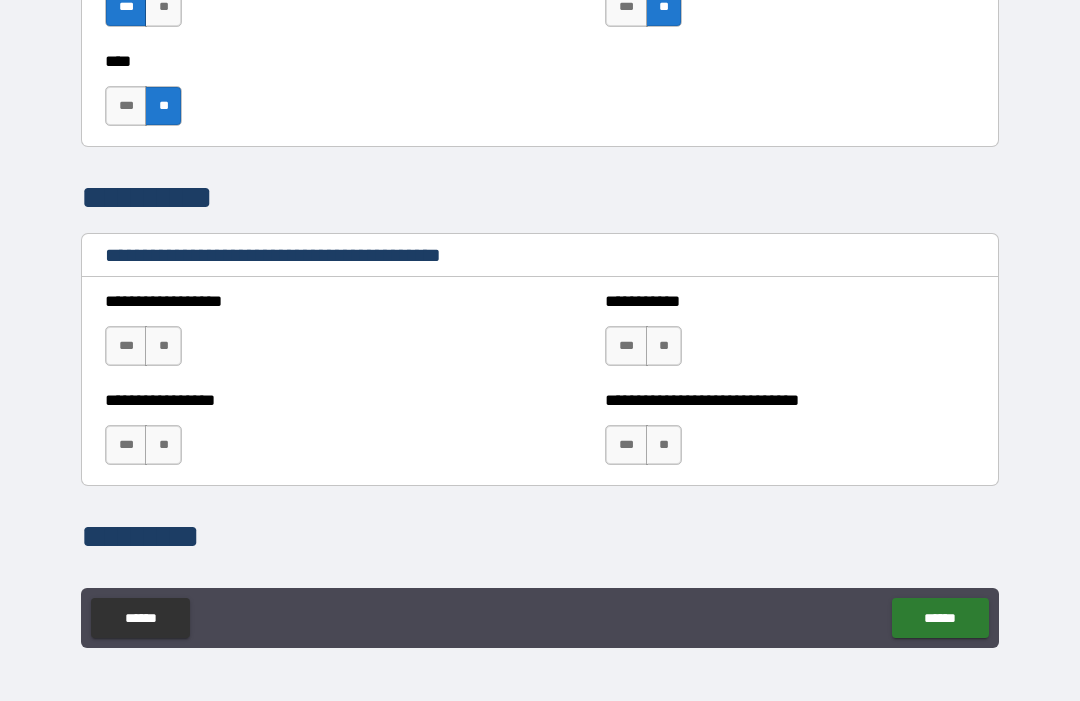 click on "**" at bounding box center [163, 346] 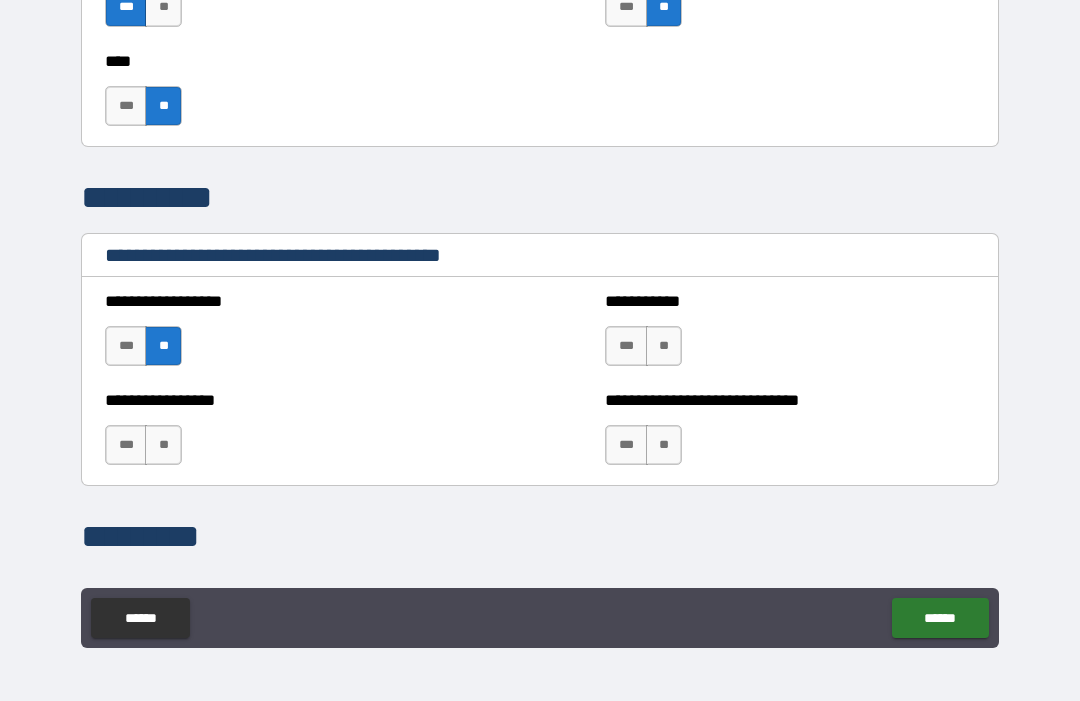 click on "**" at bounding box center (163, 445) 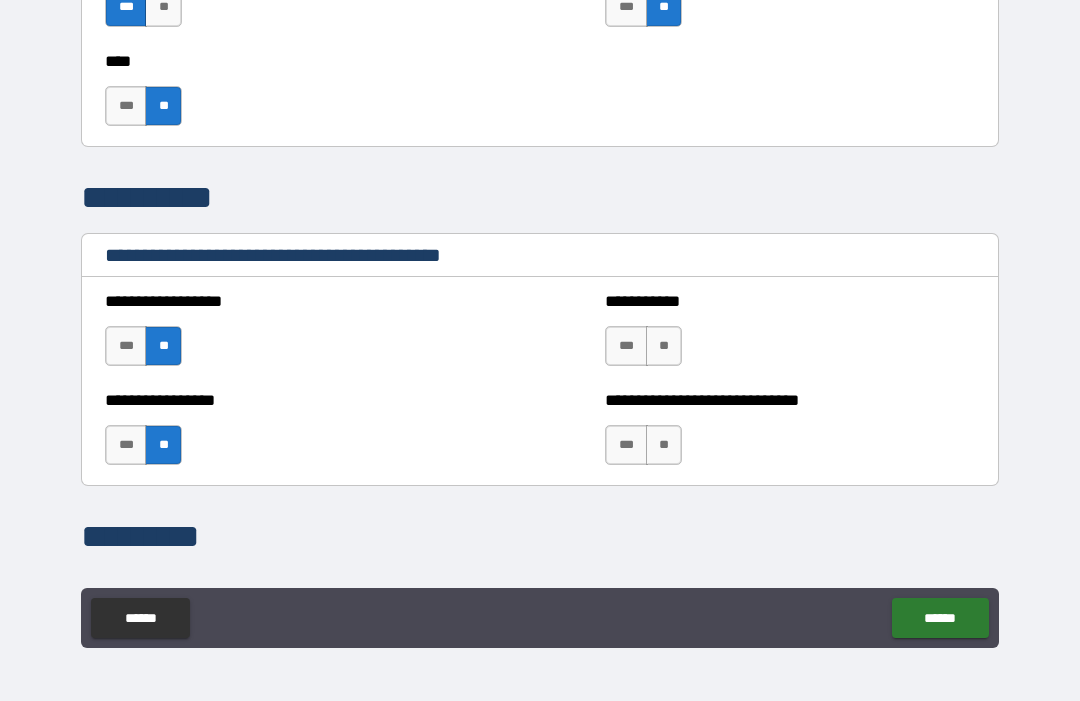 click on "**" at bounding box center (664, 346) 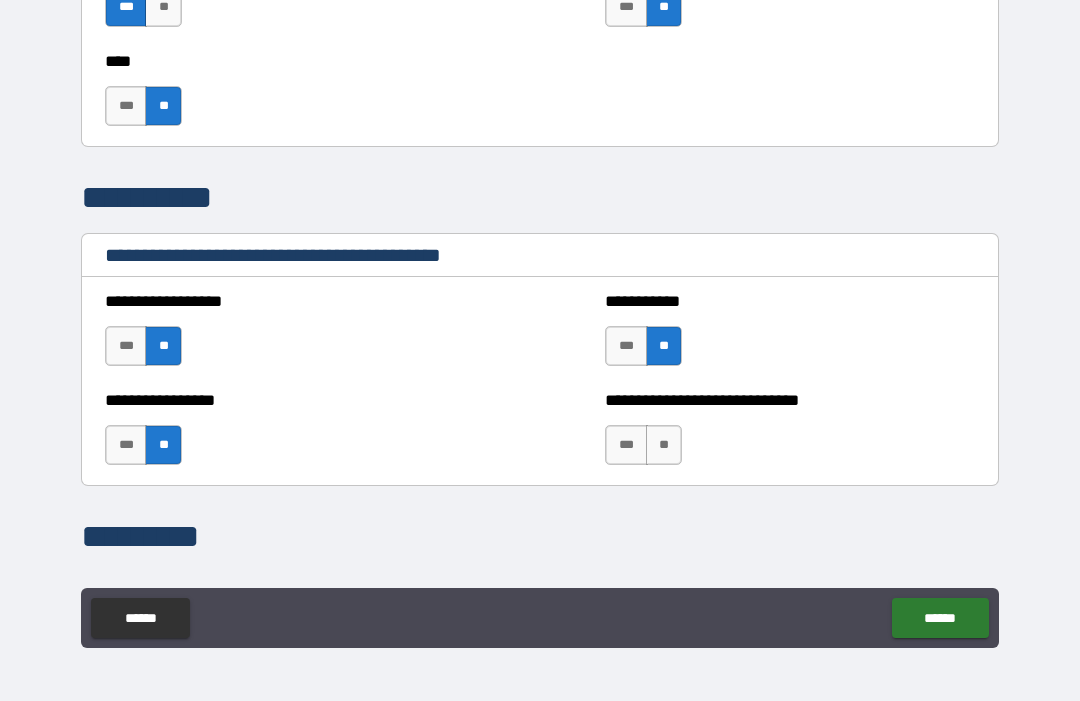 click on "**" at bounding box center (664, 445) 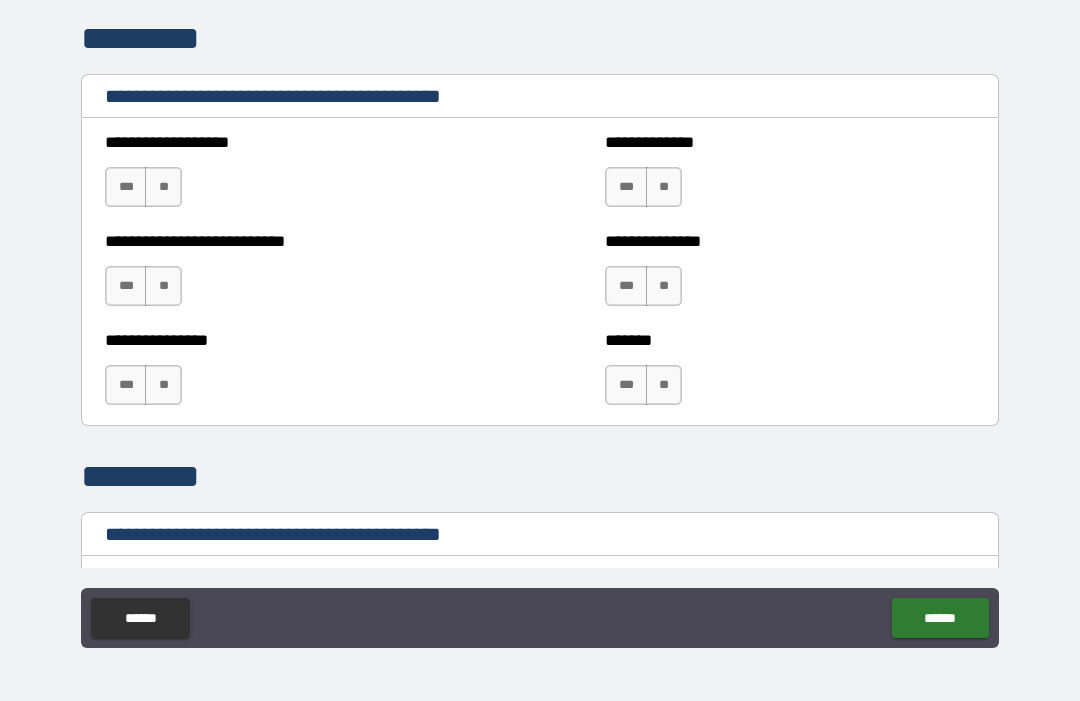 scroll, scrollTop: 5212, scrollLeft: 0, axis: vertical 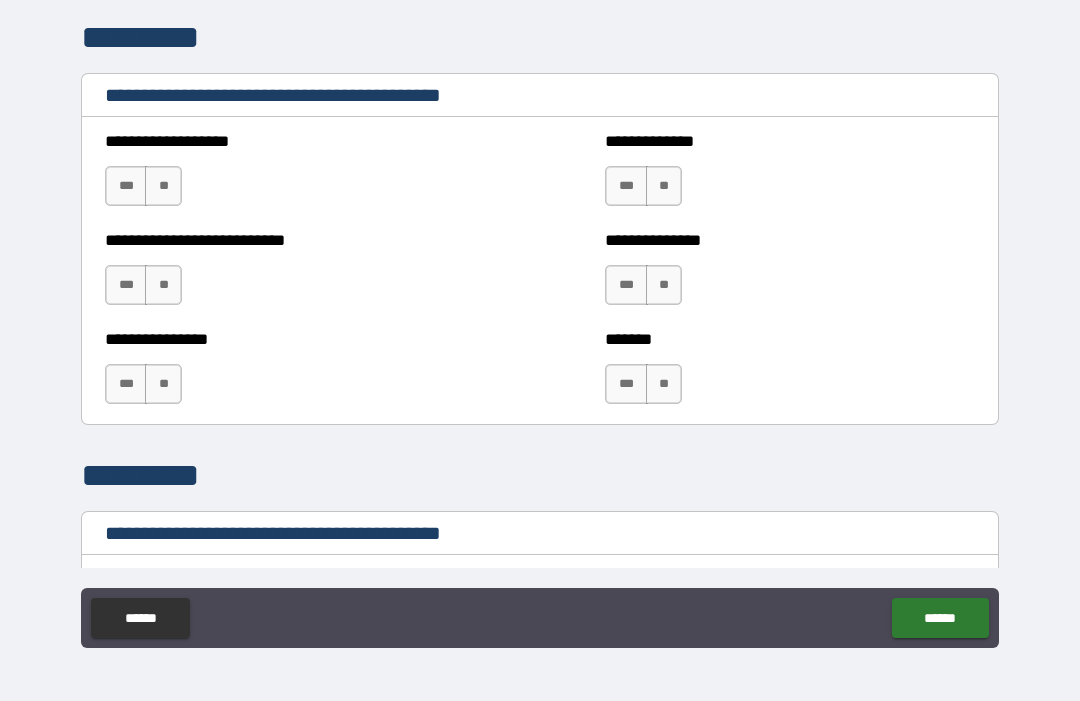 click on "**" at bounding box center (163, 186) 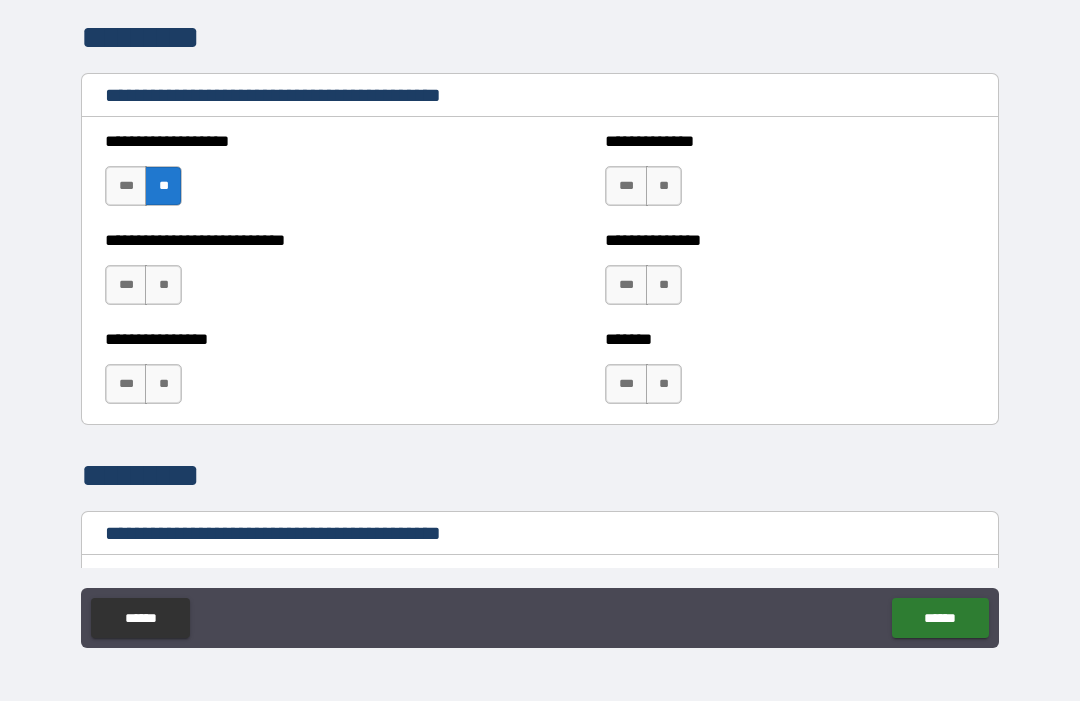 click on "**" at bounding box center [163, 285] 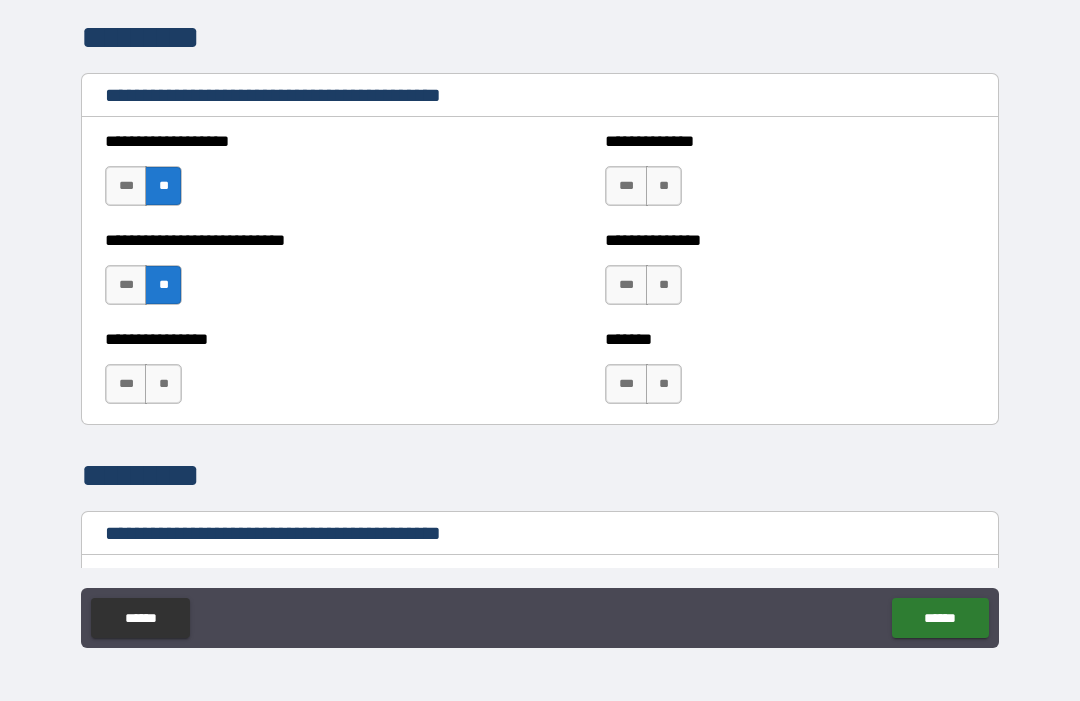 click on "**" at bounding box center [163, 384] 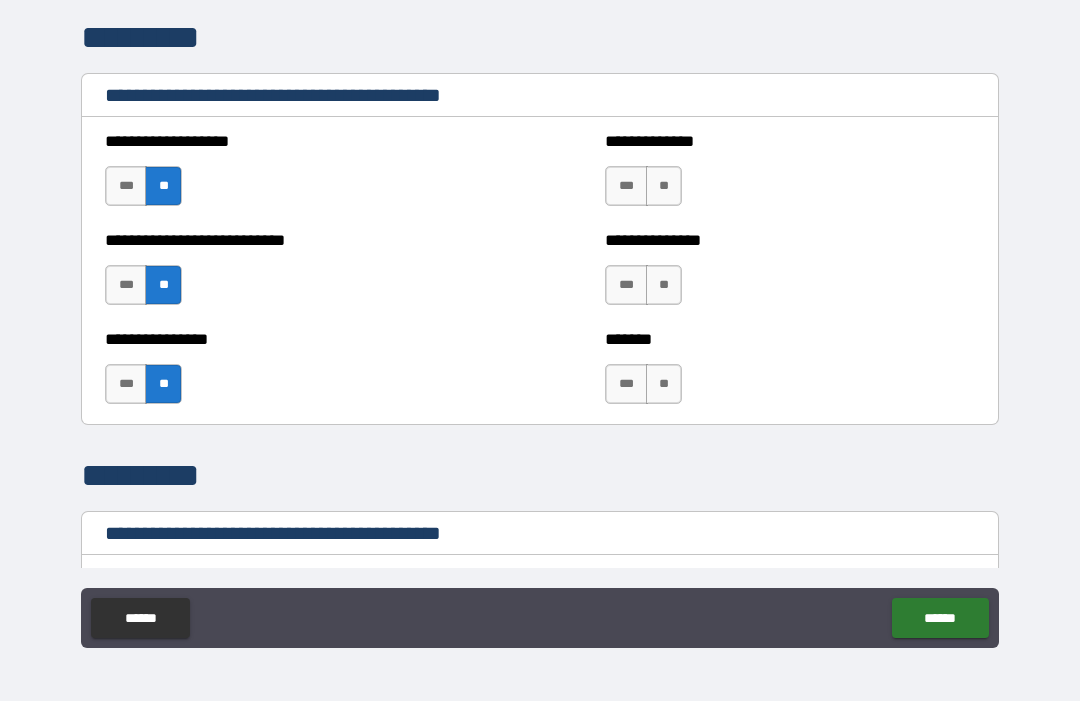 click on "**" at bounding box center (664, 186) 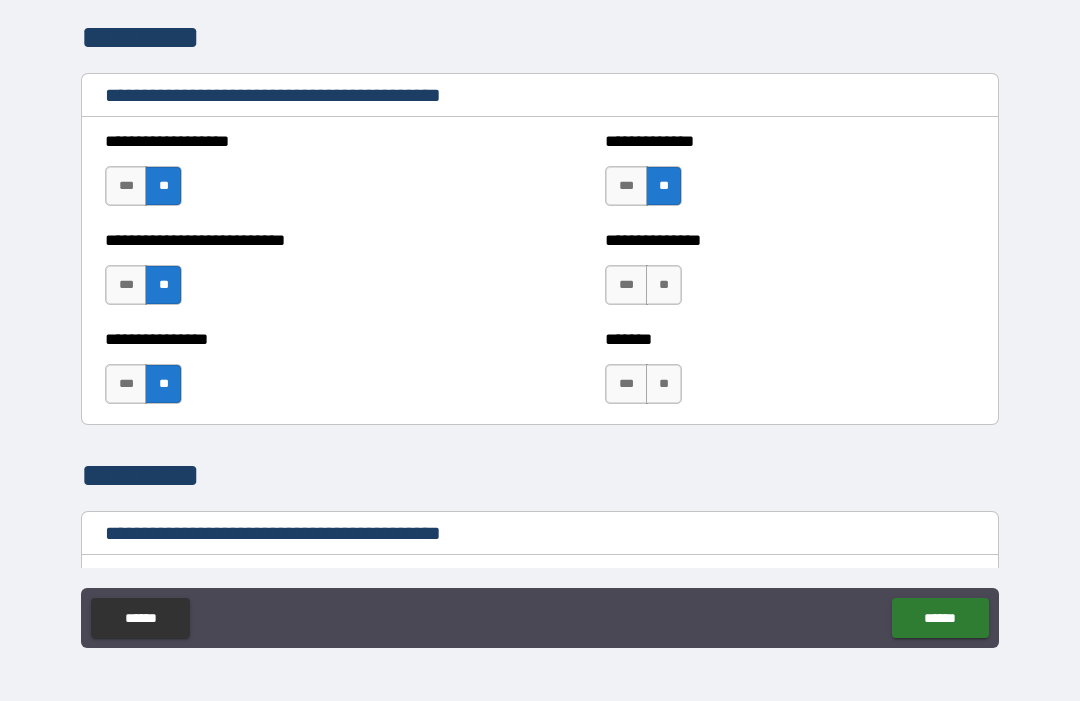 click on "**" at bounding box center (664, 285) 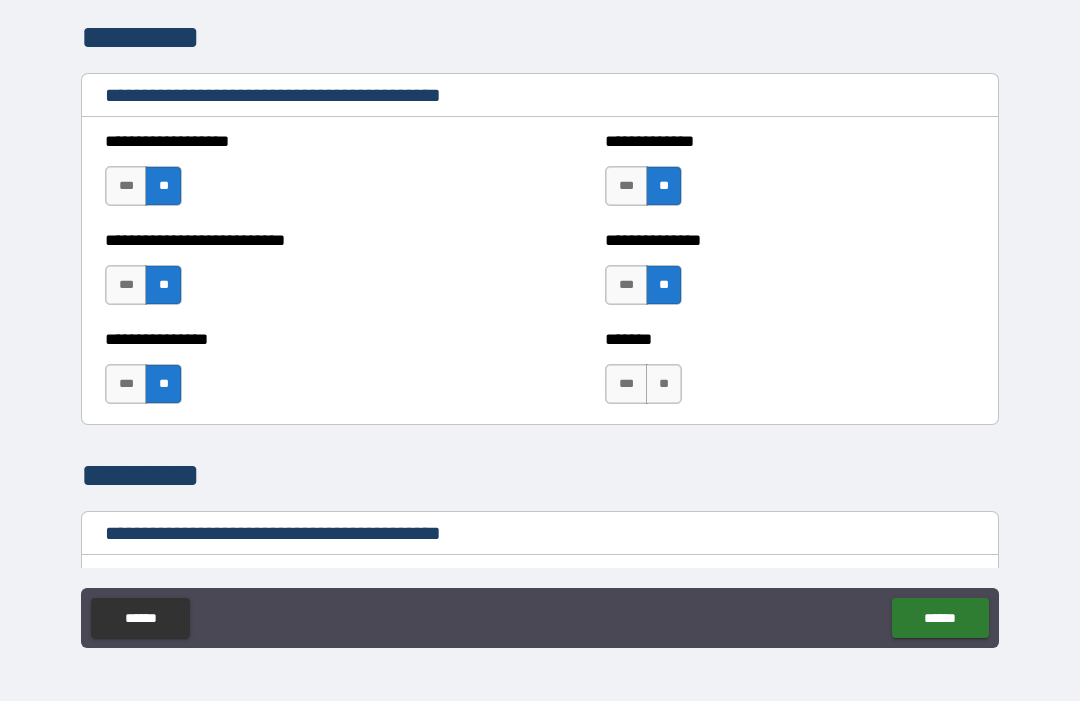 click on "**" at bounding box center [664, 384] 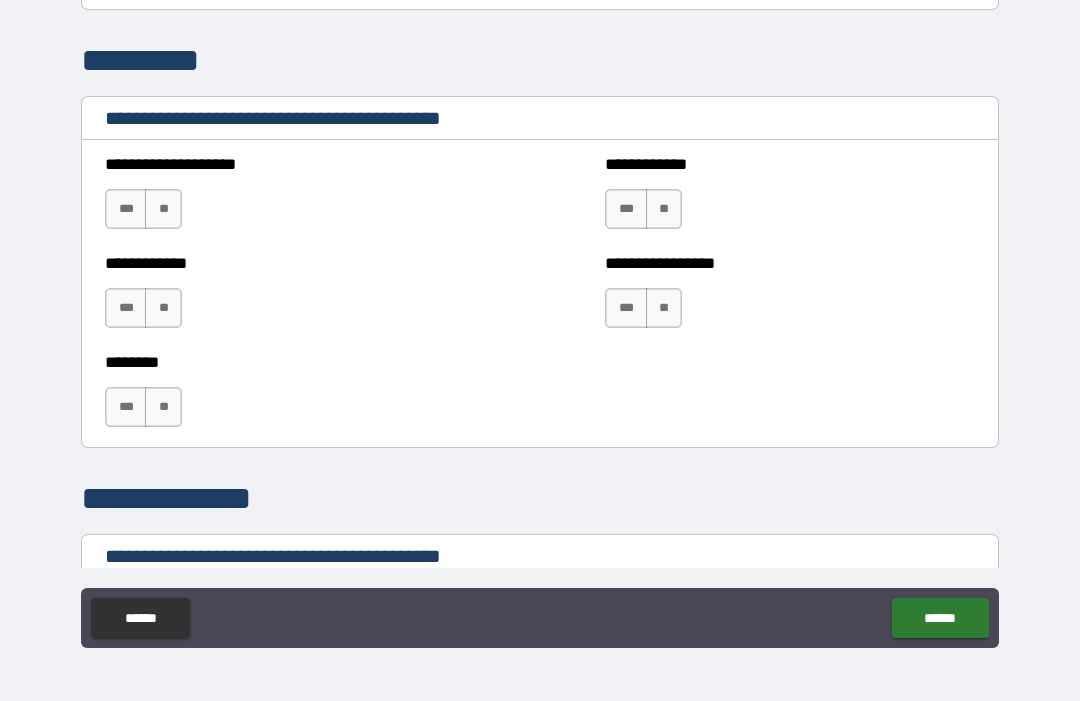 scroll, scrollTop: 5626, scrollLeft: 0, axis: vertical 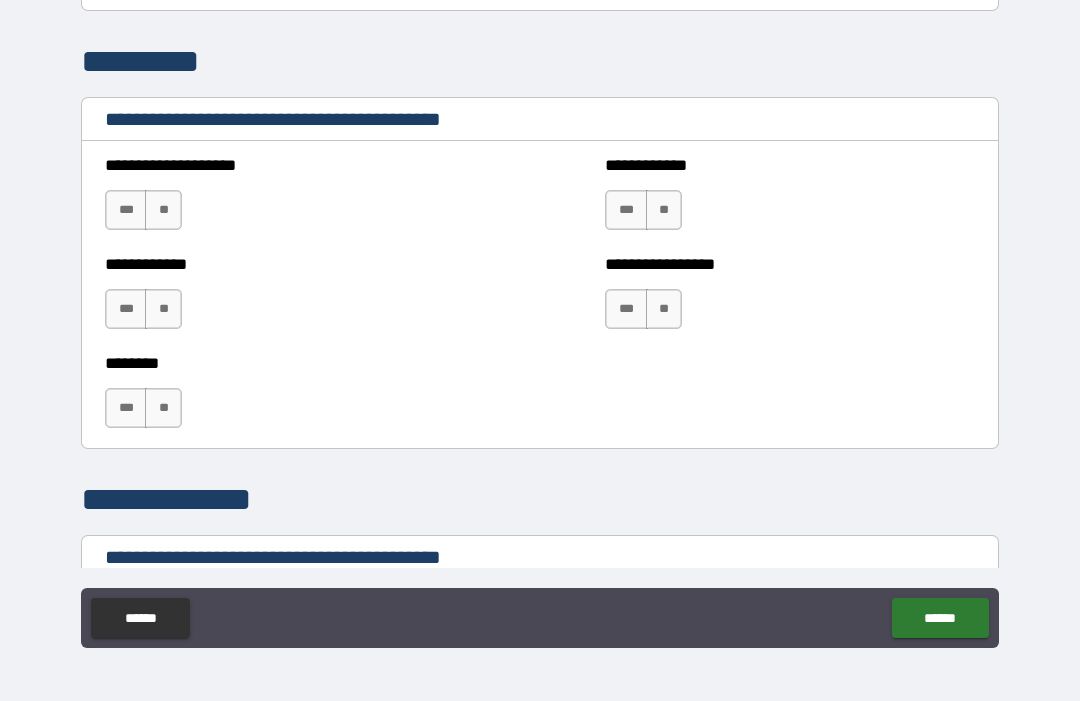 click on "**" at bounding box center [163, 210] 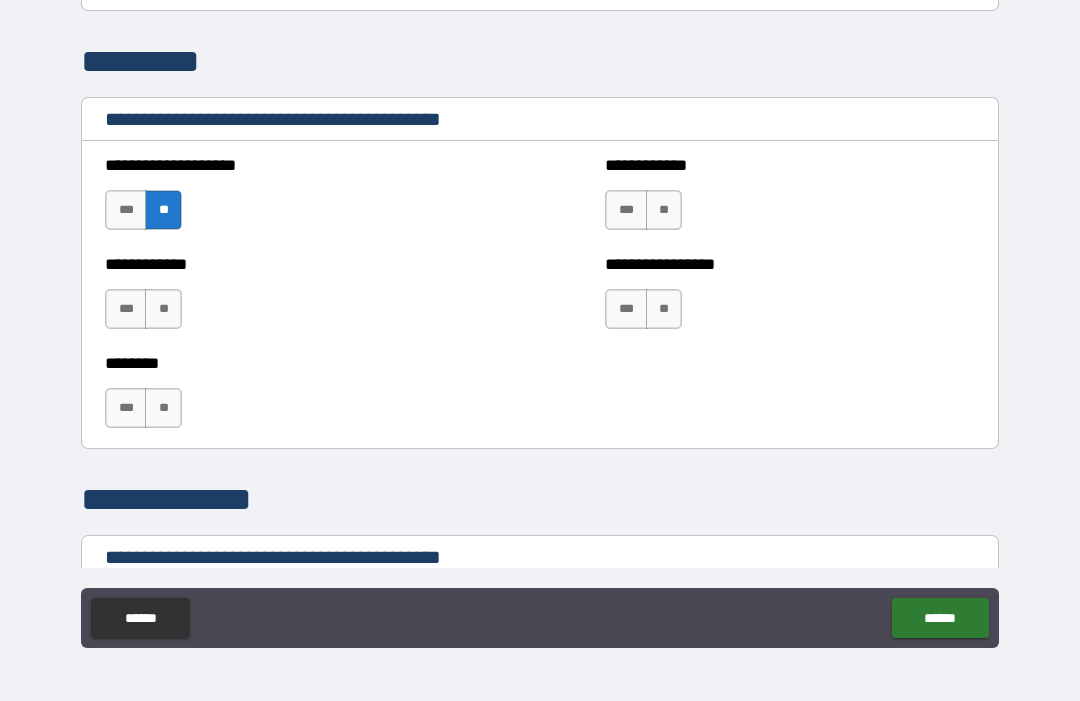 click on "**" at bounding box center [163, 309] 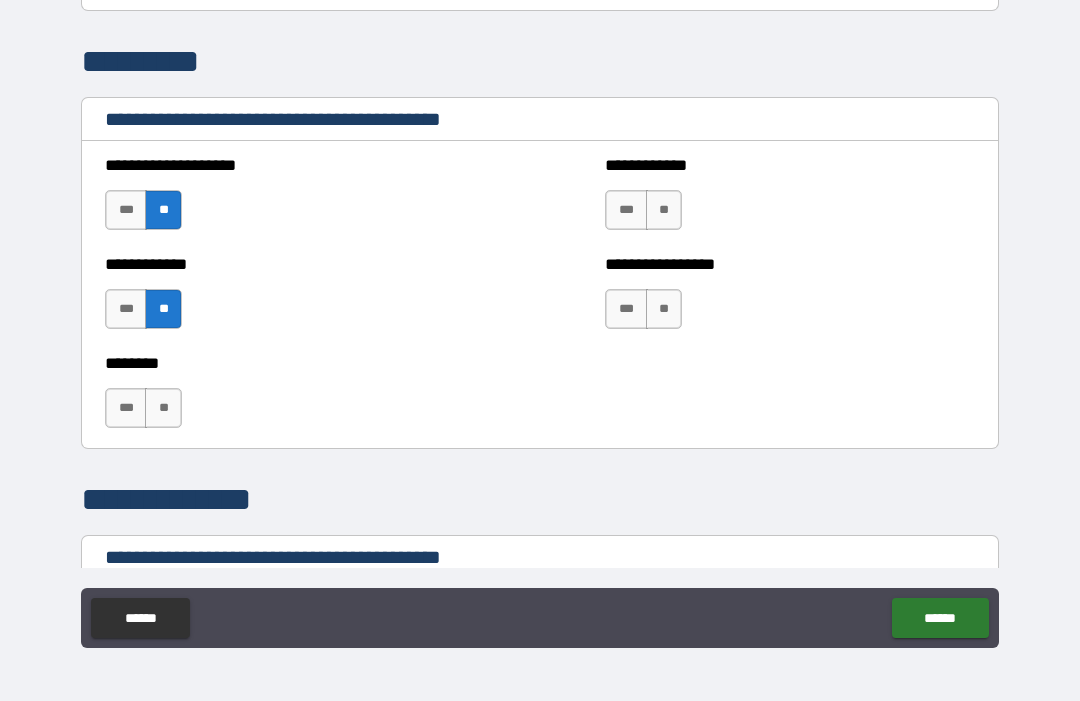 click on "**" at bounding box center (163, 408) 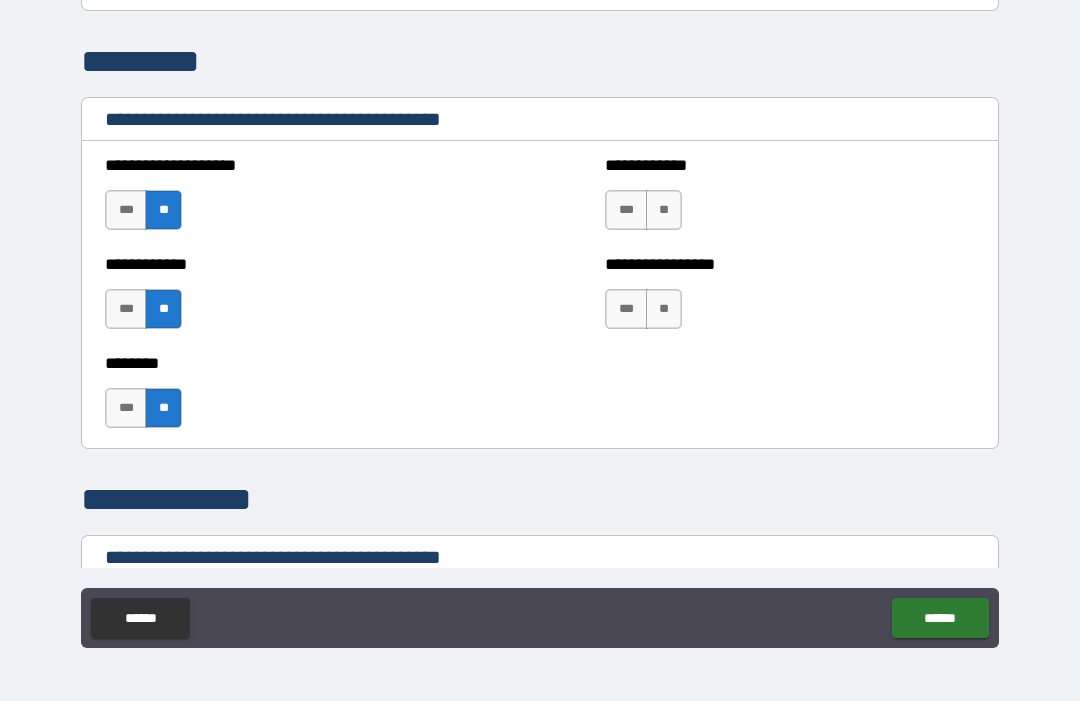 click on "**" at bounding box center (664, 210) 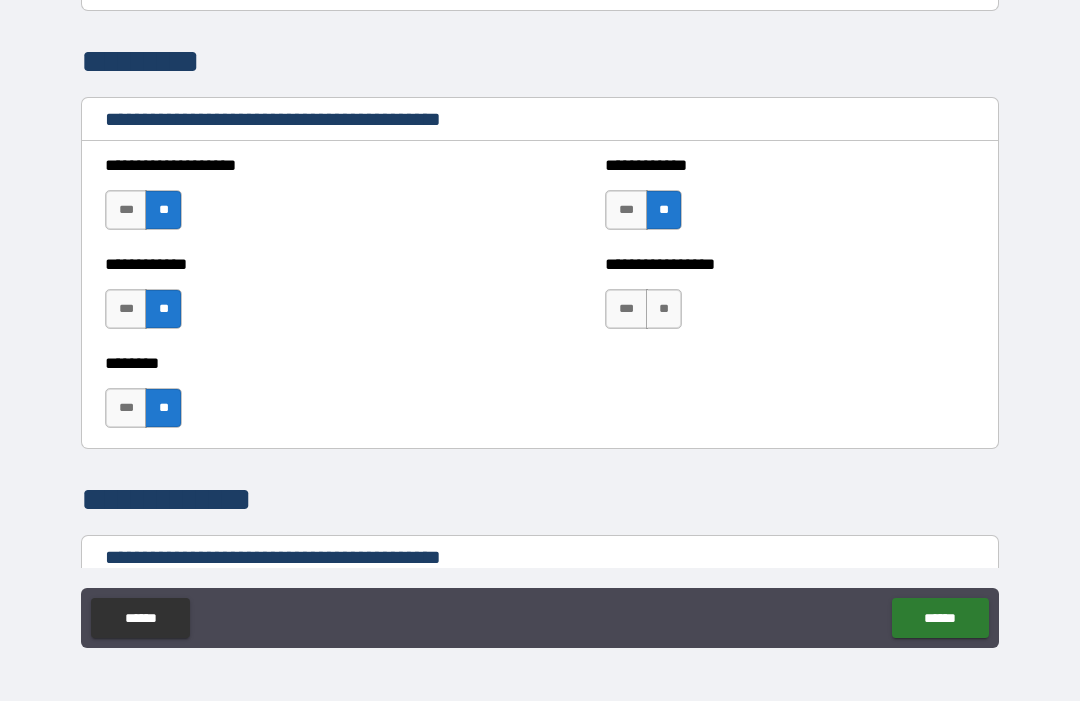 click on "**" at bounding box center [664, 309] 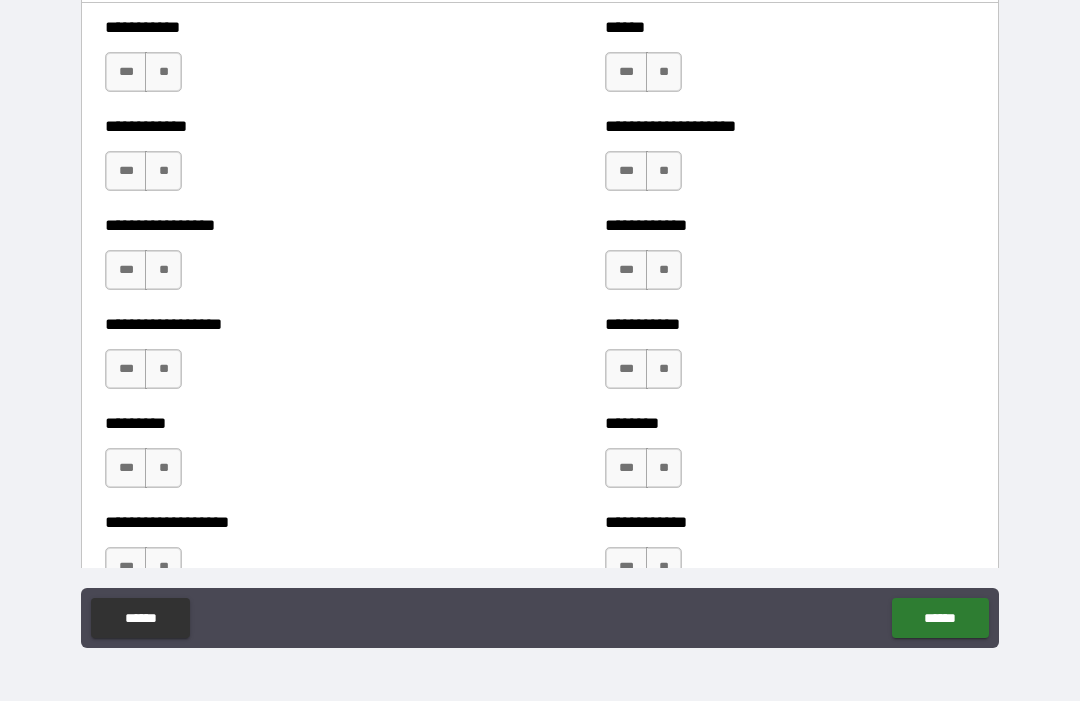 scroll, scrollTop: 6186, scrollLeft: 0, axis: vertical 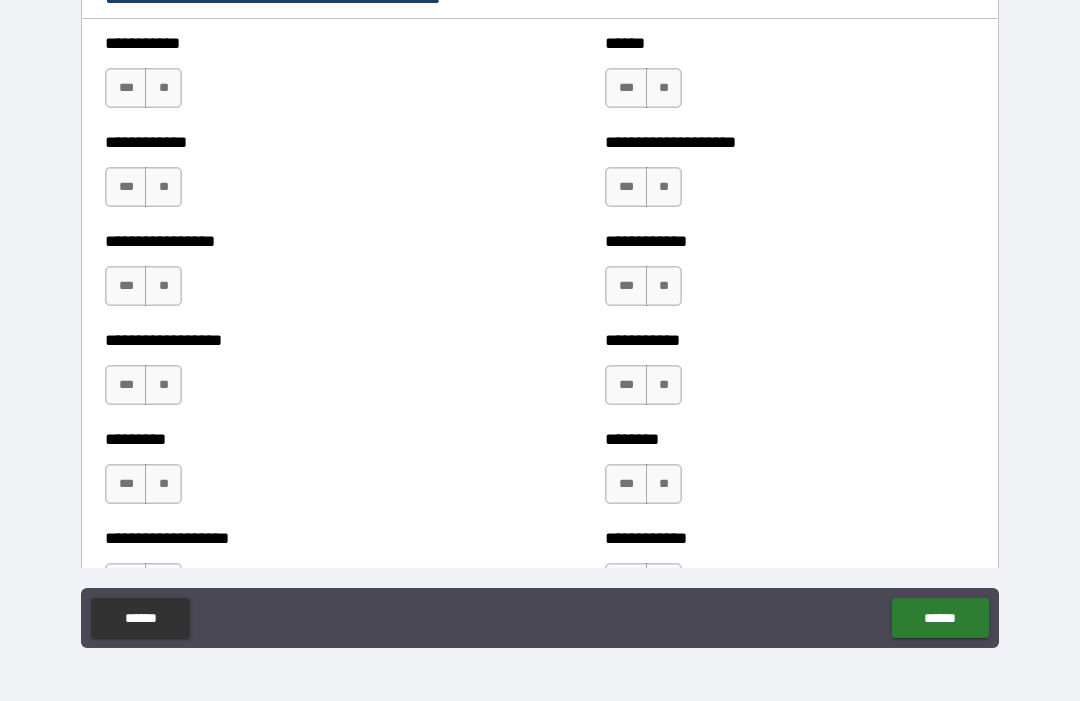 click on "**" at bounding box center [163, 88] 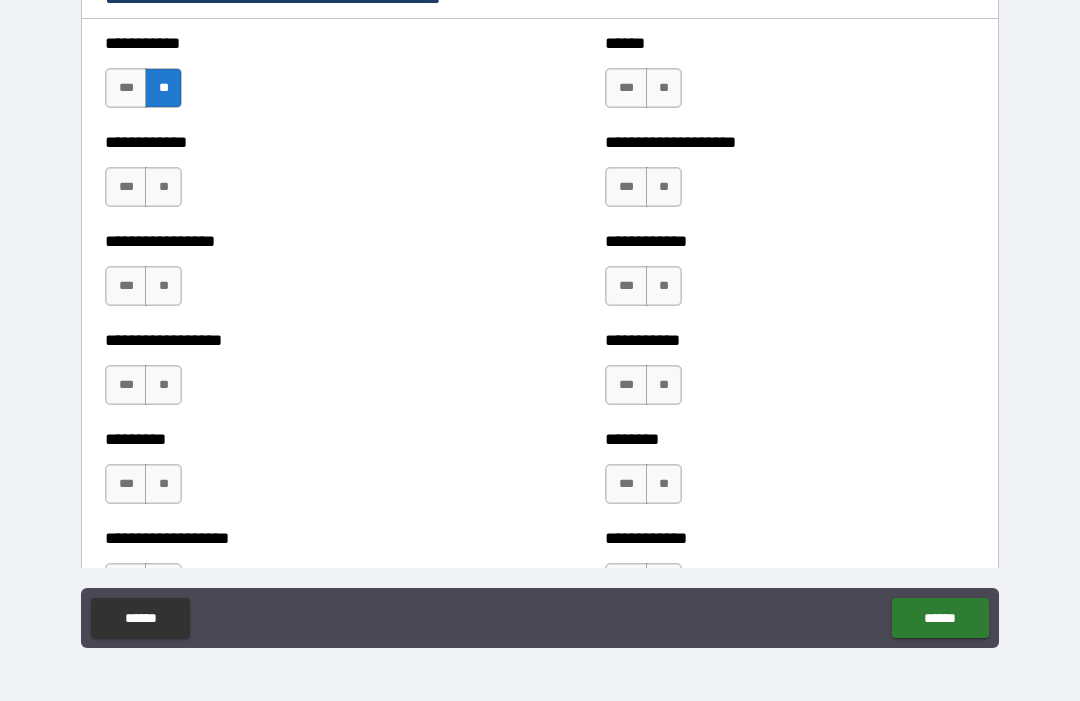 click on "**" at bounding box center (163, 187) 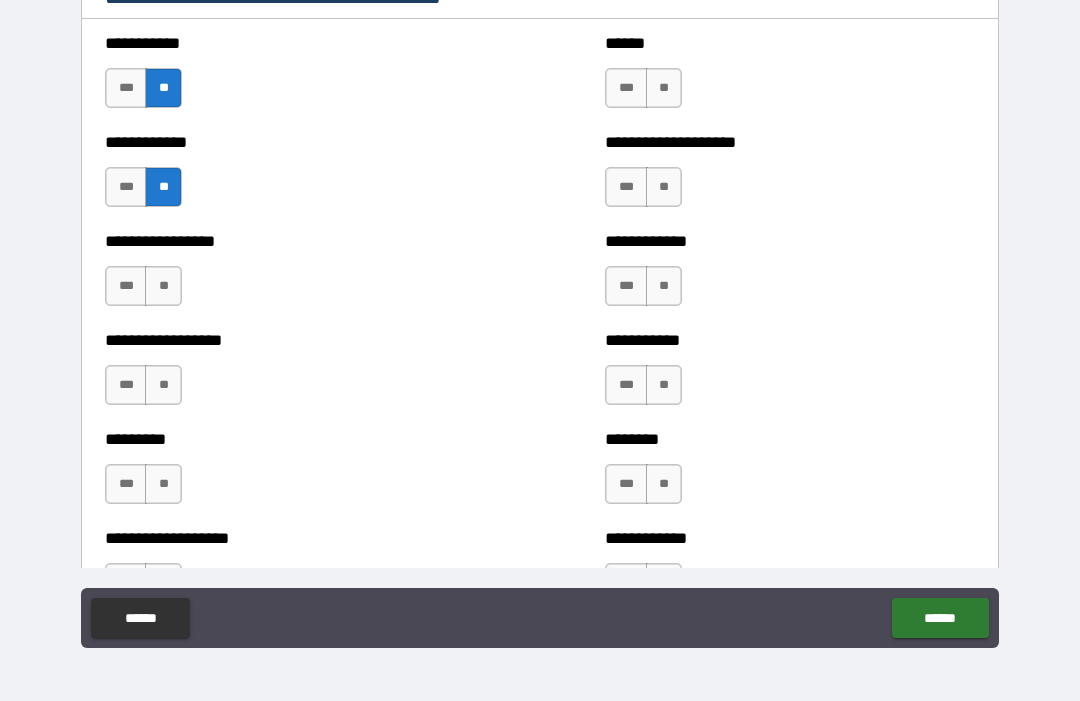 click on "**********" at bounding box center [290, 276] 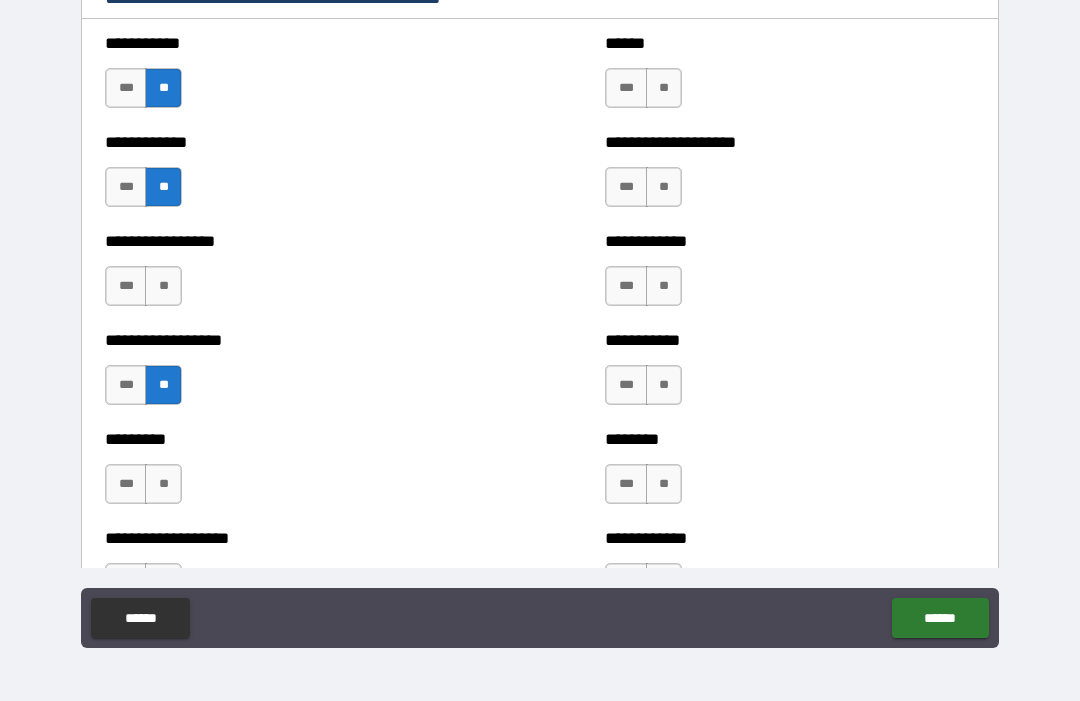 click on "********* *** **" at bounding box center (290, 474) 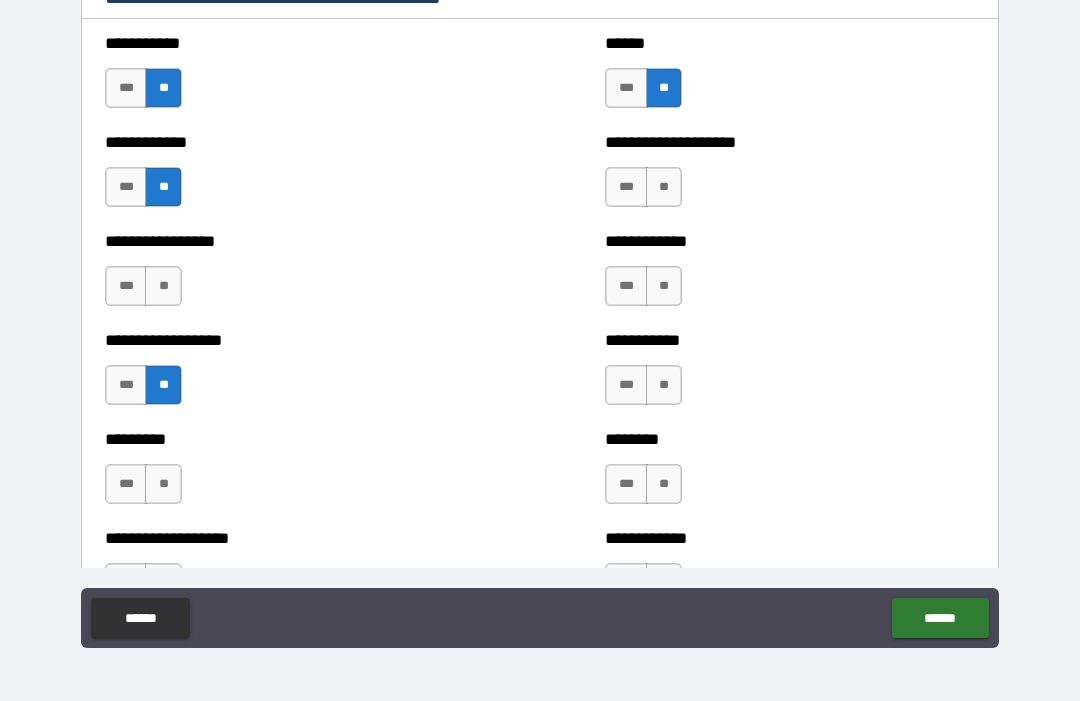 click on "**" at bounding box center (664, 187) 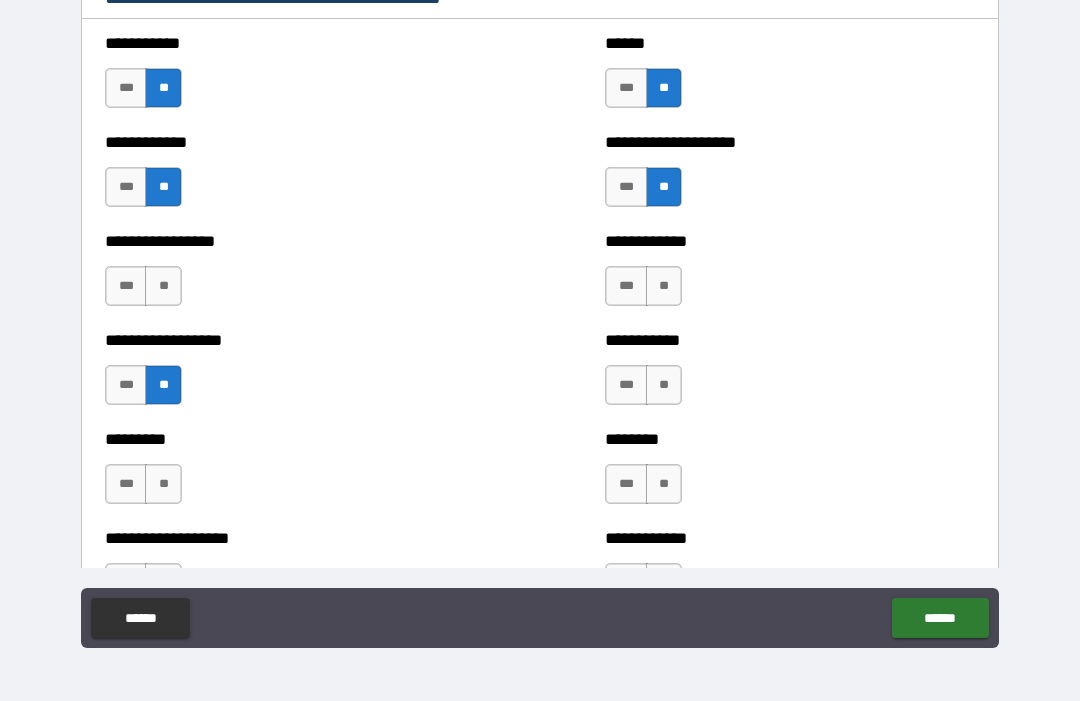 click on "**" at bounding box center (664, 286) 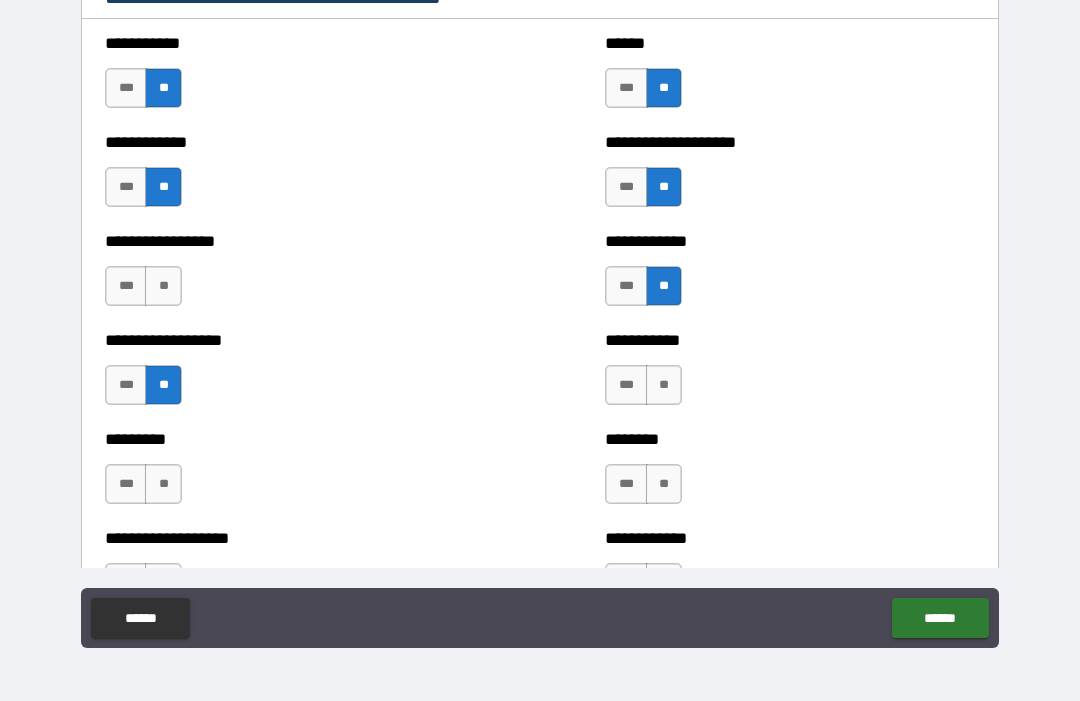 click on "**" at bounding box center (664, 385) 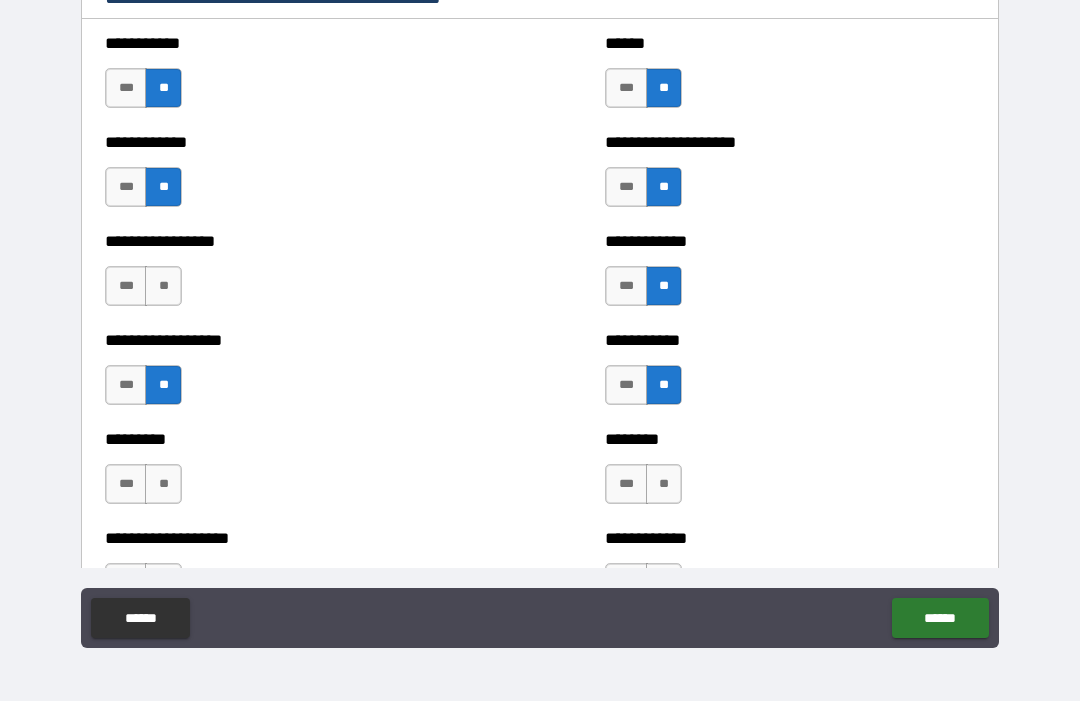 click on "**" at bounding box center (664, 484) 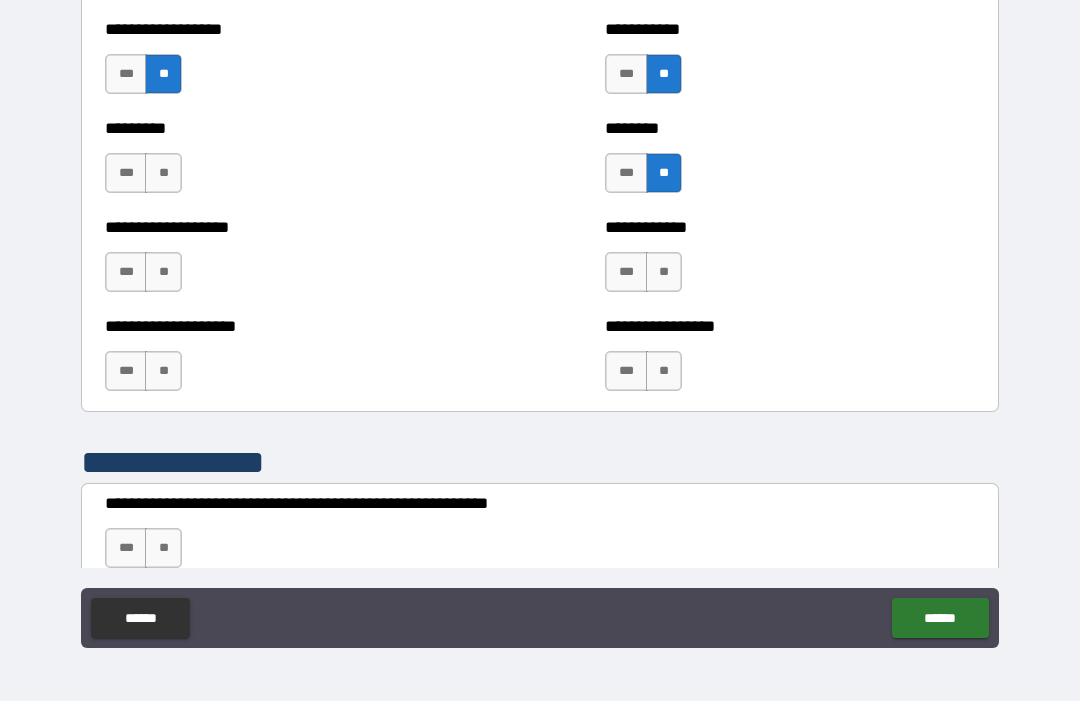 scroll, scrollTop: 6511, scrollLeft: 0, axis: vertical 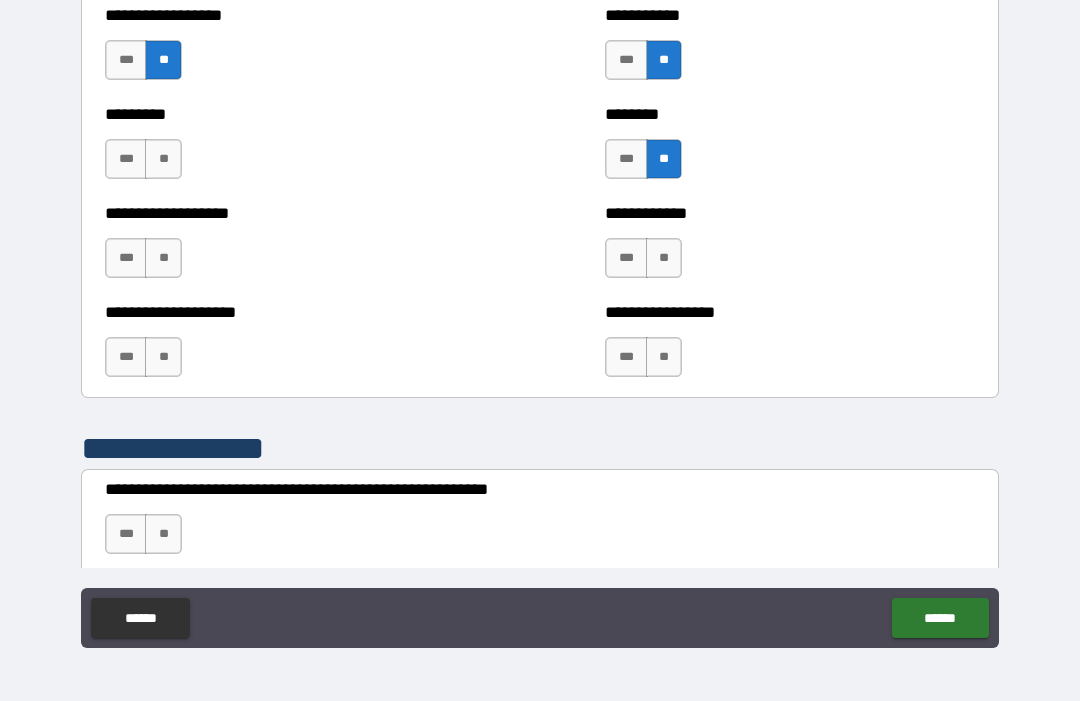 click on "**" at bounding box center (664, 357) 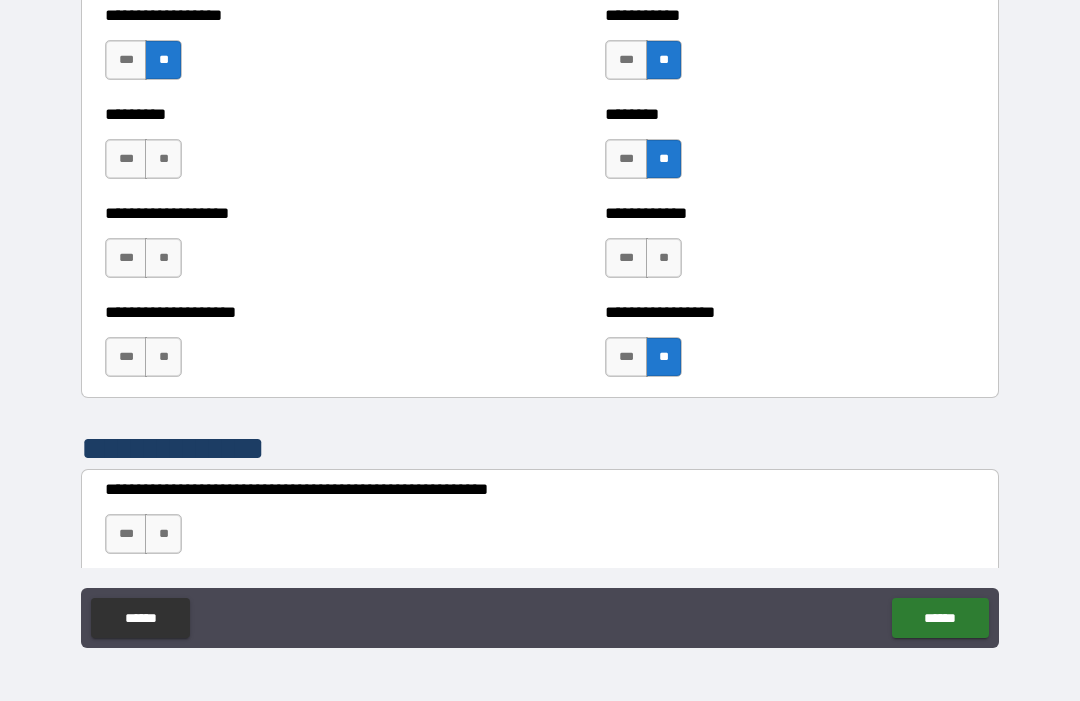 click on "**" at bounding box center [163, 159] 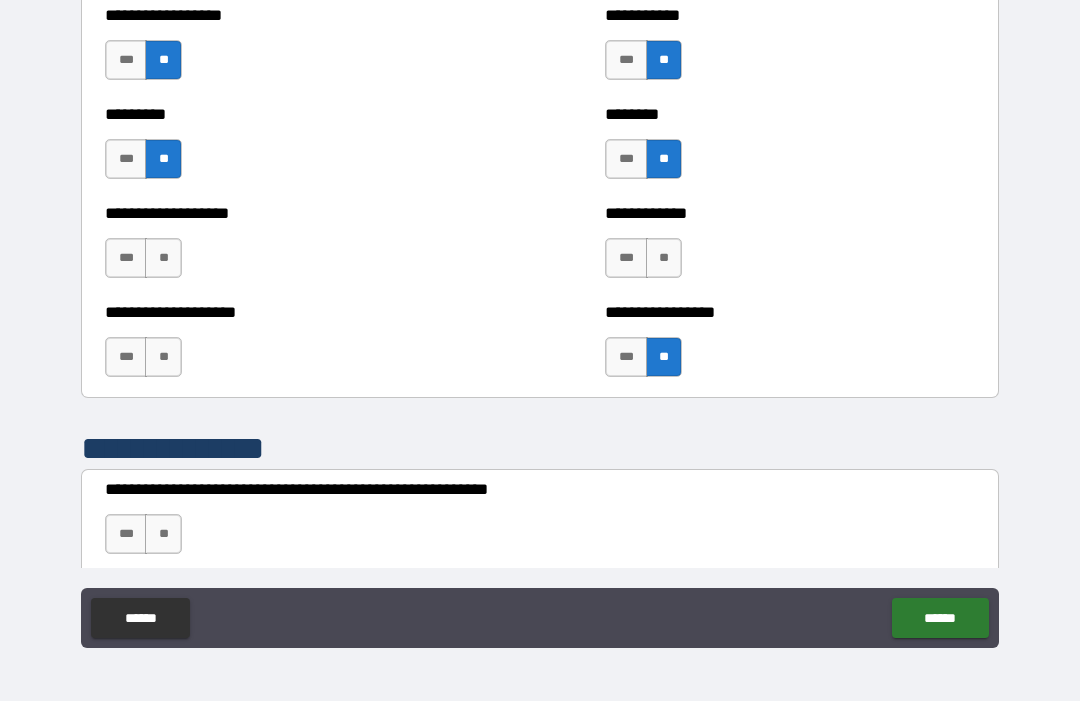 click on "**" at bounding box center (163, 258) 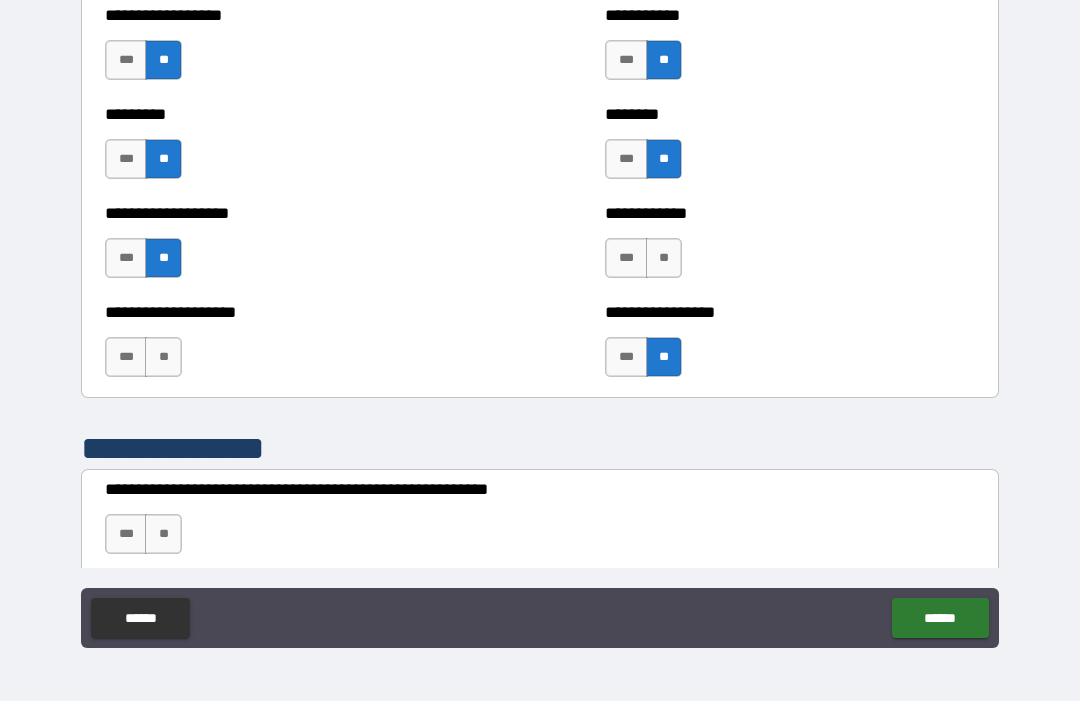 click on "**" at bounding box center [163, 357] 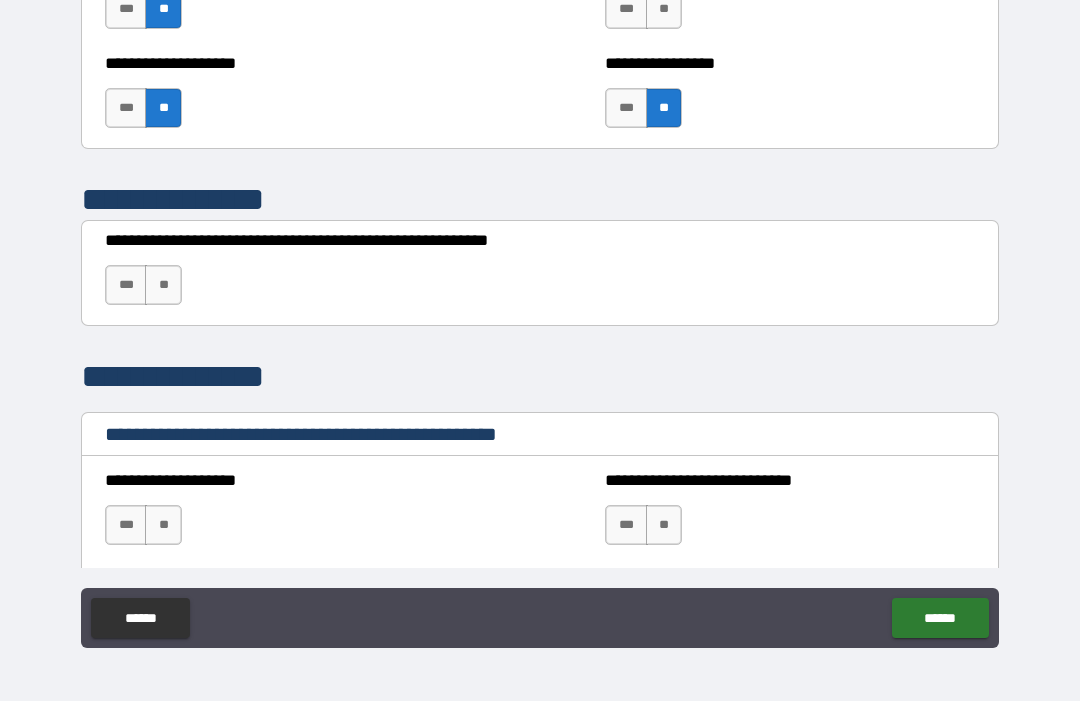 scroll, scrollTop: 6762, scrollLeft: 0, axis: vertical 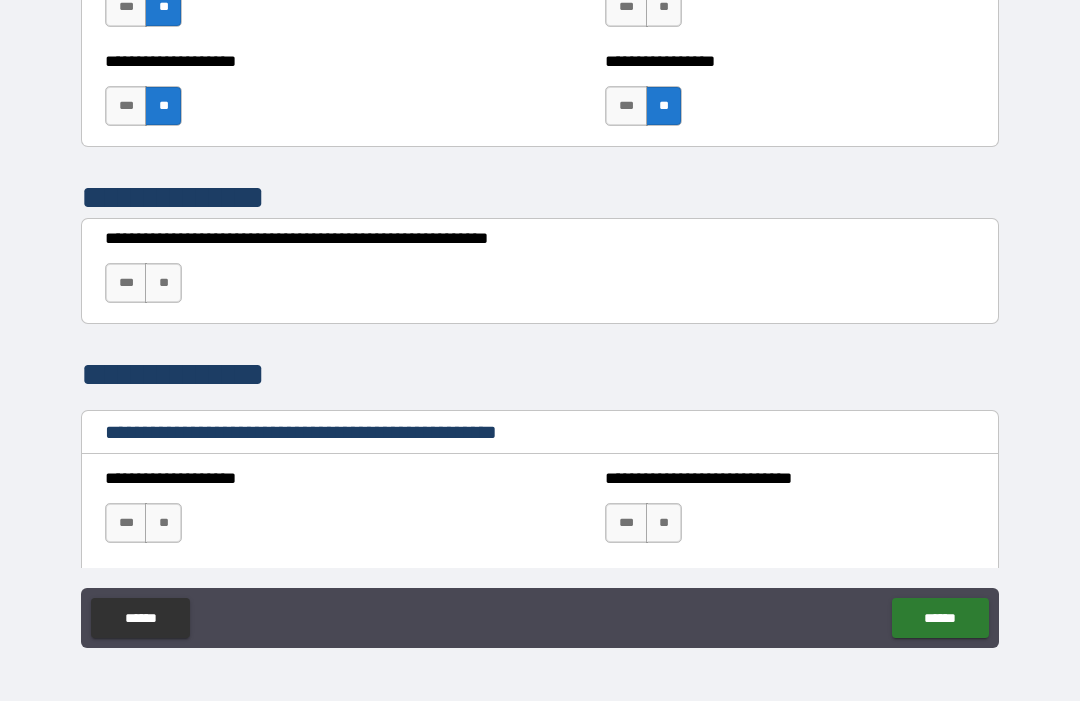 click on "**" at bounding box center [163, 283] 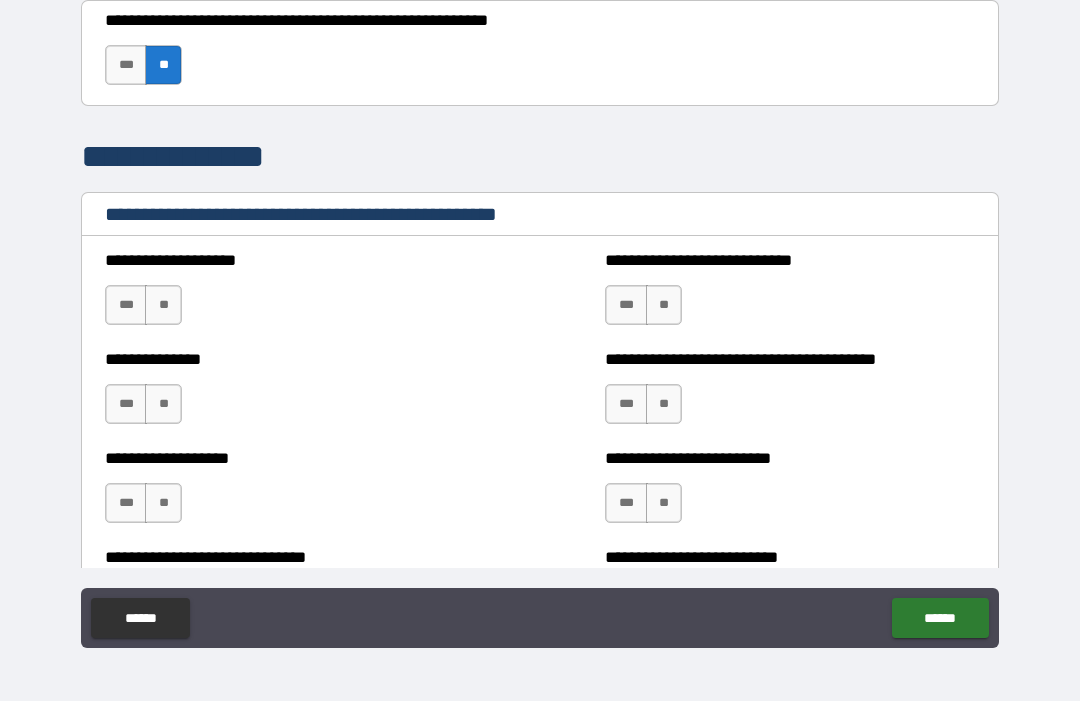 scroll, scrollTop: 6981, scrollLeft: 0, axis: vertical 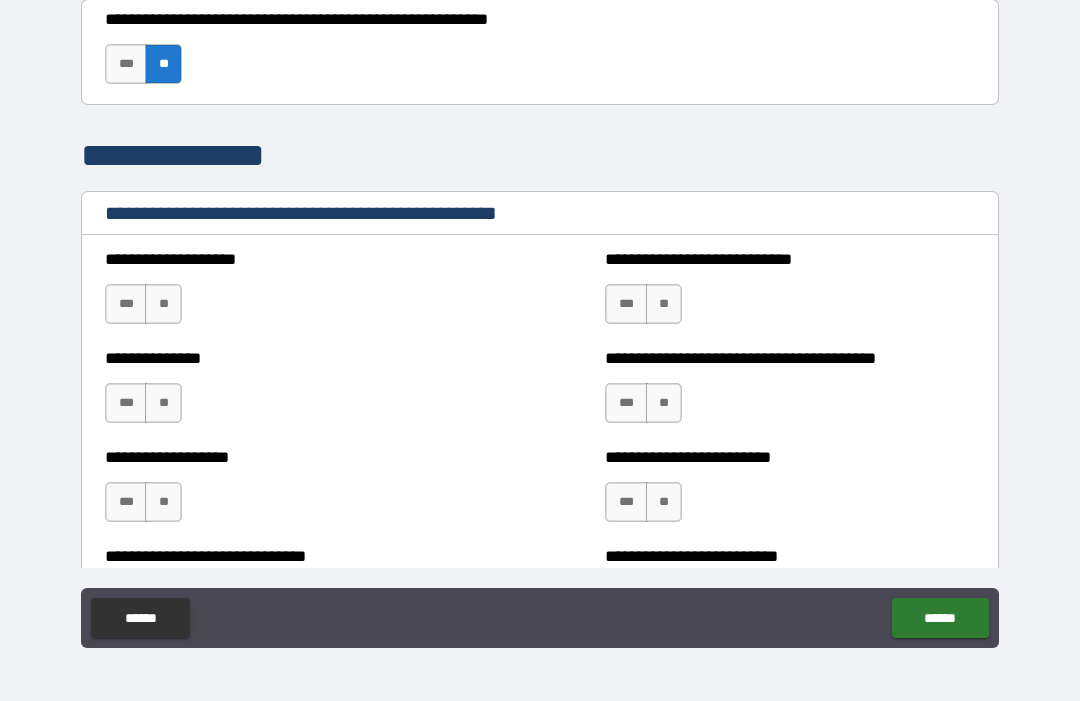 click on "**" at bounding box center [163, 304] 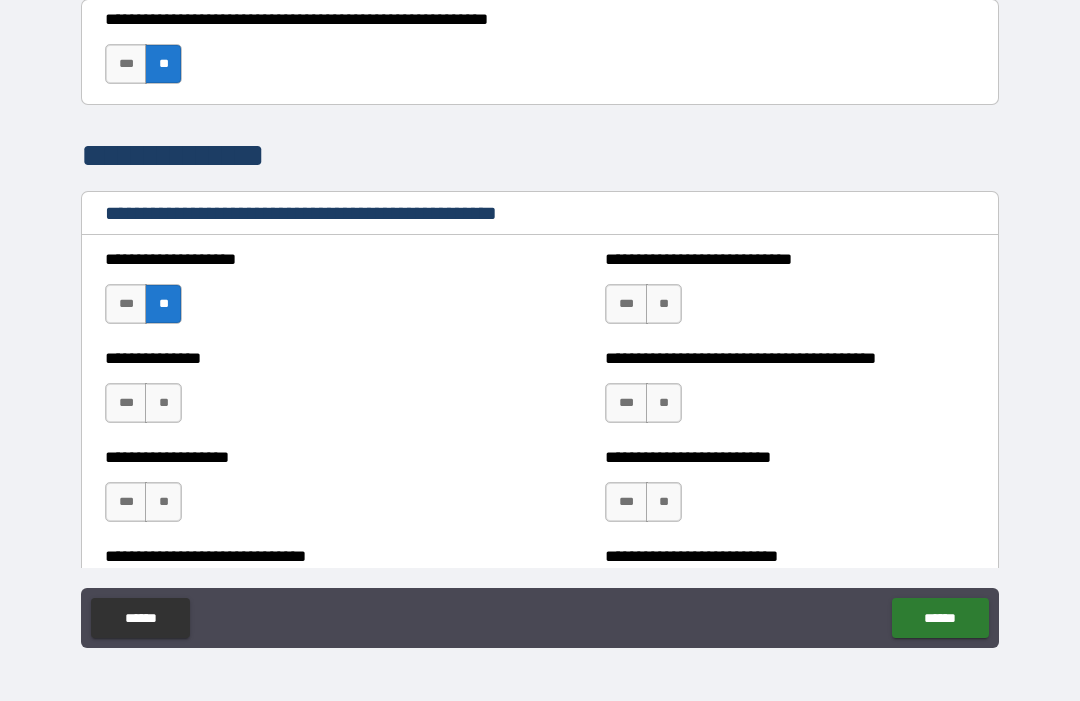 click on "**" at bounding box center [163, 403] 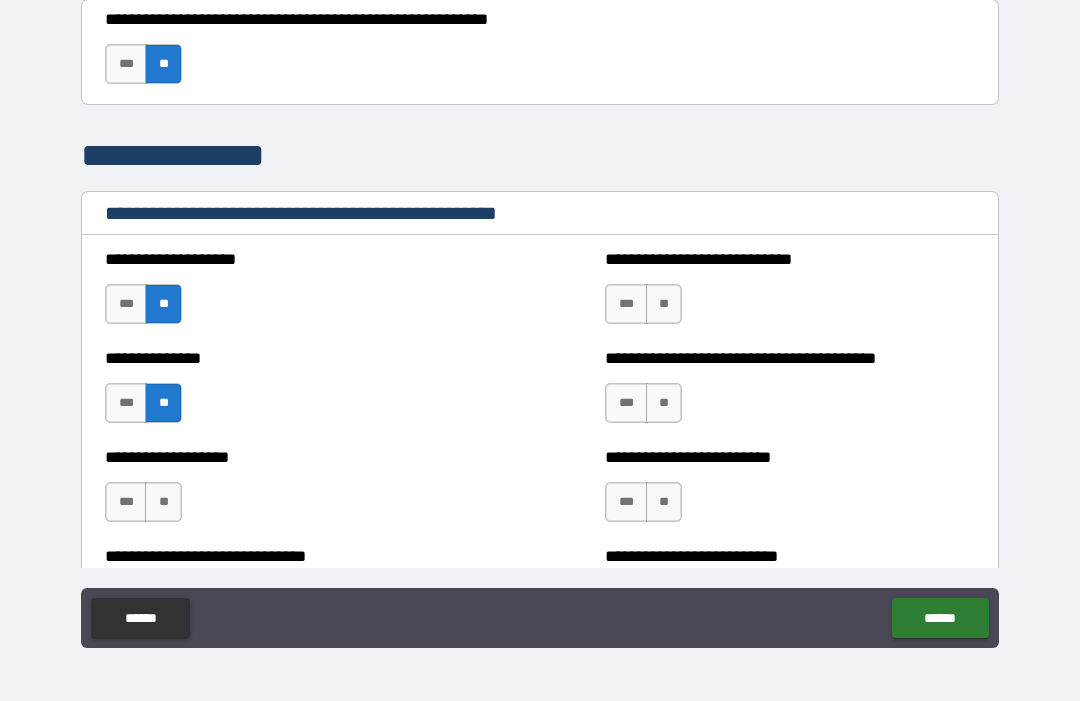 click on "**" at bounding box center (163, 502) 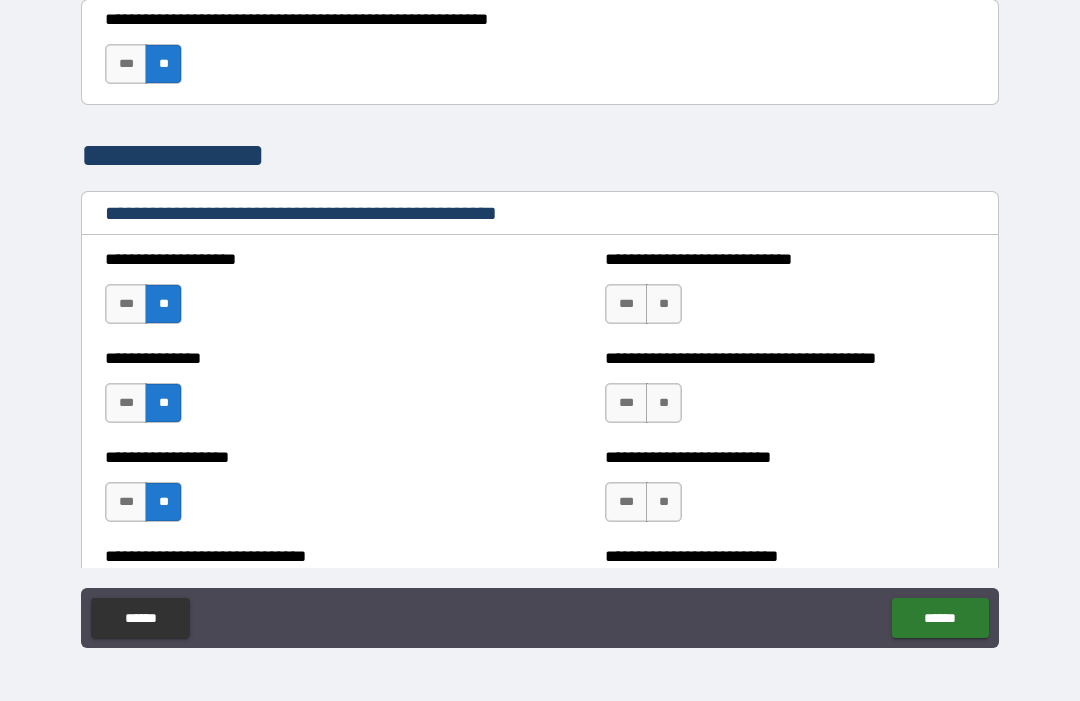 click on "***" at bounding box center [626, 304] 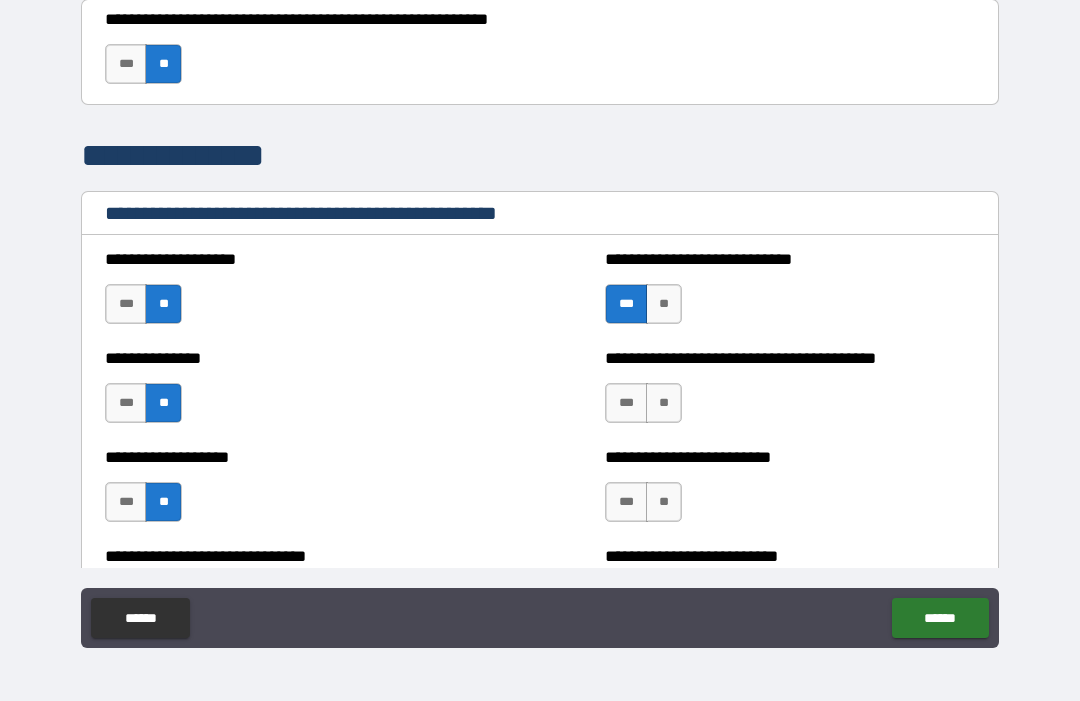 click on "**" at bounding box center (664, 403) 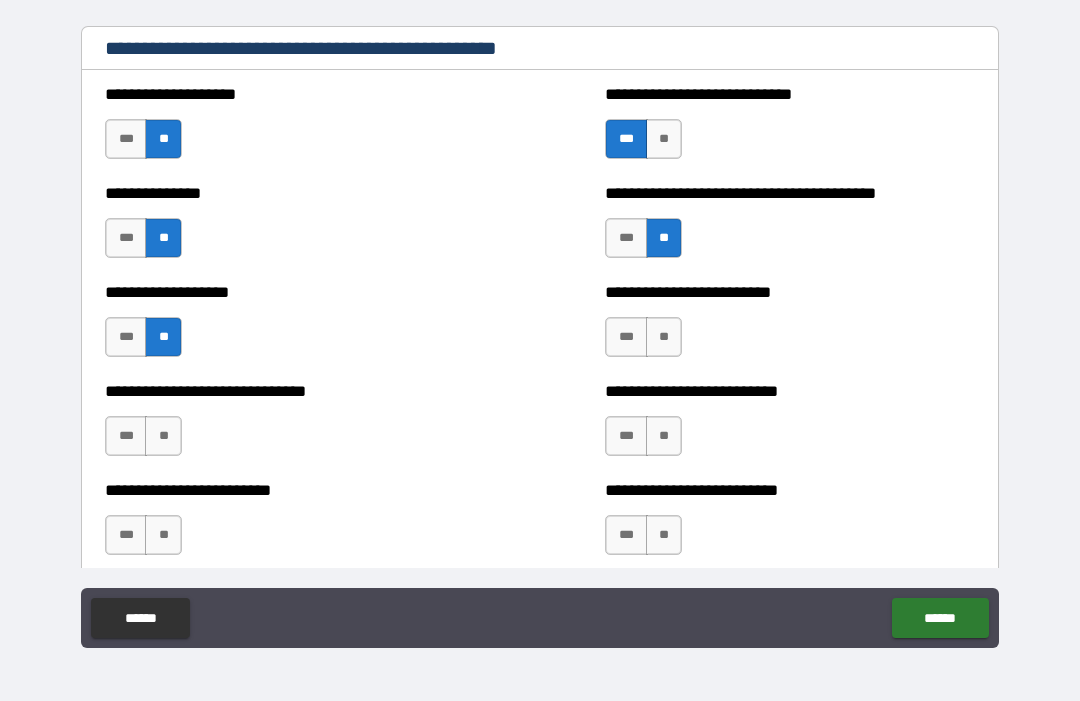 scroll, scrollTop: 7147, scrollLeft: 0, axis: vertical 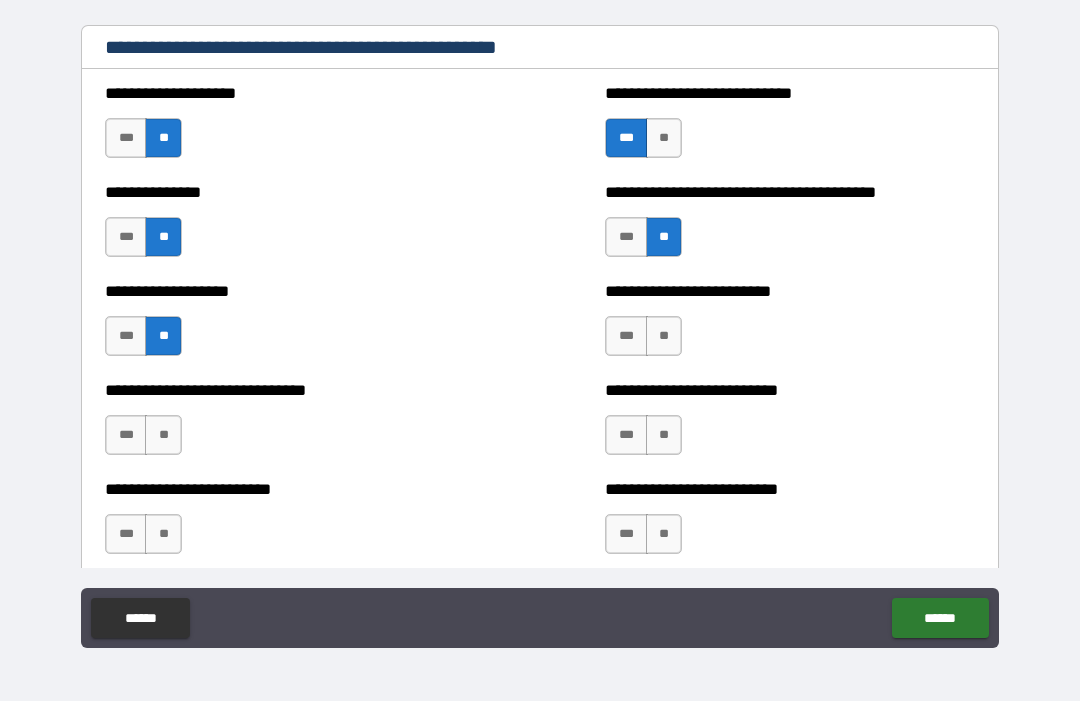 click on "**" at bounding box center (664, 336) 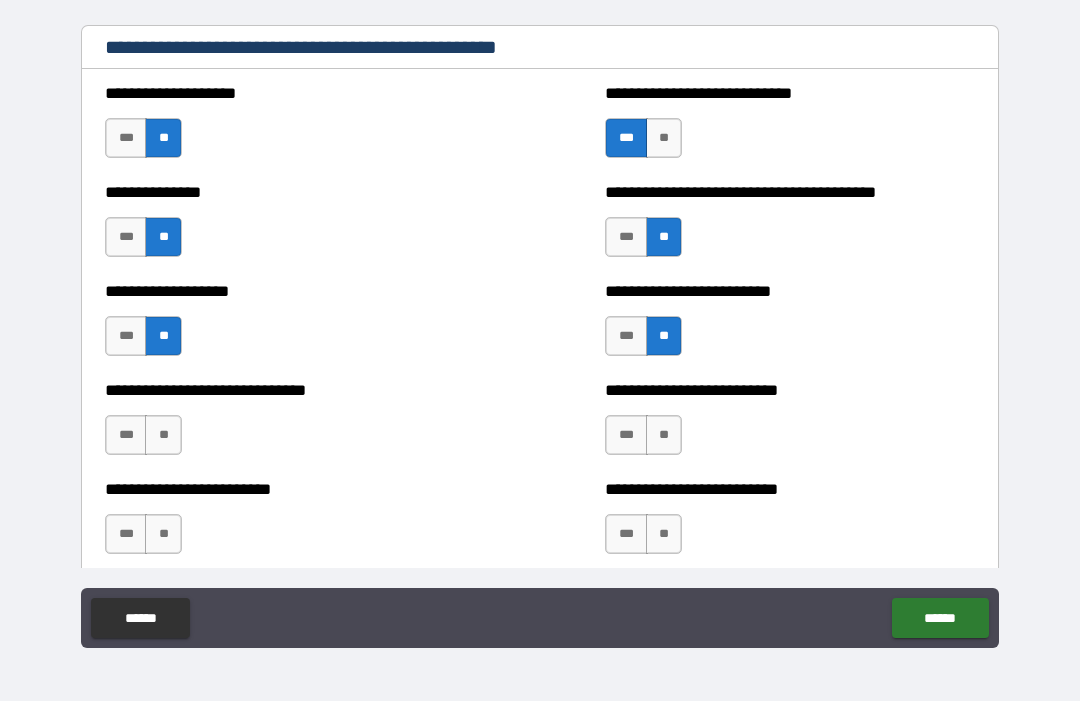 click on "**" at bounding box center [664, 435] 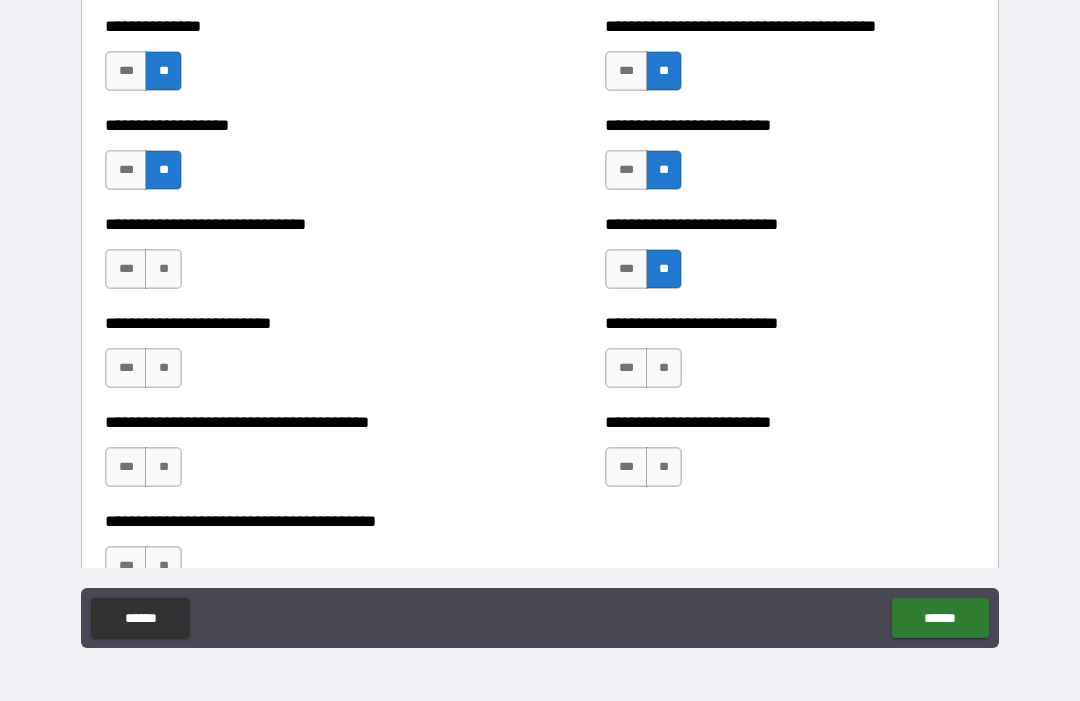 scroll, scrollTop: 7318, scrollLeft: 0, axis: vertical 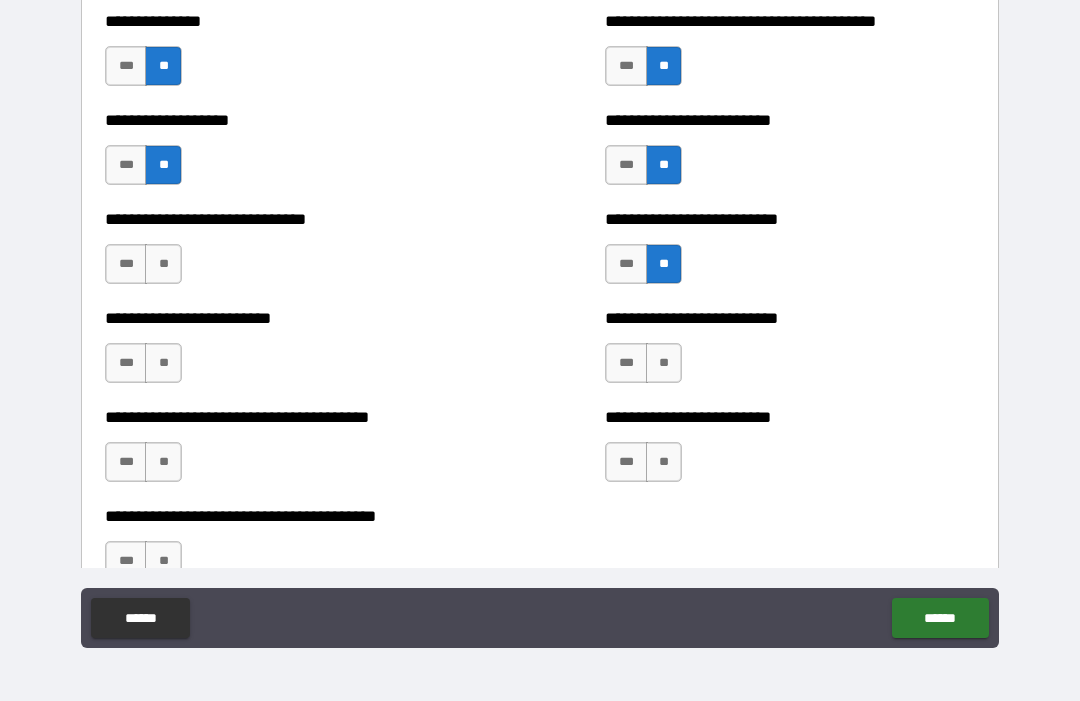 click on "**" at bounding box center [664, 363] 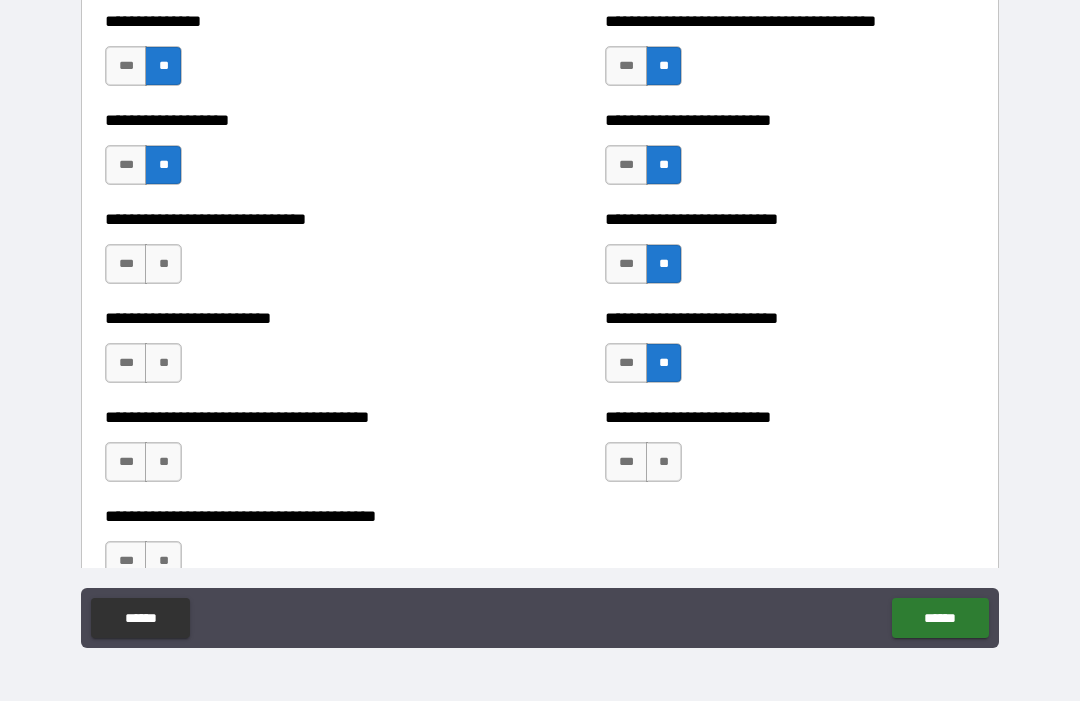 click on "**" at bounding box center (664, 462) 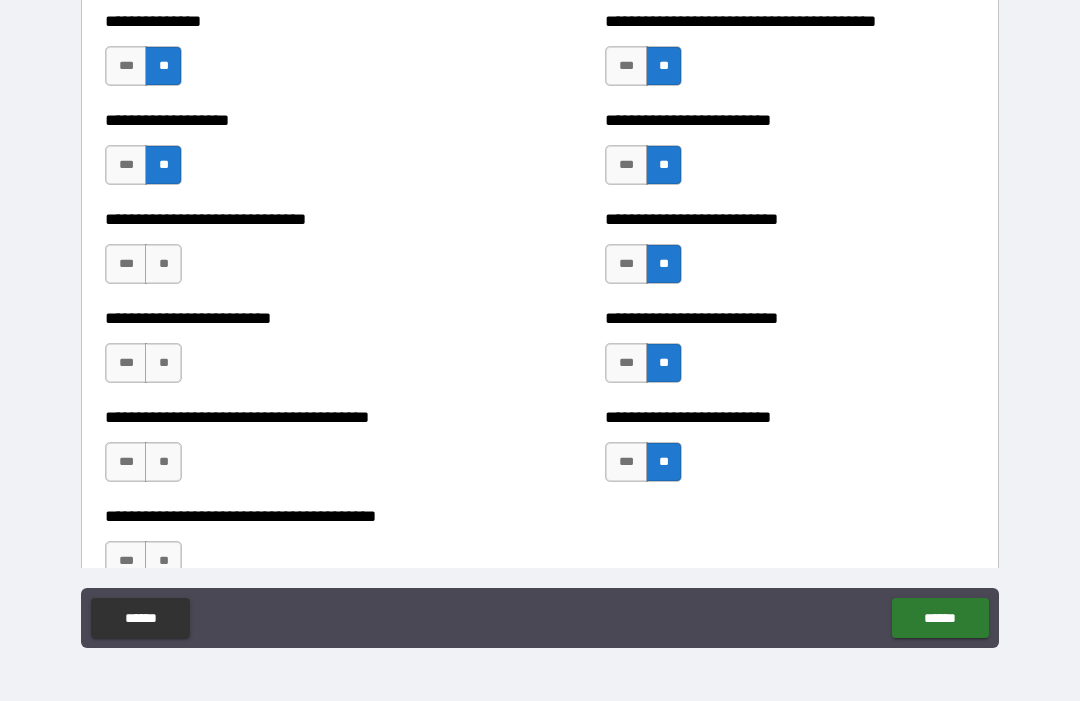 click on "**" at bounding box center (163, 264) 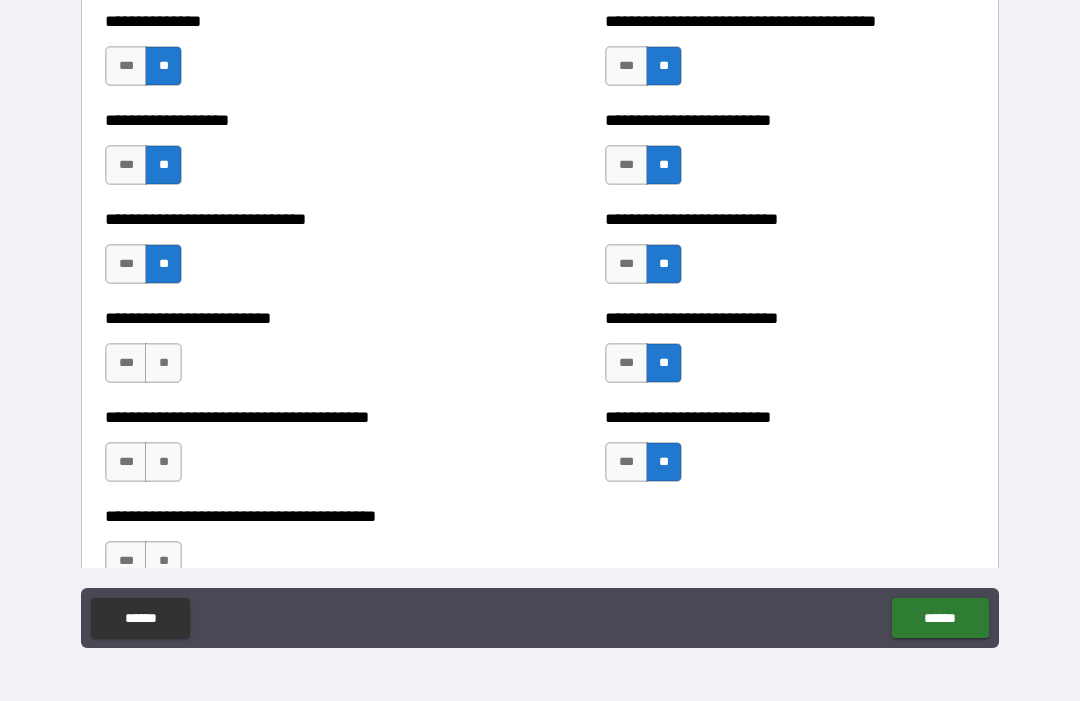 click on "**" at bounding box center (163, 363) 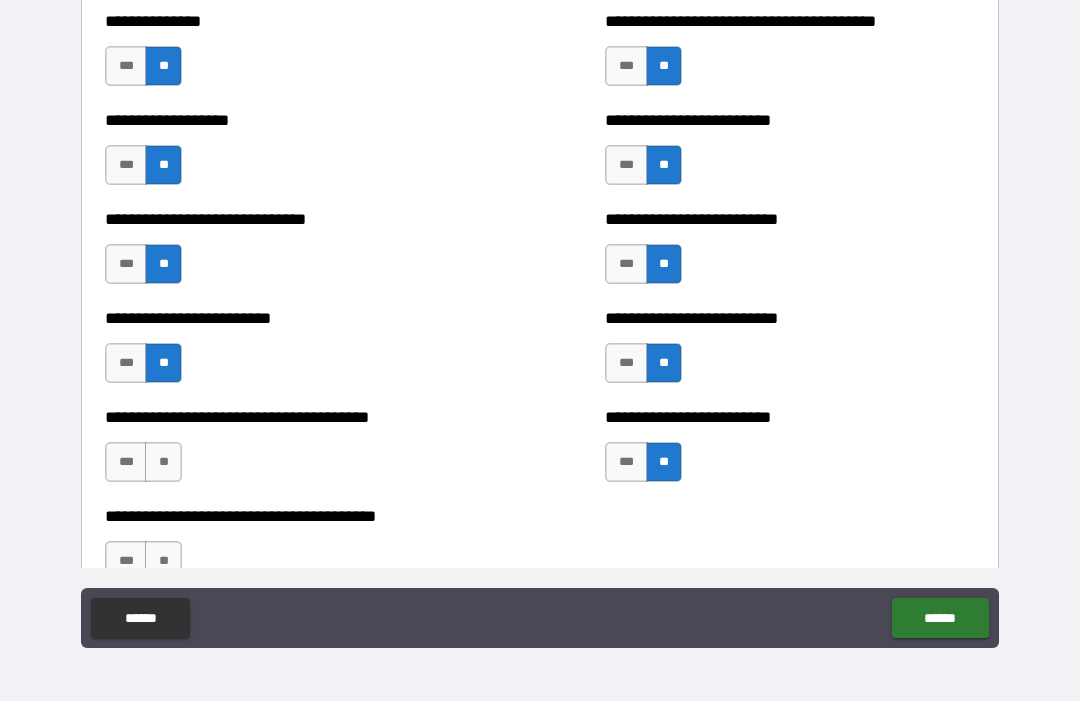 click on "**" at bounding box center (163, 462) 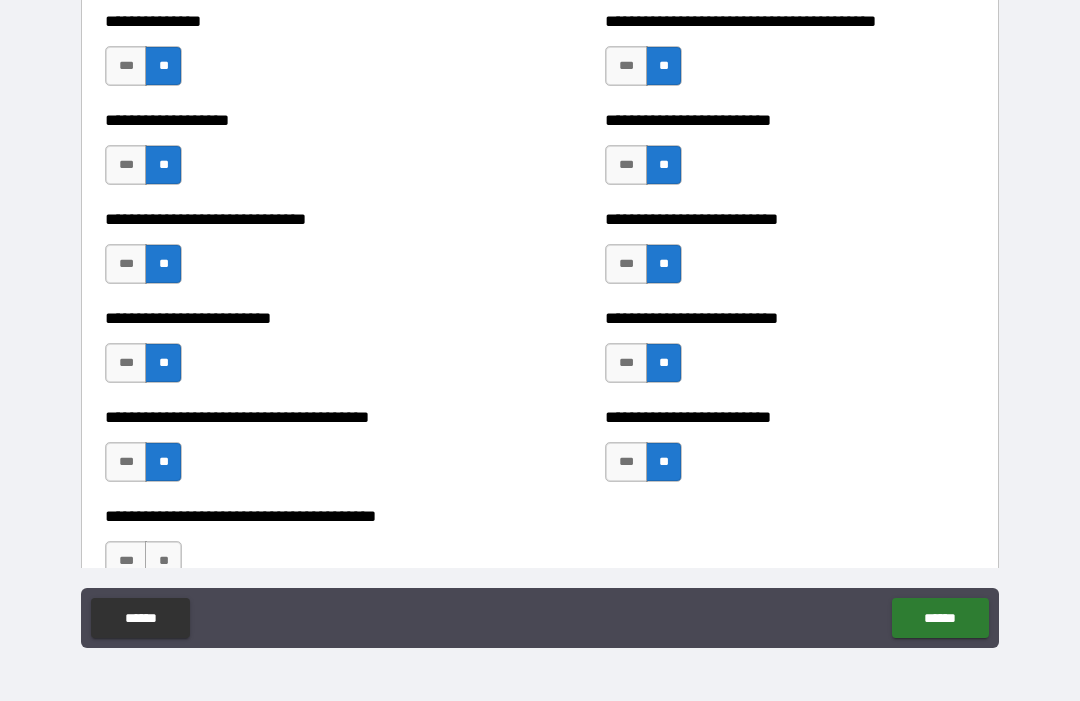 click on "**" at bounding box center (163, 561) 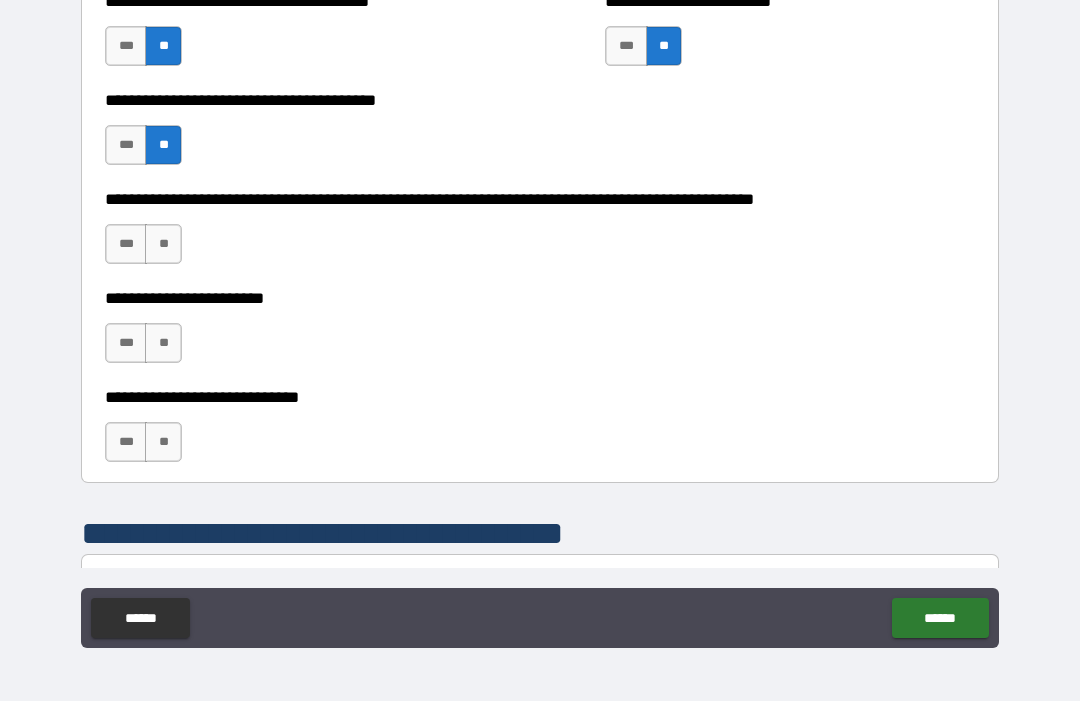scroll, scrollTop: 7727, scrollLeft: 0, axis: vertical 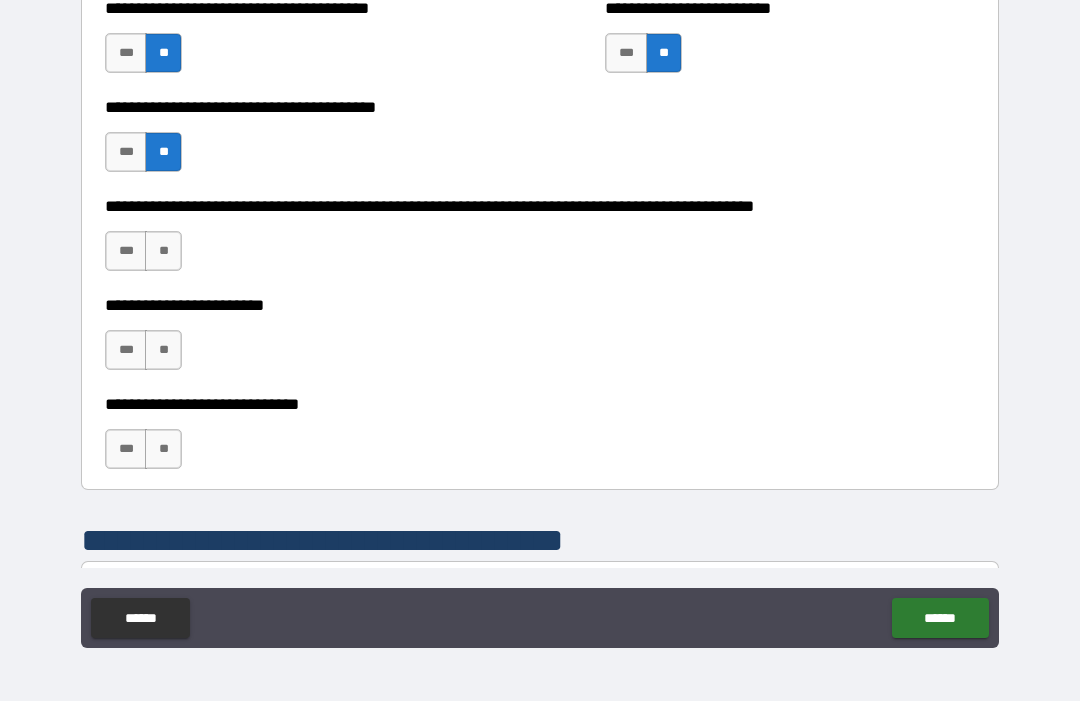 click on "**" at bounding box center (163, 251) 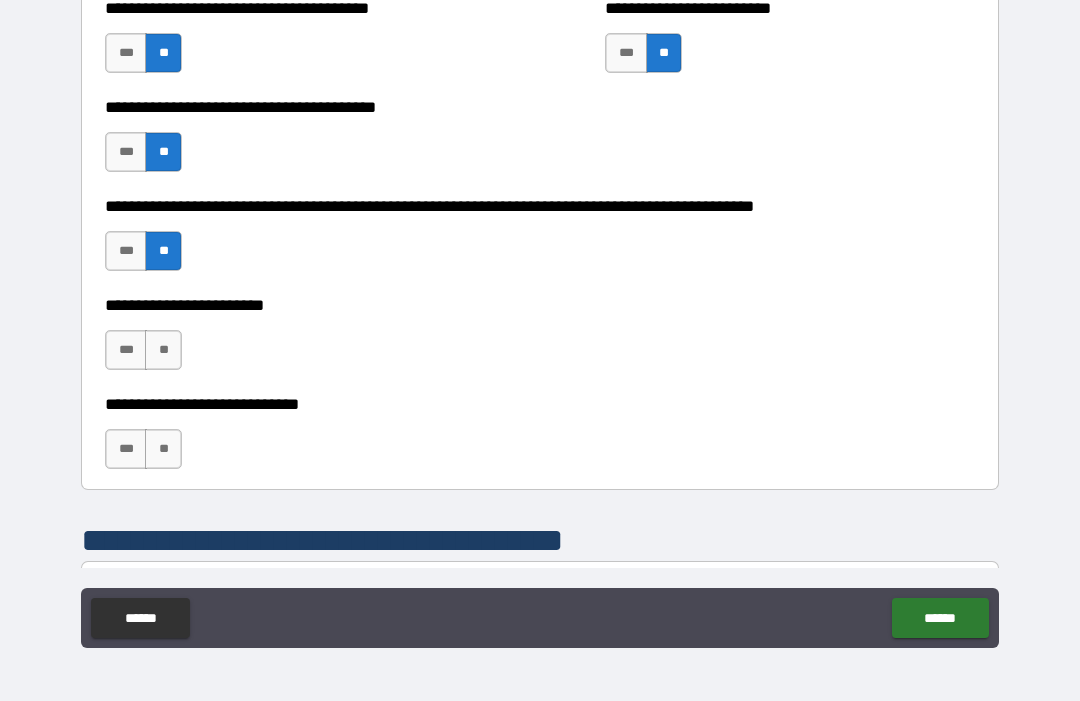 click on "**" at bounding box center (163, 350) 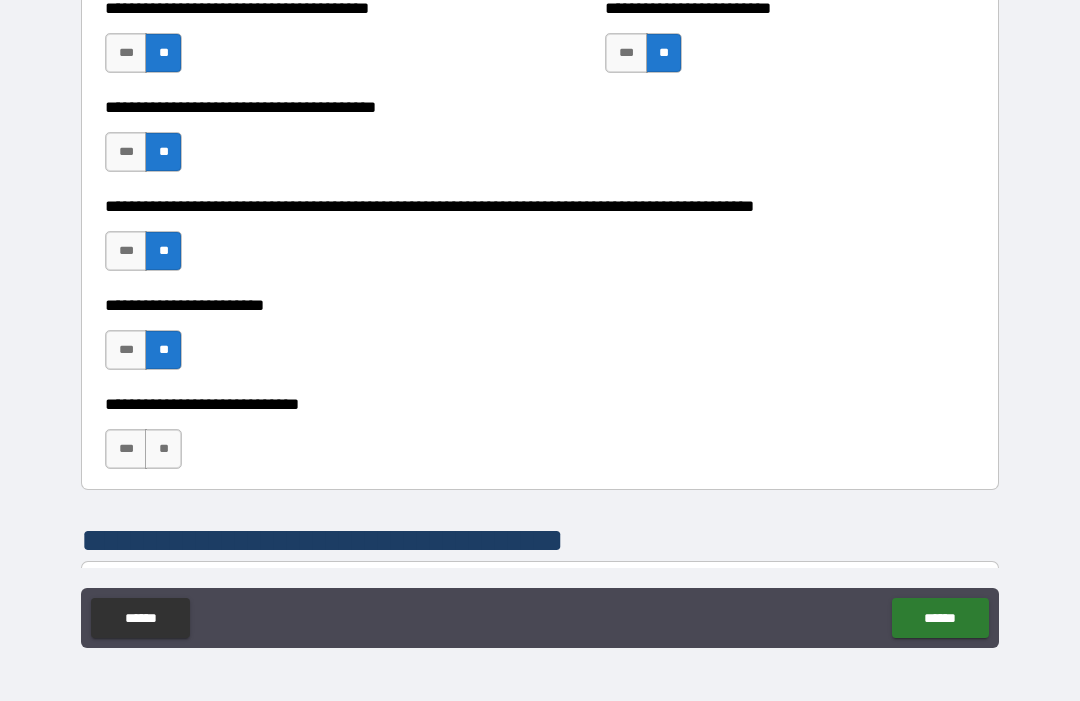 click on "***" at bounding box center [126, 449] 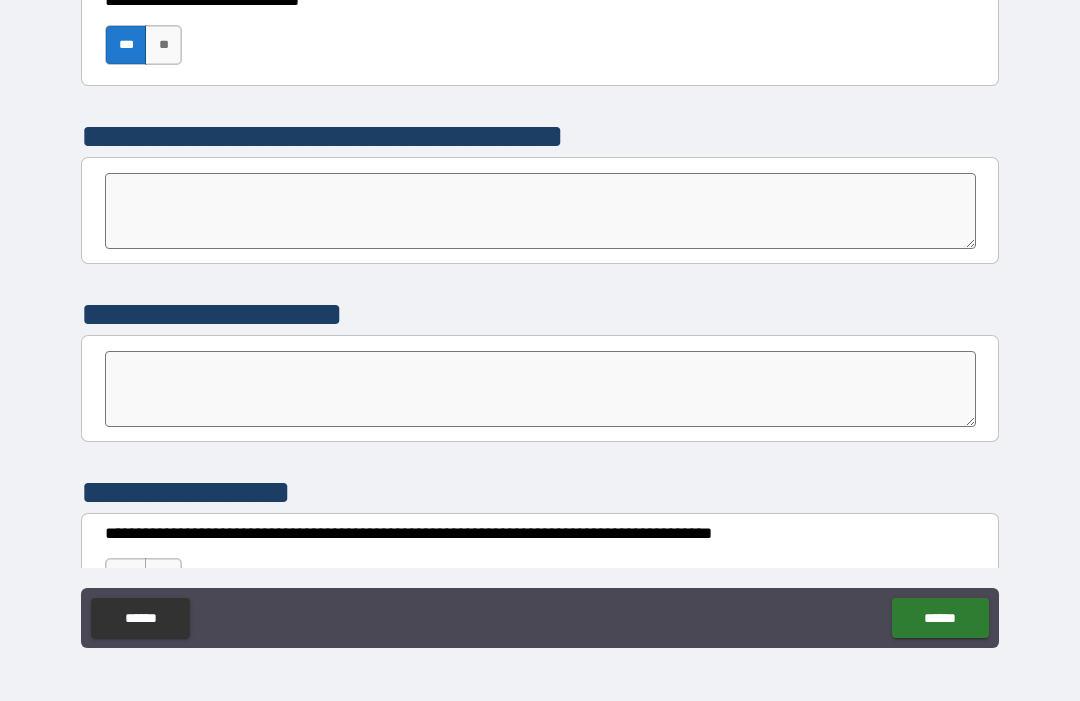 scroll, scrollTop: 8130, scrollLeft: 0, axis: vertical 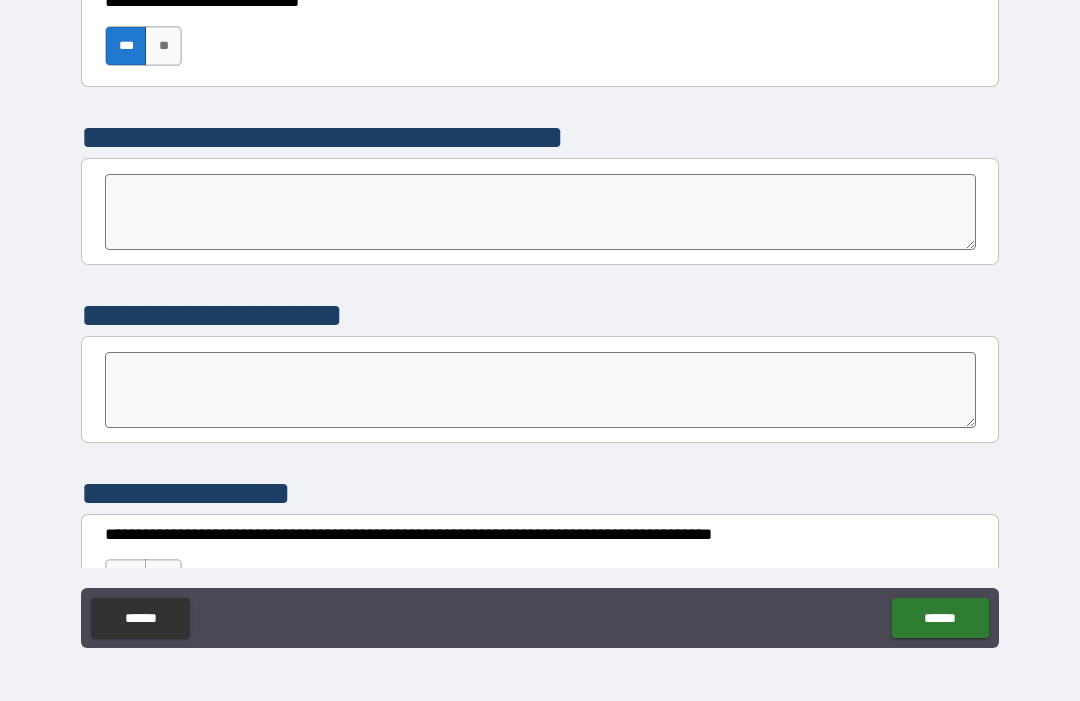 click at bounding box center [540, 212] 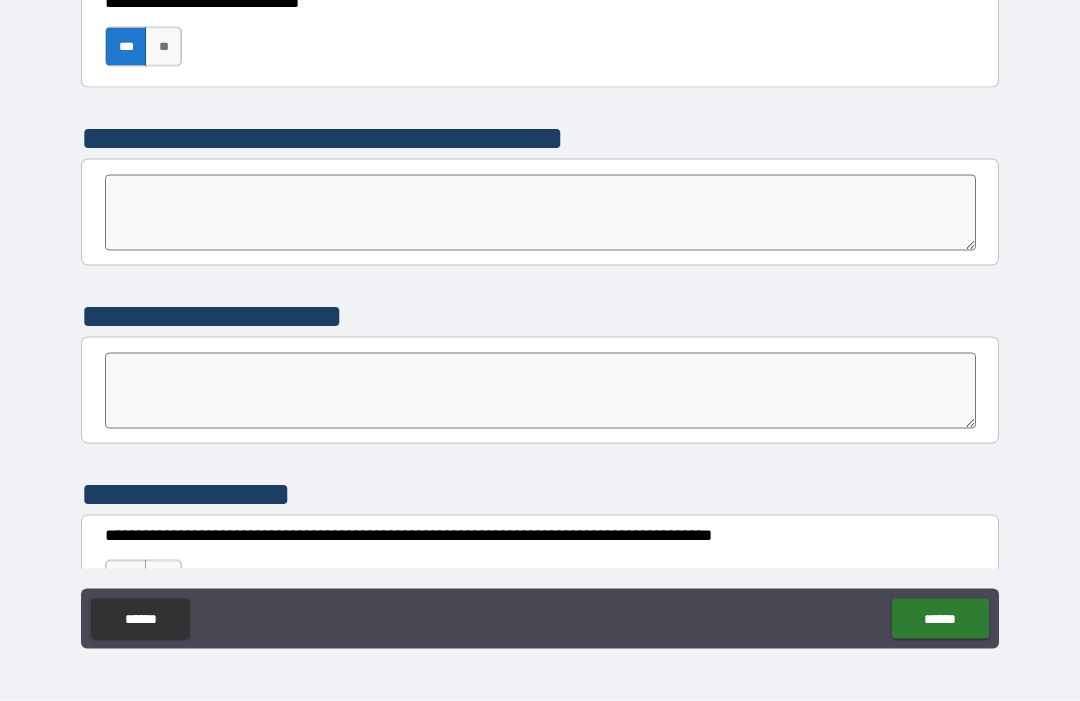 type on "*" 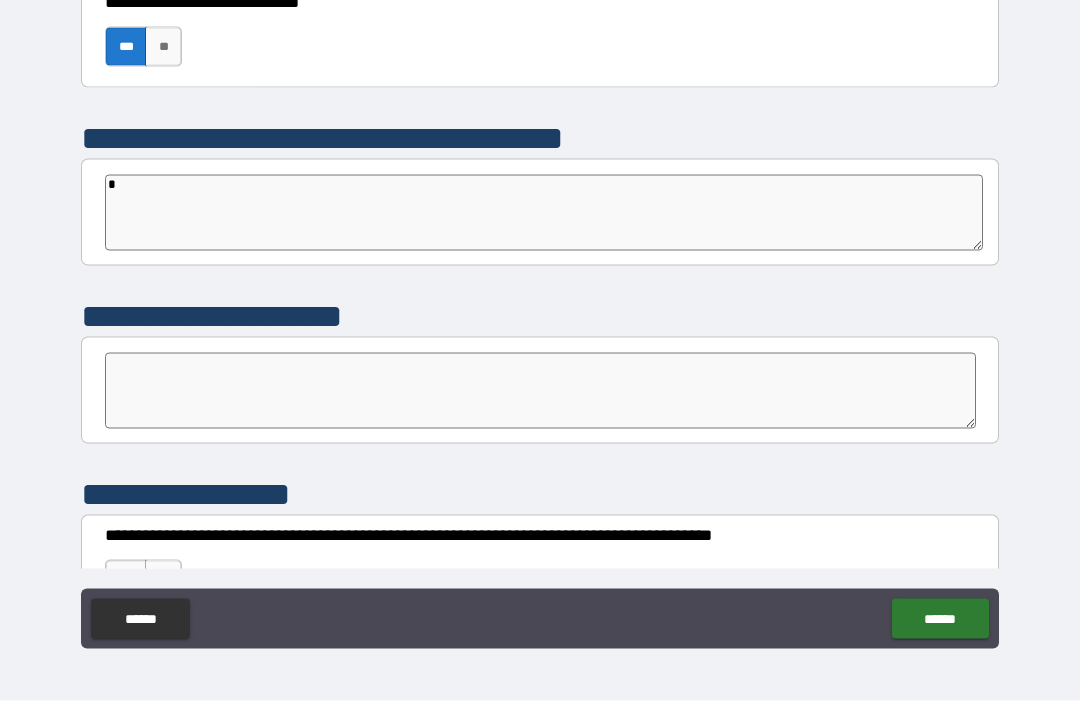 type on "*" 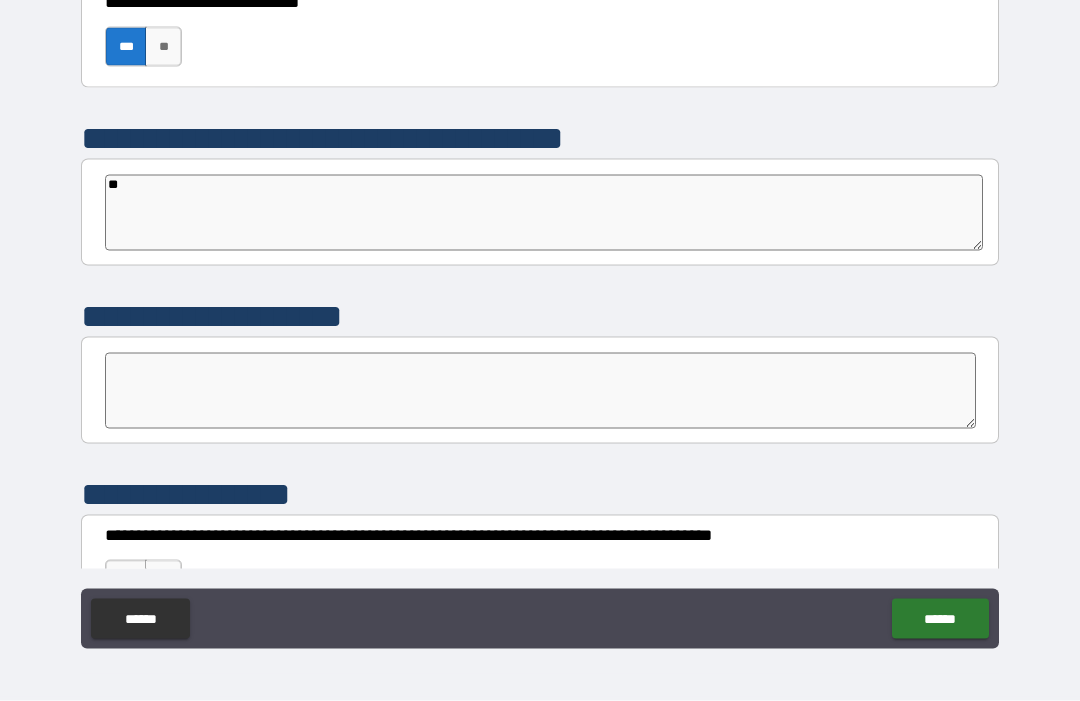 type on "*" 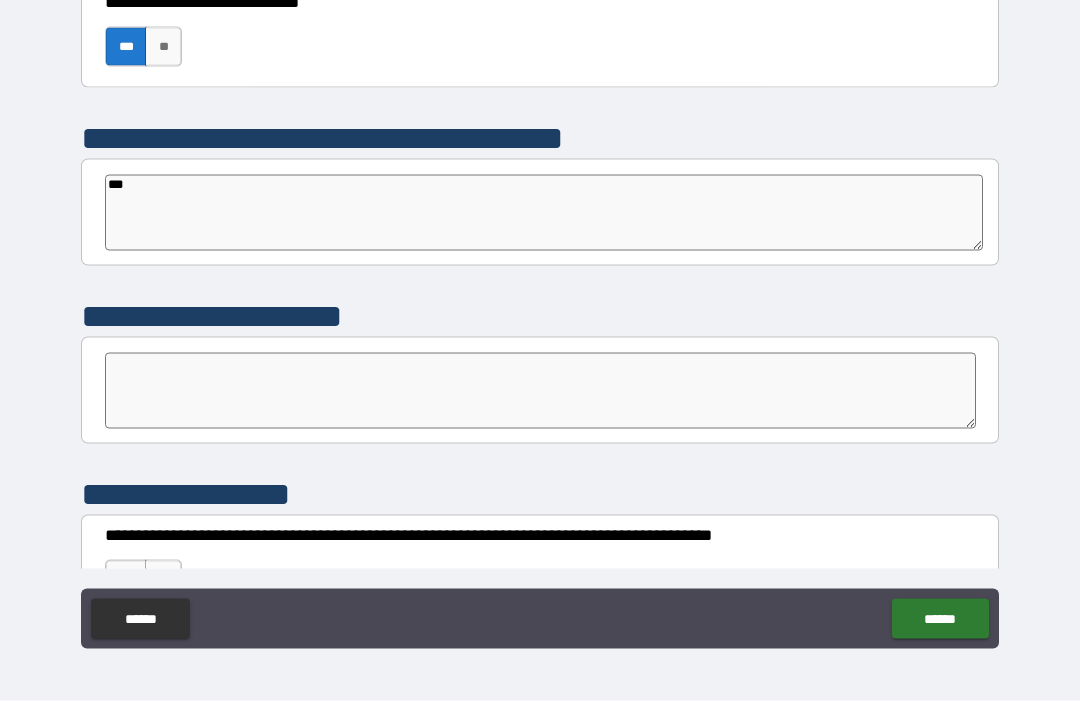 type on "*" 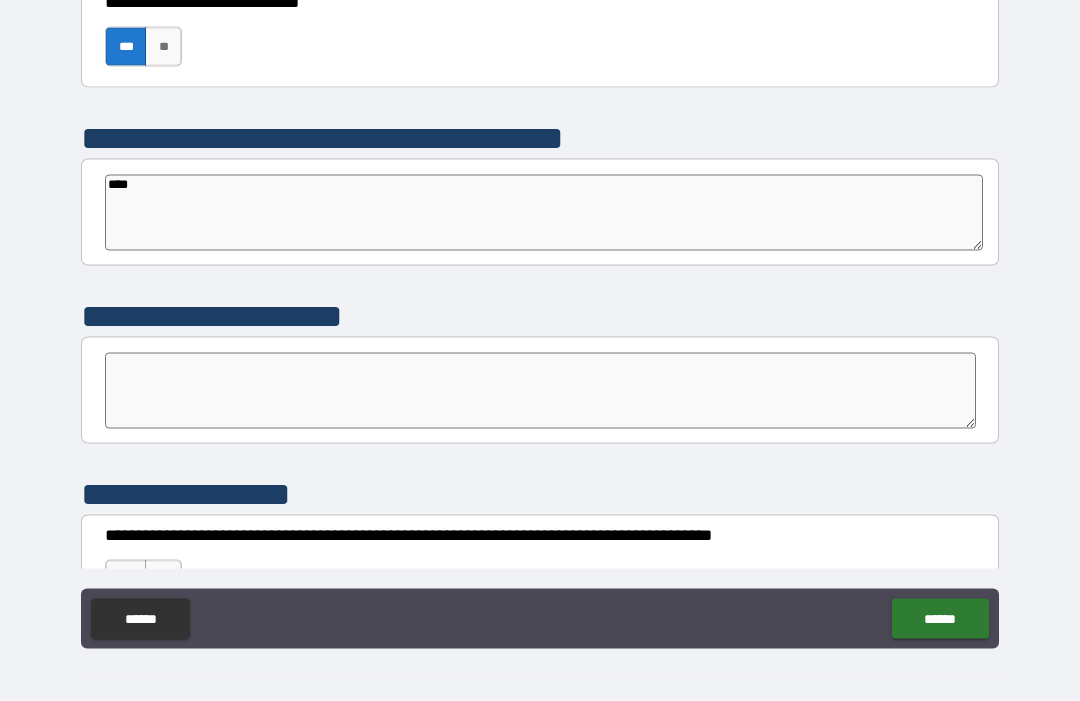 type on "*" 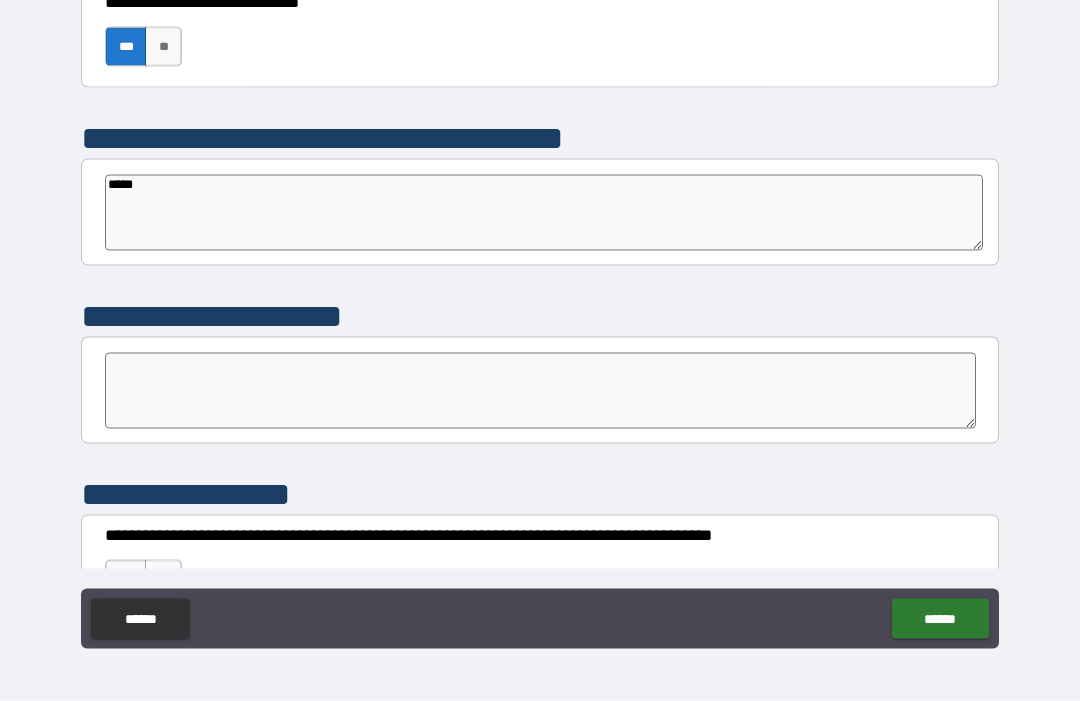 type on "*" 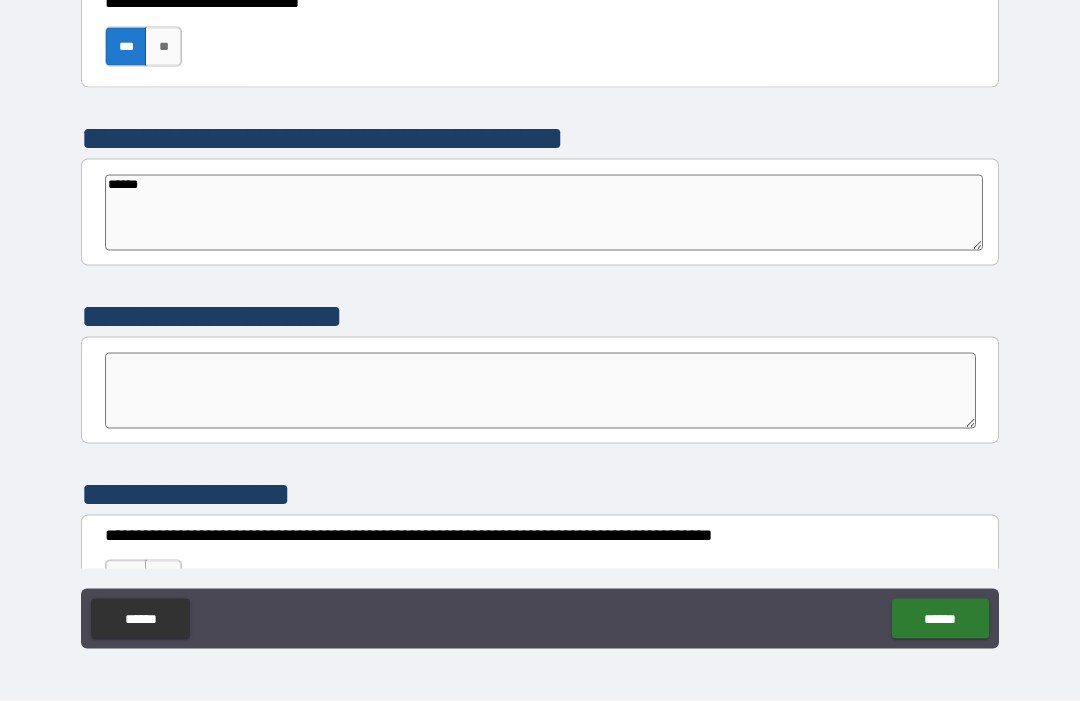 type on "*******" 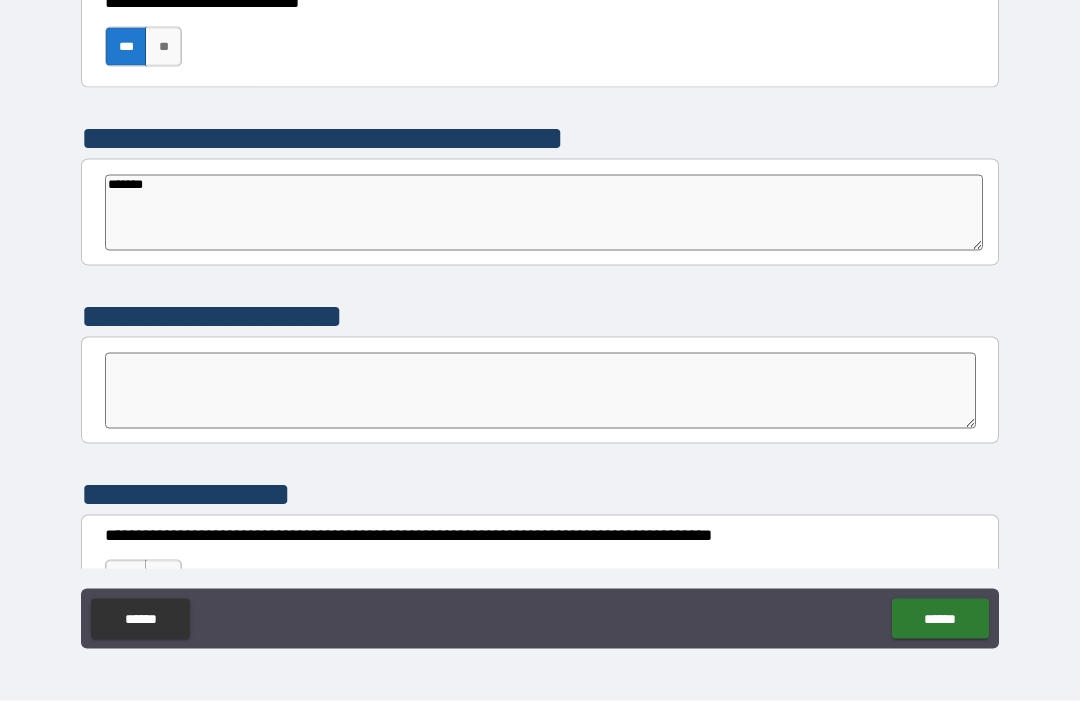 type on "*" 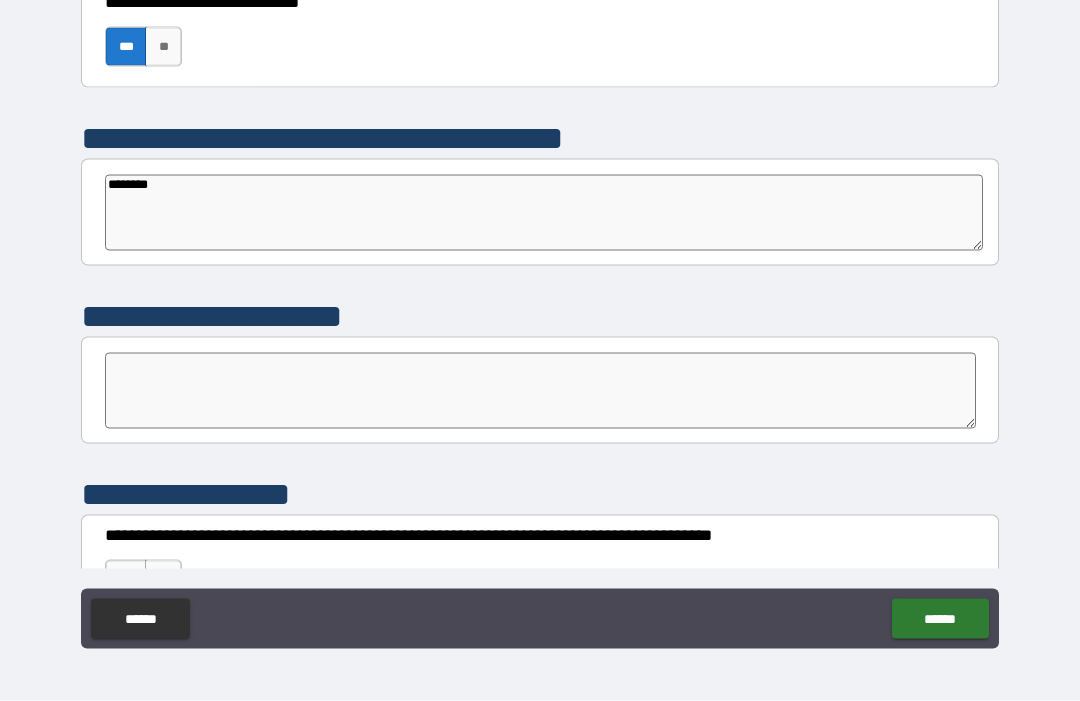type on "*" 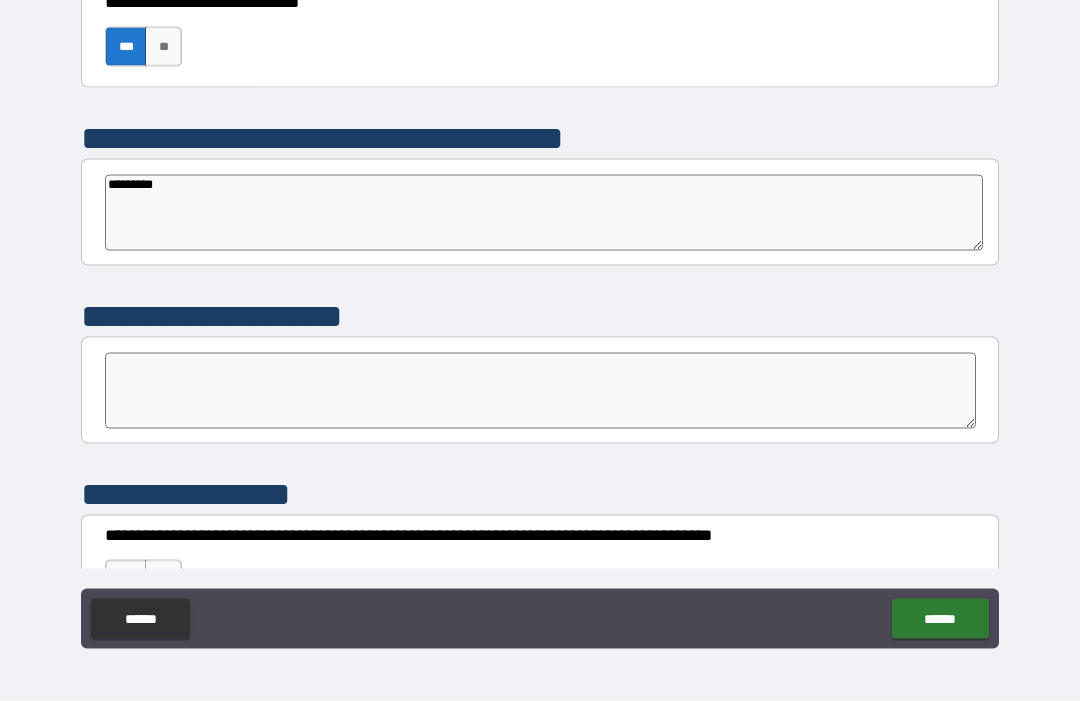 type on "*" 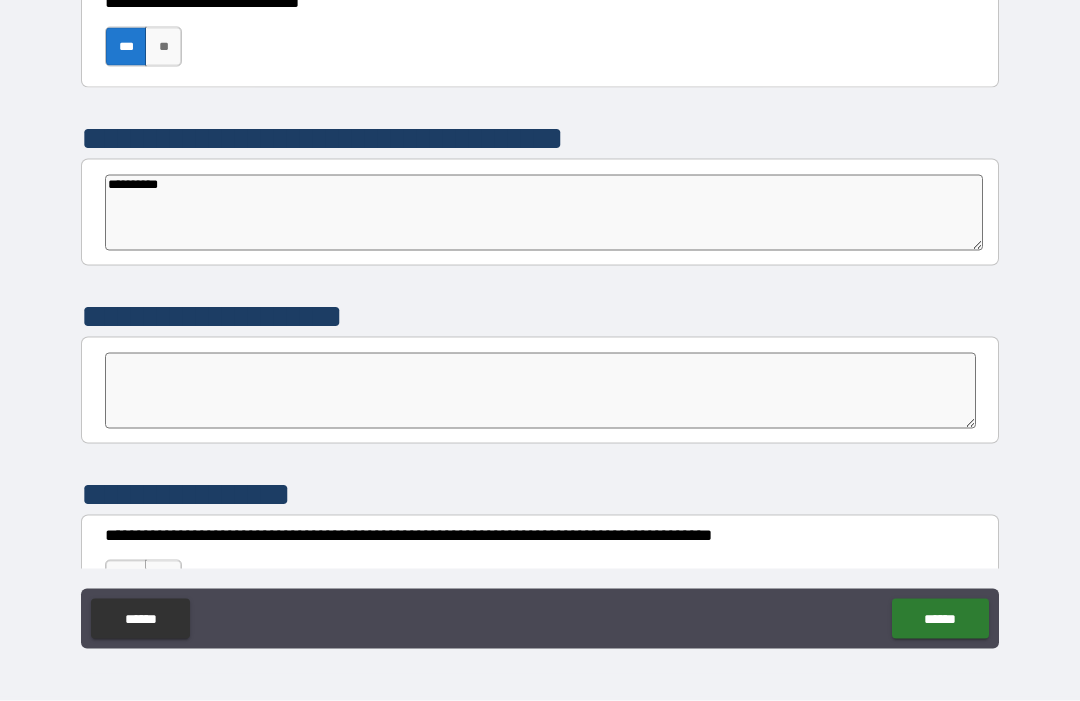 type on "*" 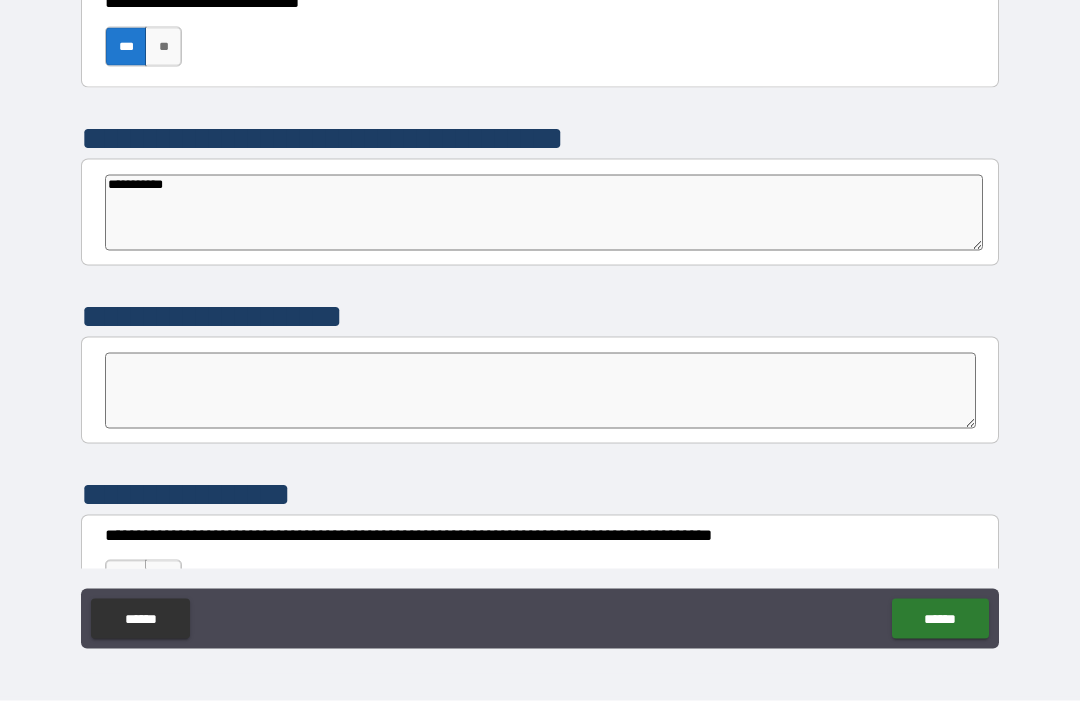 type on "*" 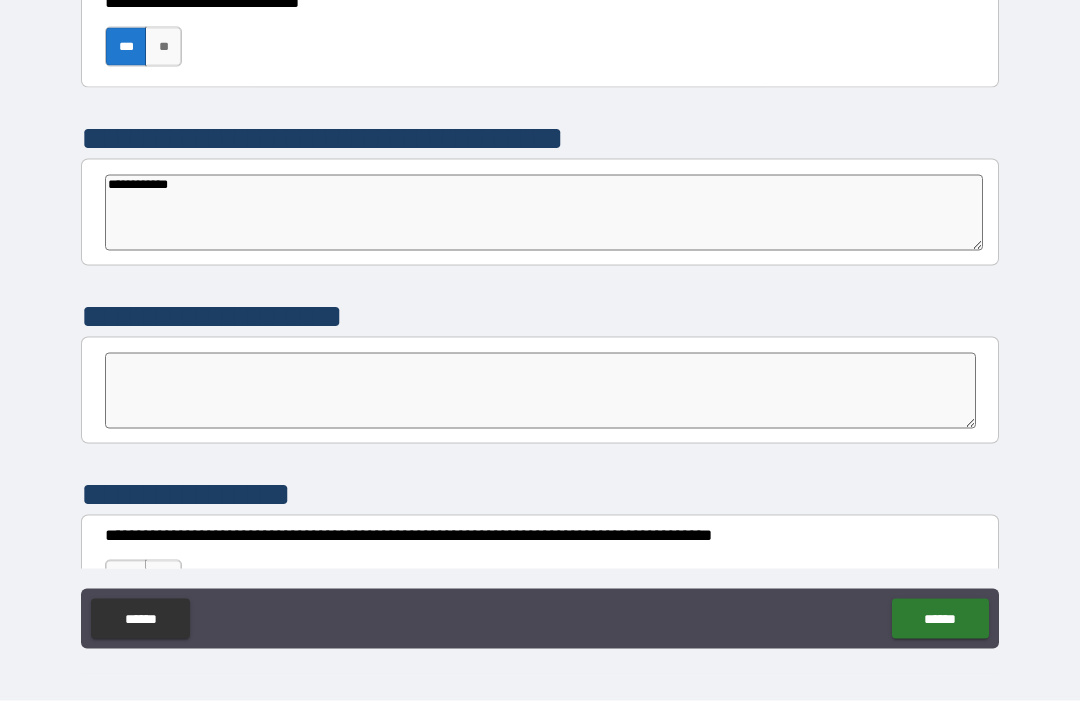 type on "*" 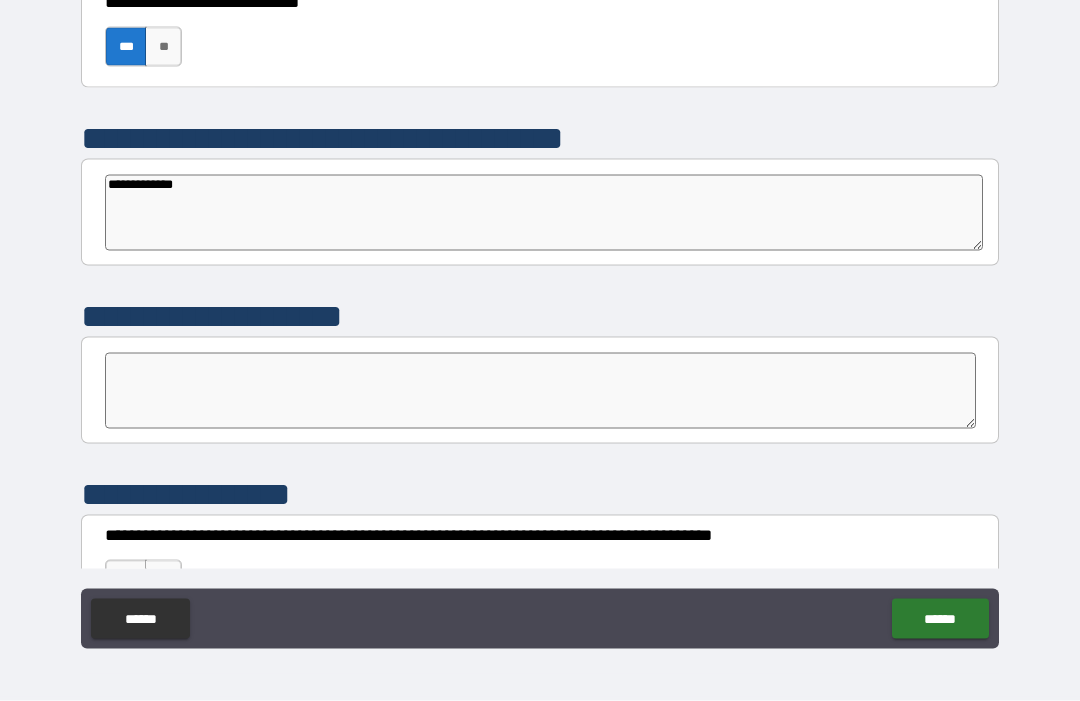 type on "*" 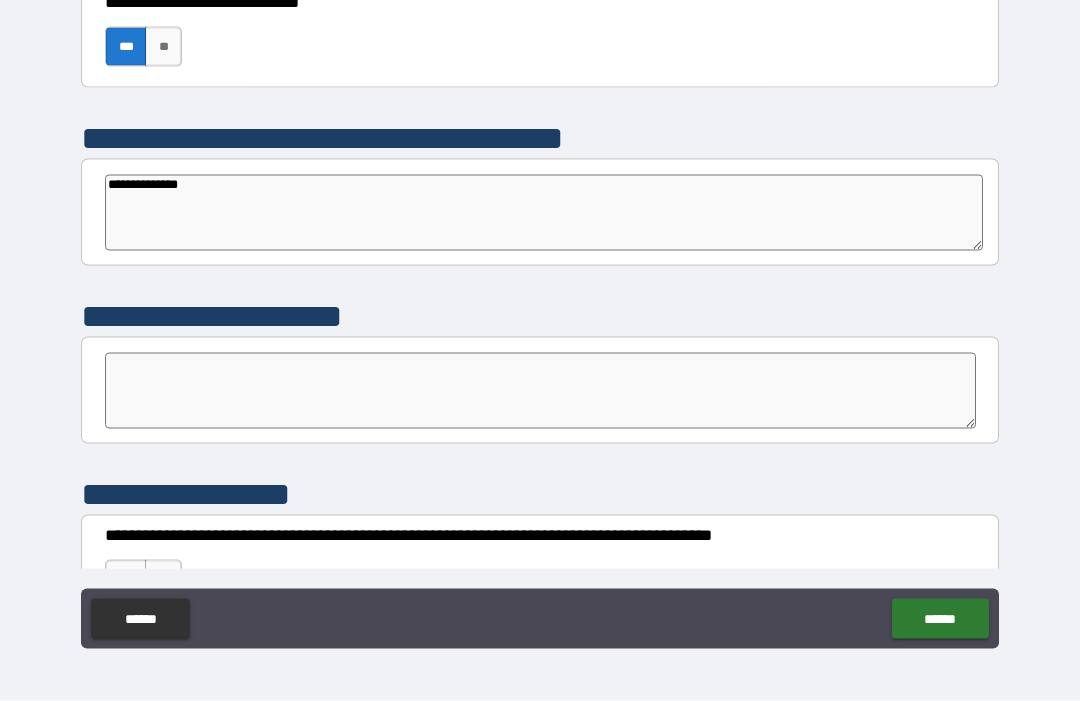 type on "*" 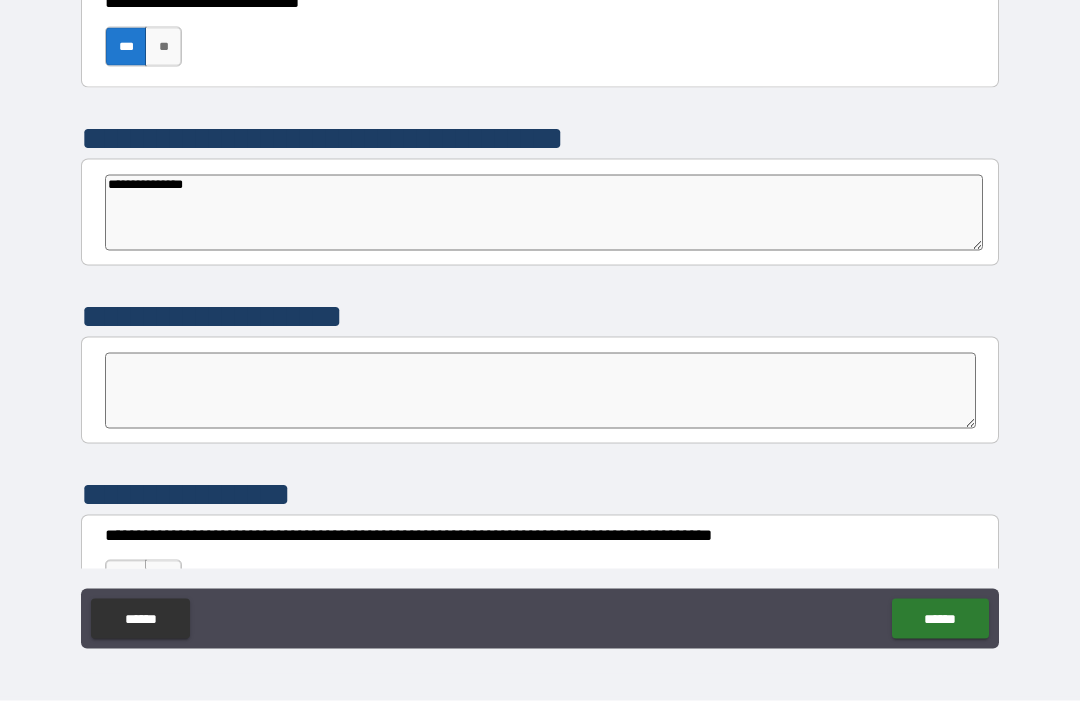type on "*" 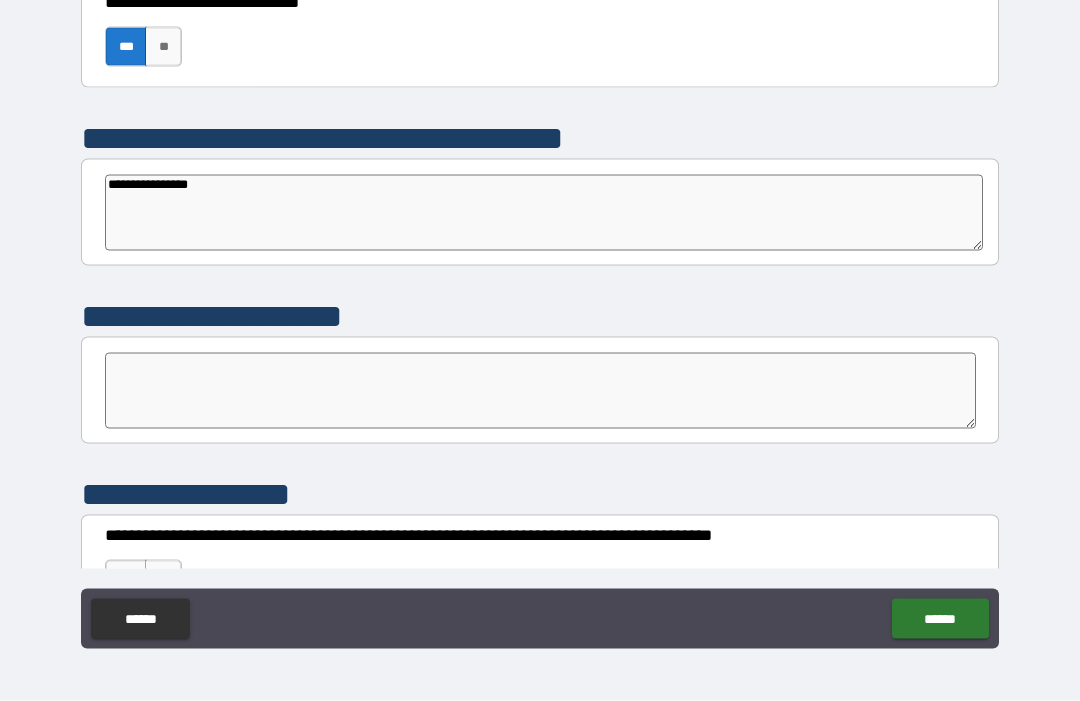 type on "**********" 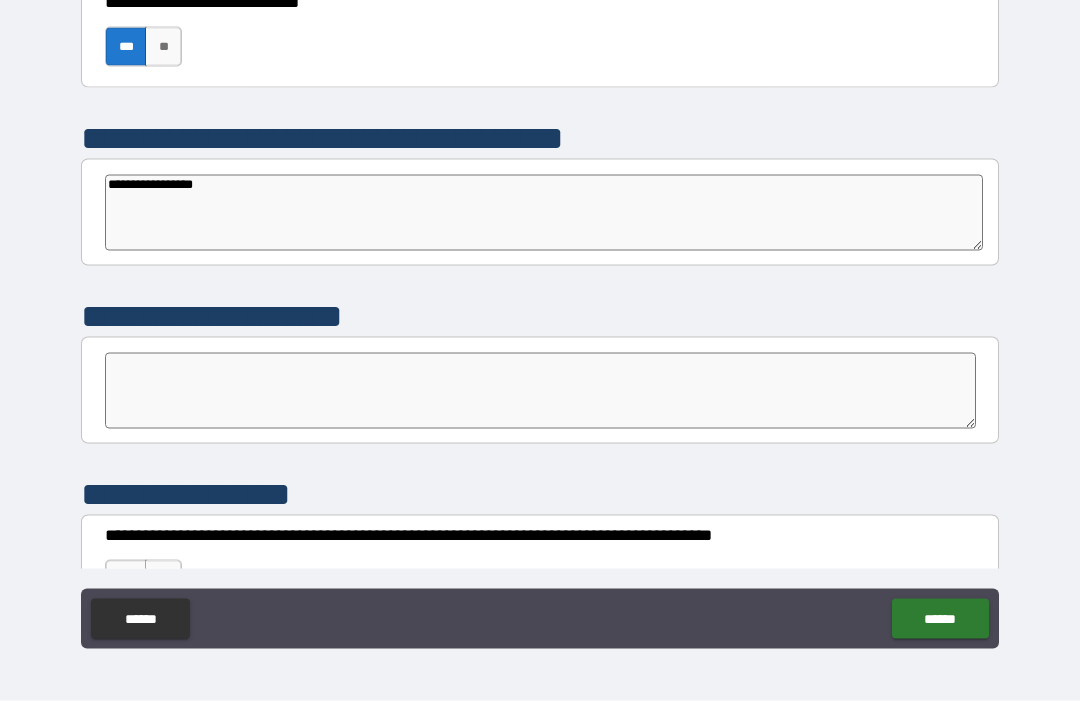 type on "*" 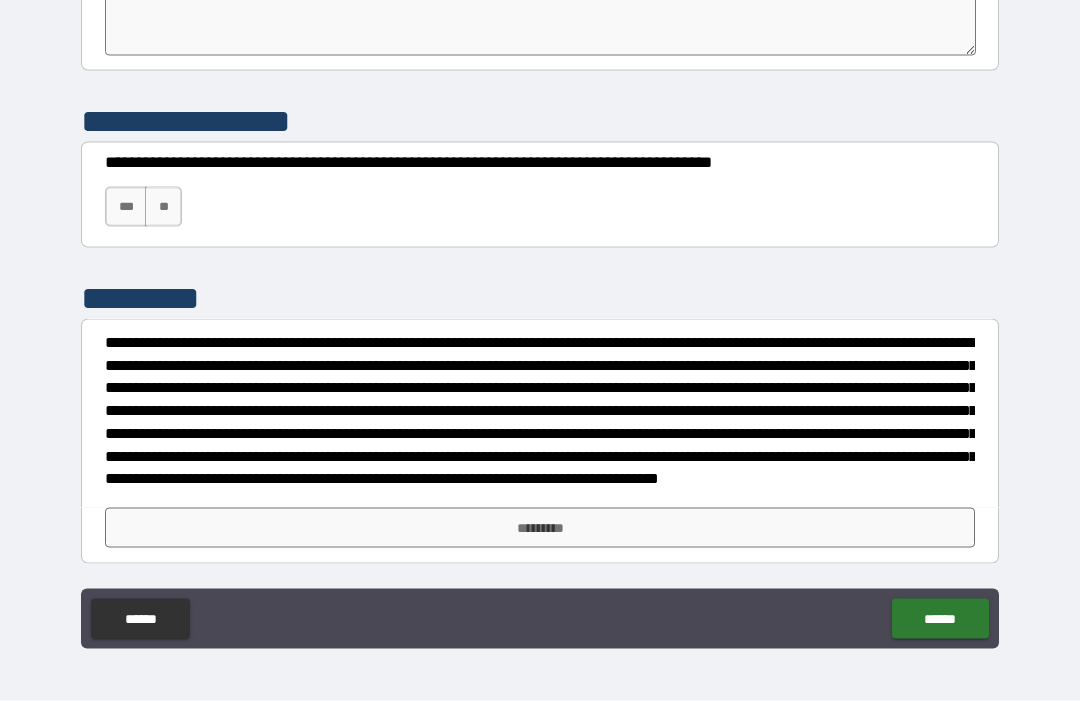 scroll, scrollTop: 8503, scrollLeft: 0, axis: vertical 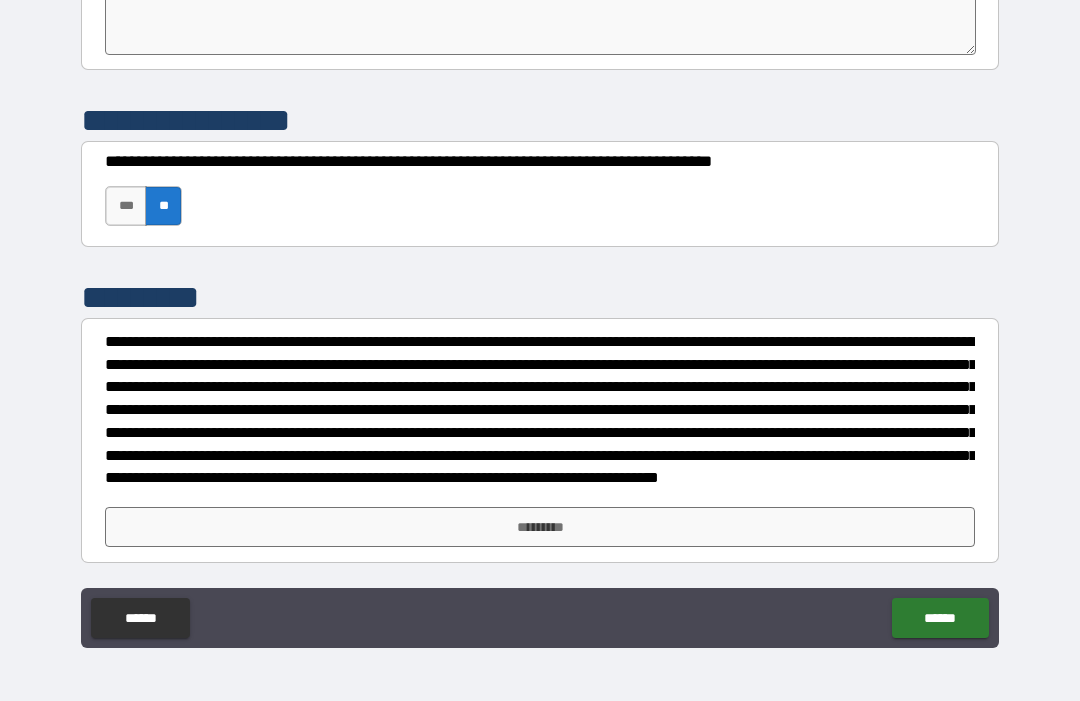 click on "*********" at bounding box center (540, 527) 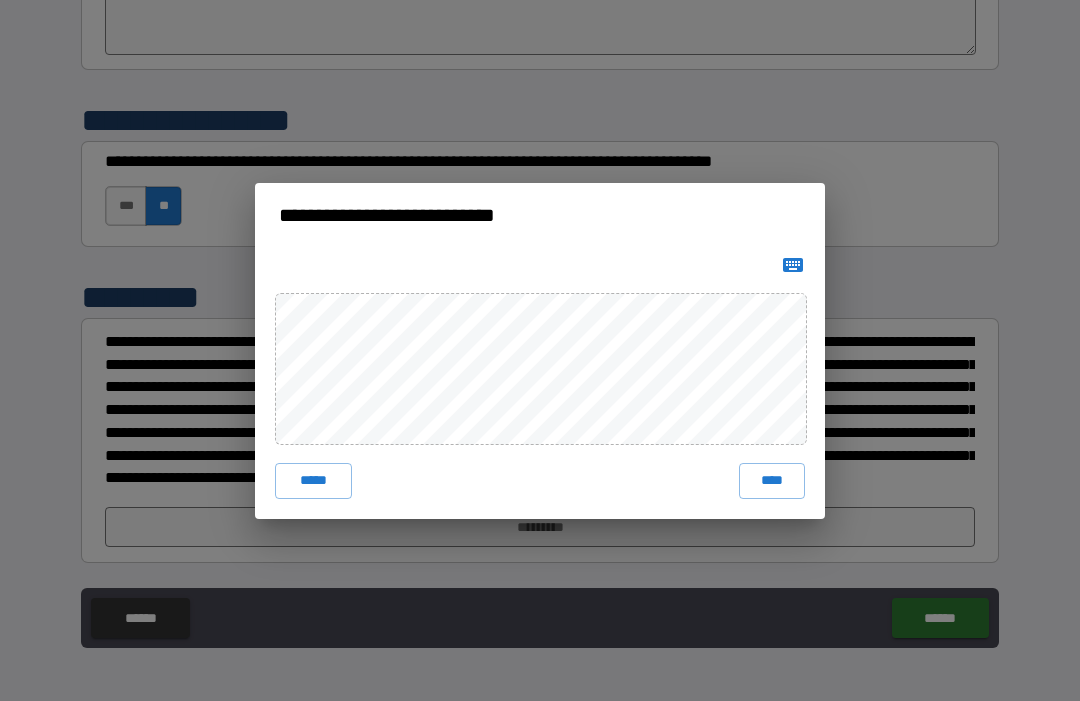 click on "****" at bounding box center [772, 481] 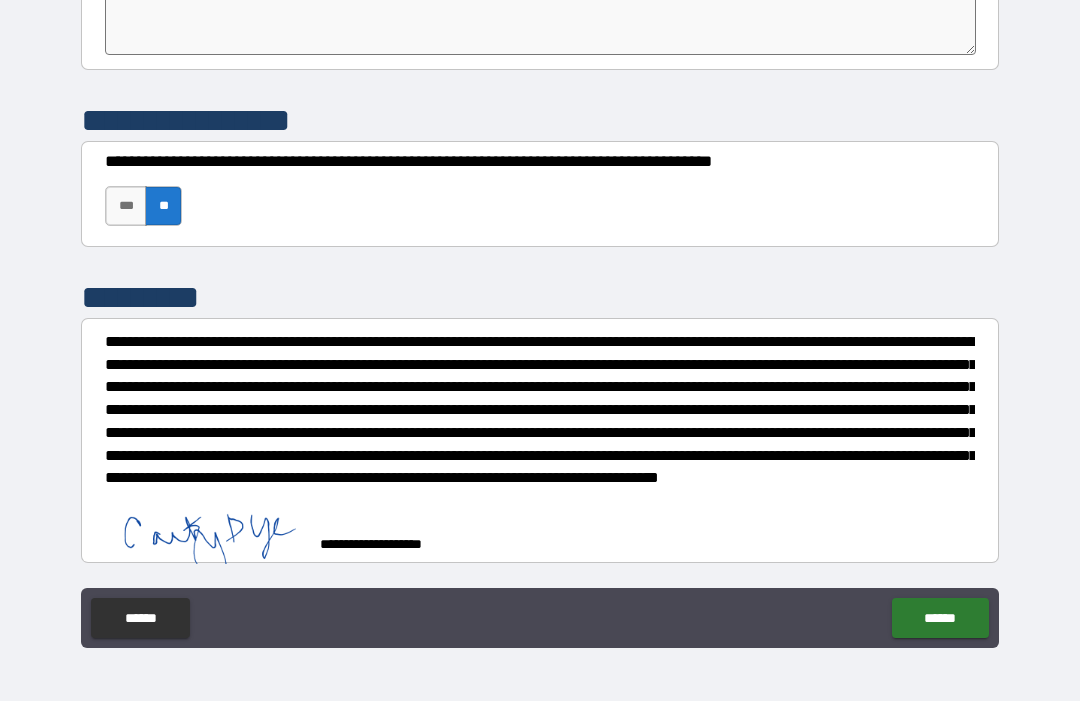 scroll, scrollTop: 8493, scrollLeft: 0, axis: vertical 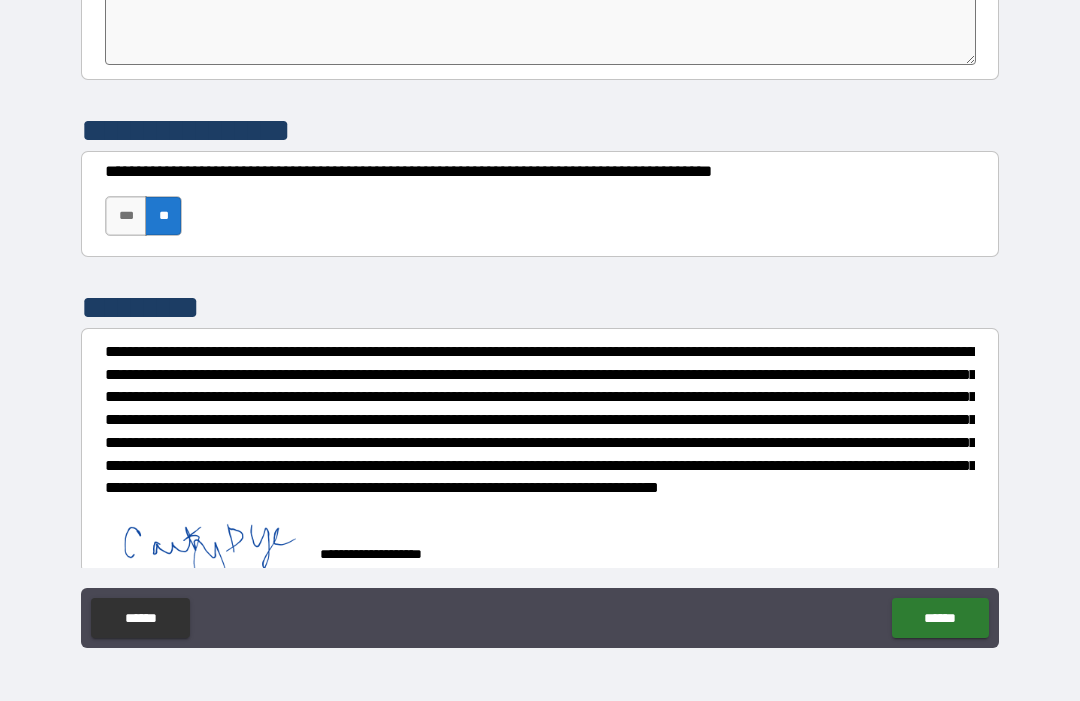 type on "*" 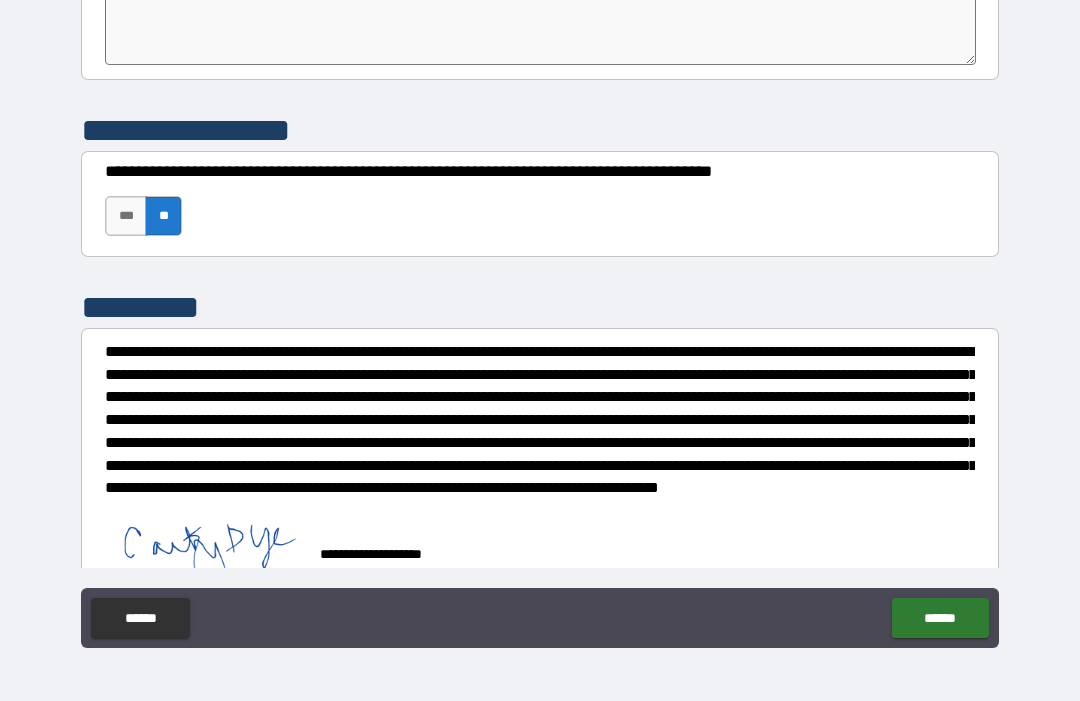 click on "******" at bounding box center [940, 618] 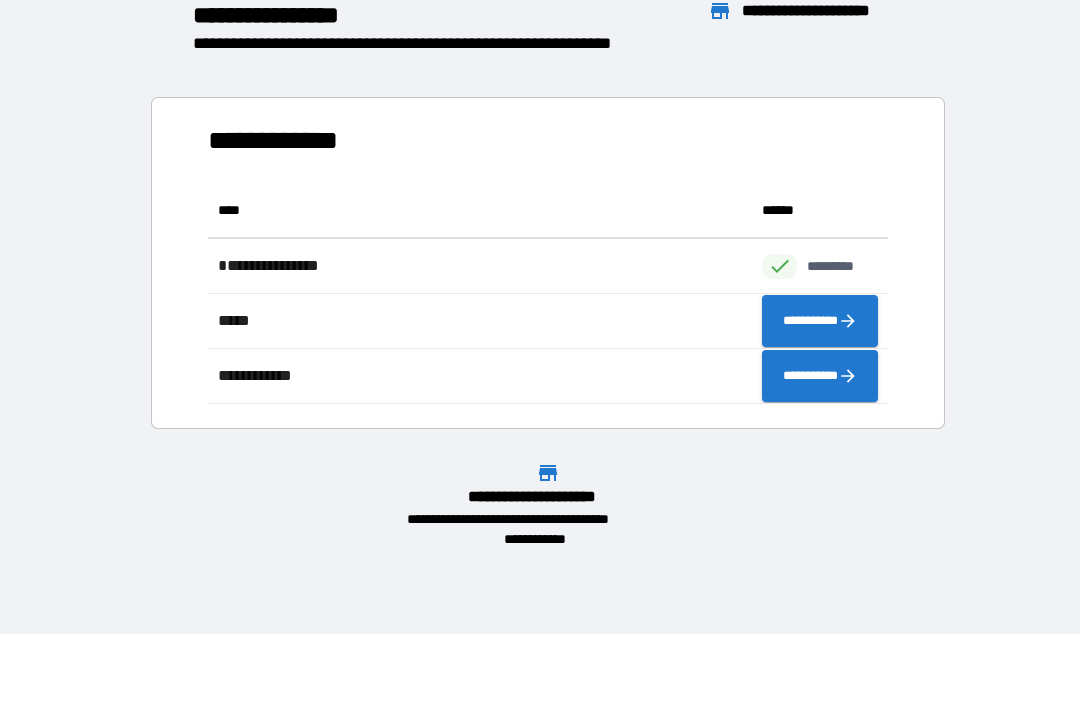 scroll, scrollTop: 1, scrollLeft: 1, axis: both 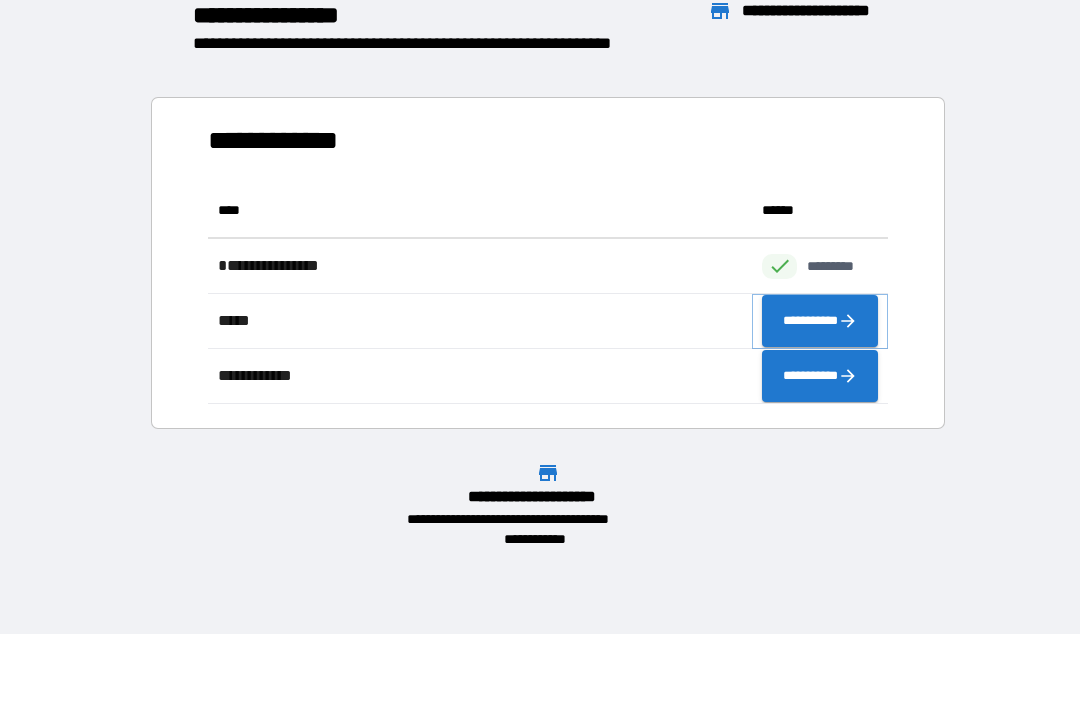click on "**********" at bounding box center (820, 321) 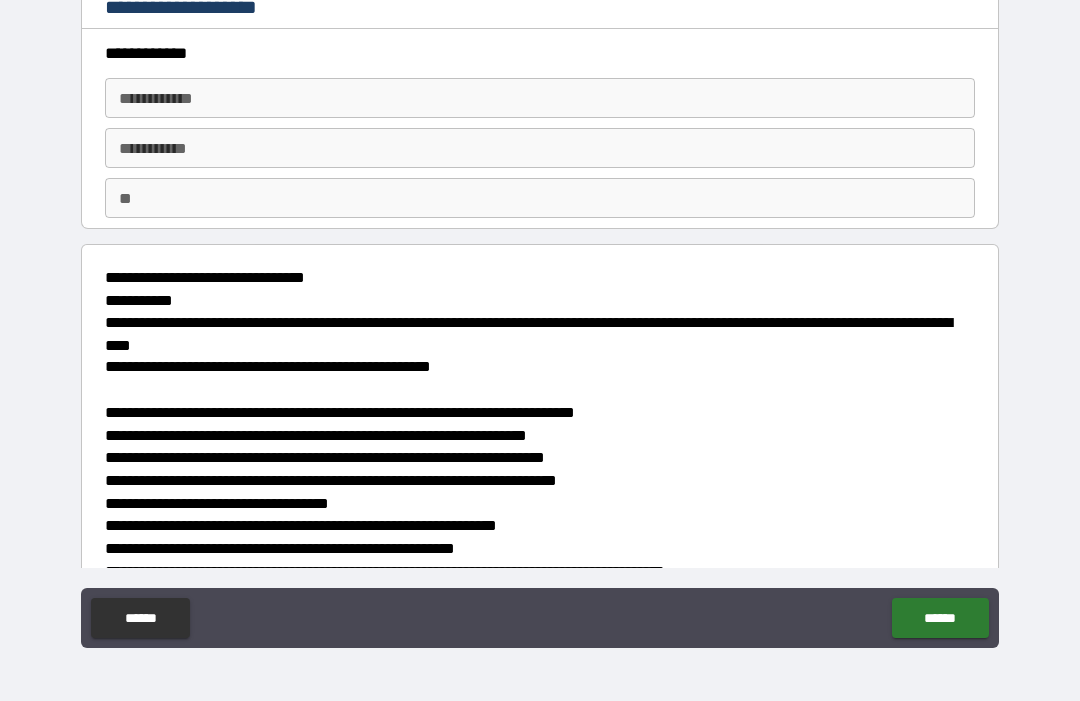 click on "**********" at bounding box center [540, 98] 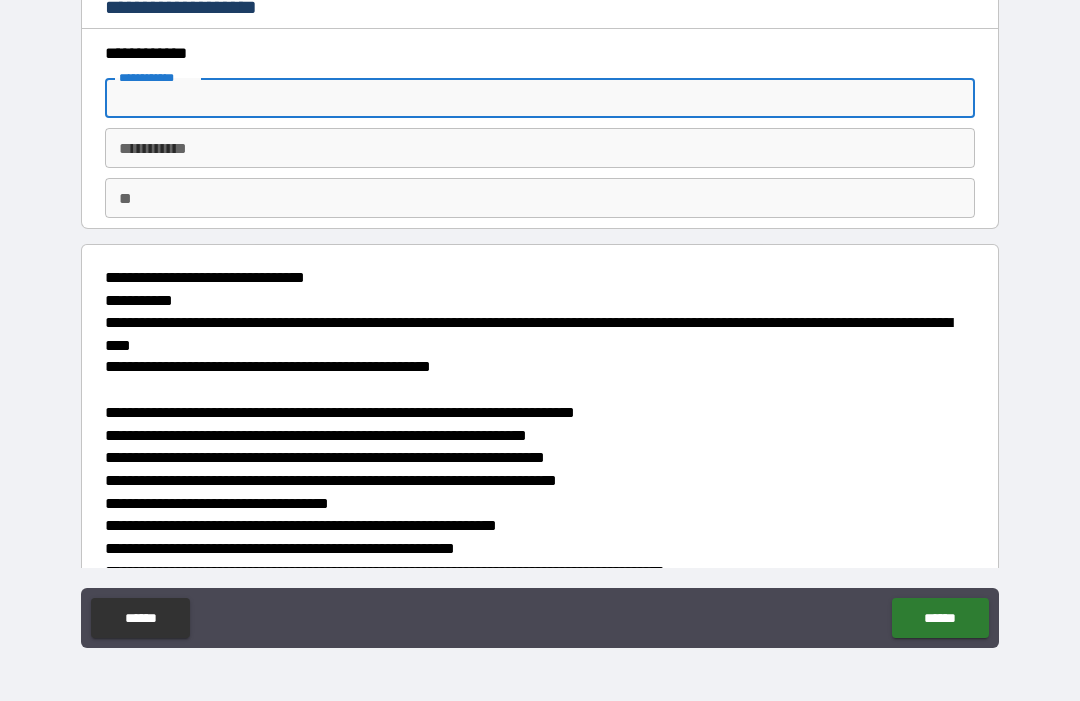 scroll, scrollTop: 66, scrollLeft: 0, axis: vertical 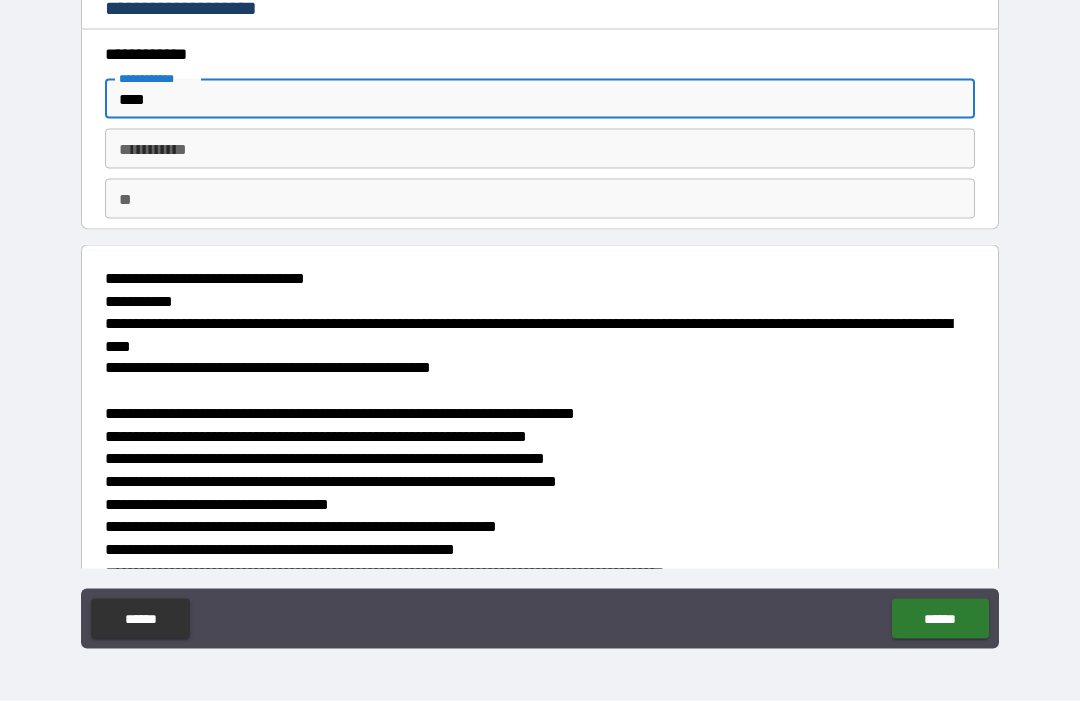 type on "****" 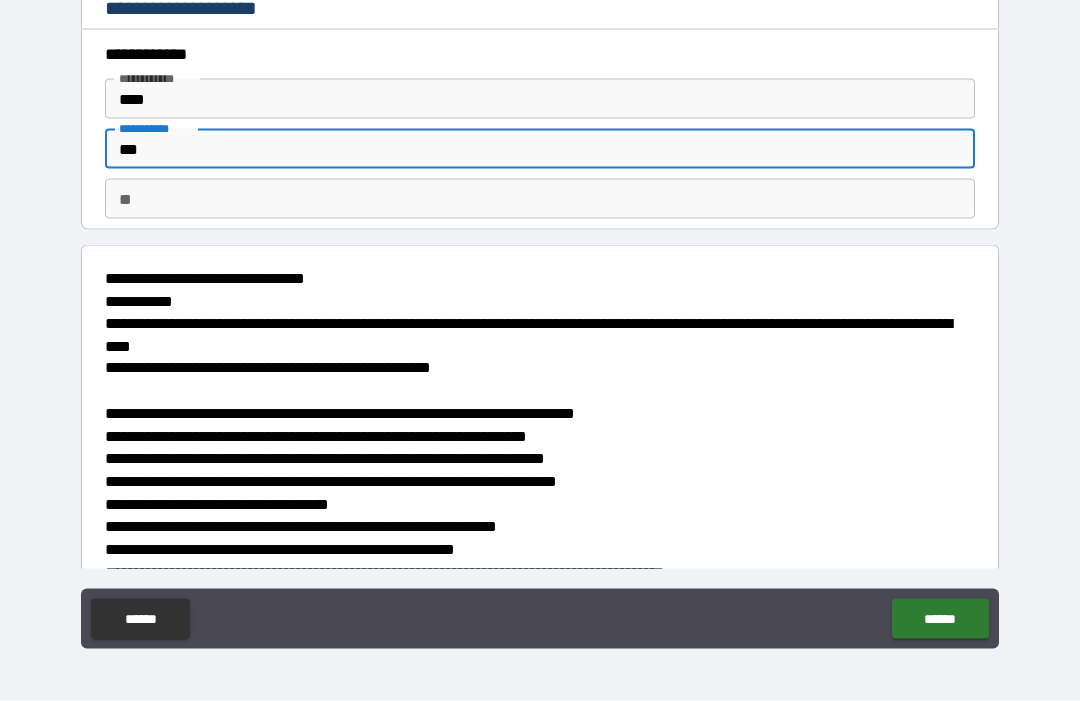 type on "***" 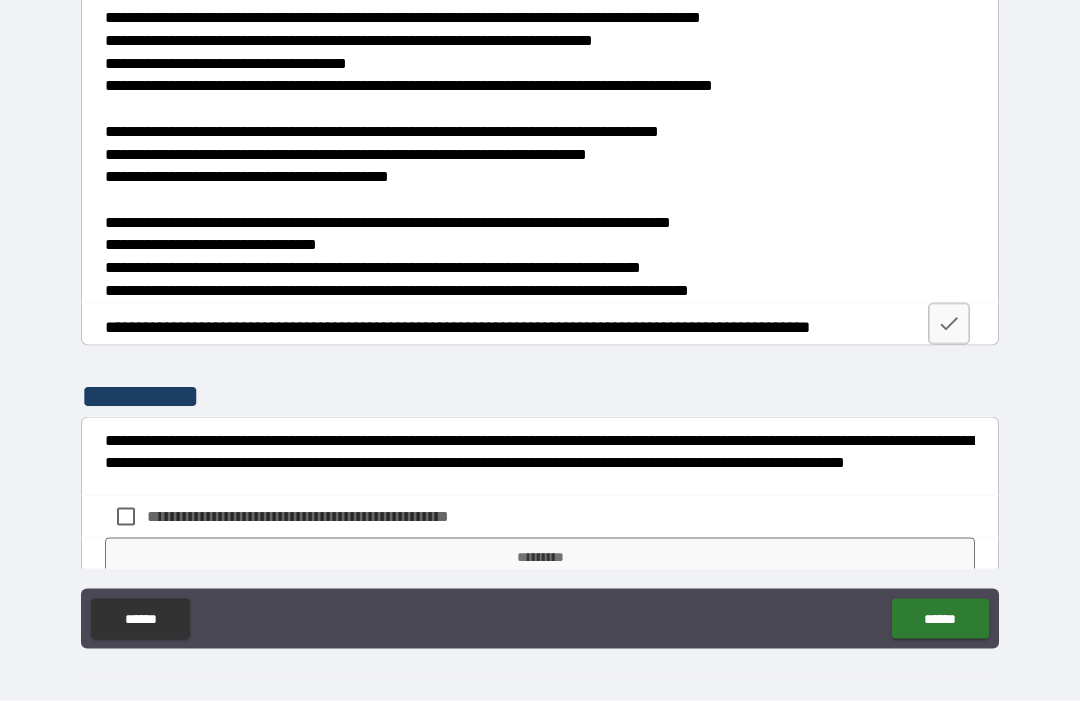 scroll, scrollTop: 2871, scrollLeft: 0, axis: vertical 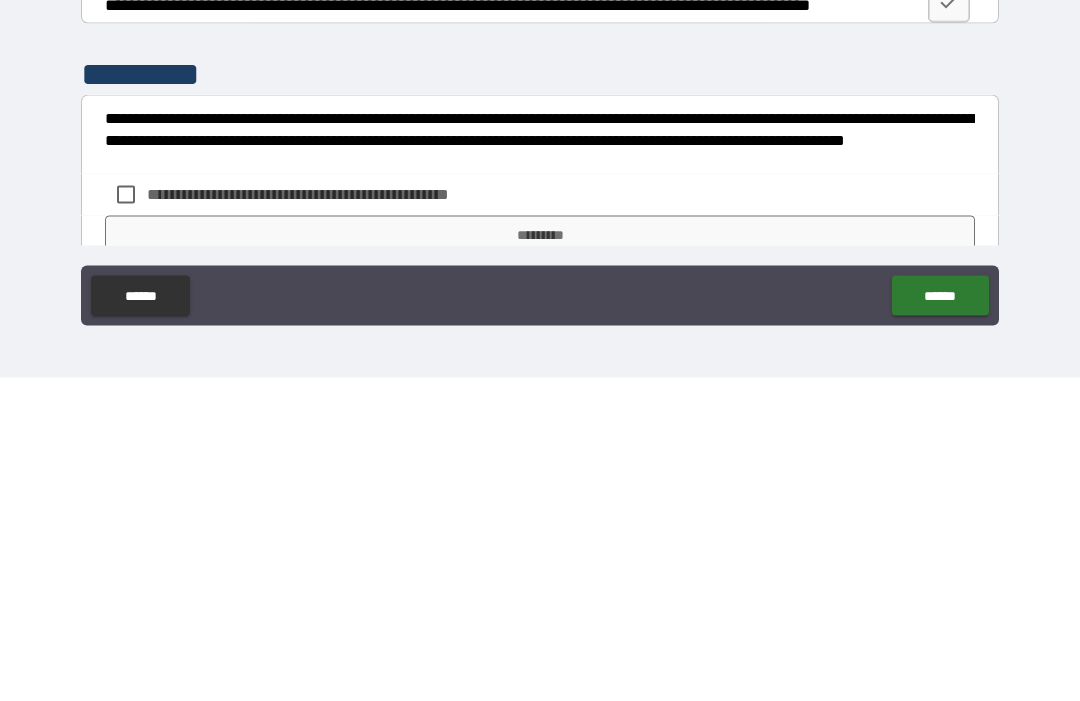 type on "*" 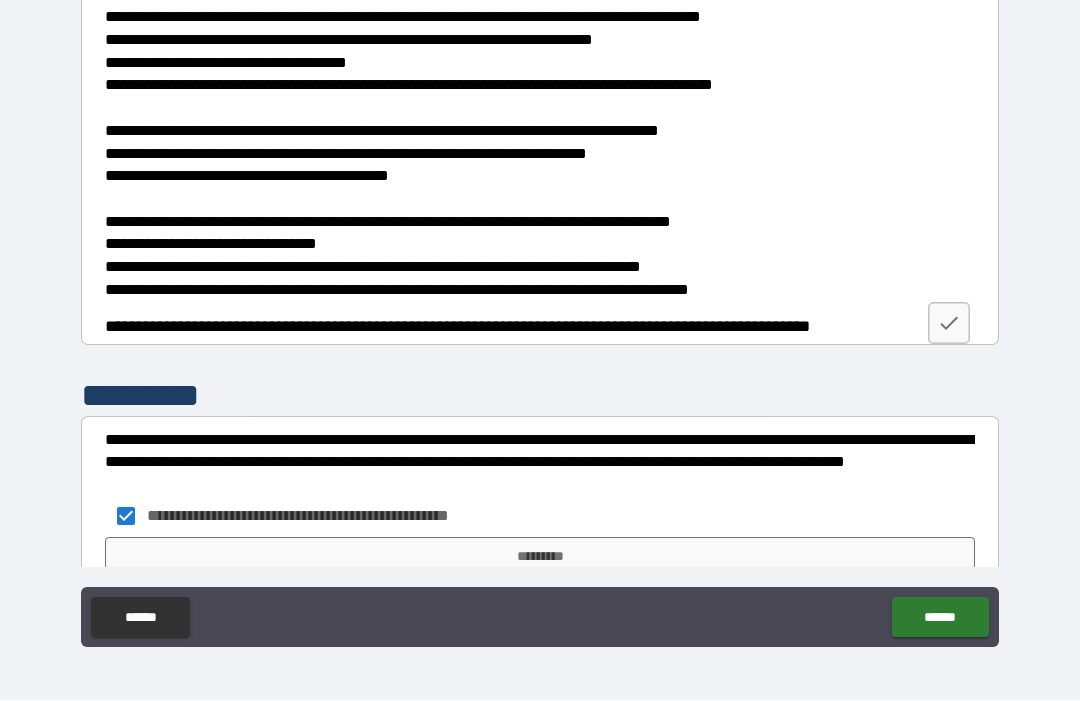 click on "*********" at bounding box center (540, 558) 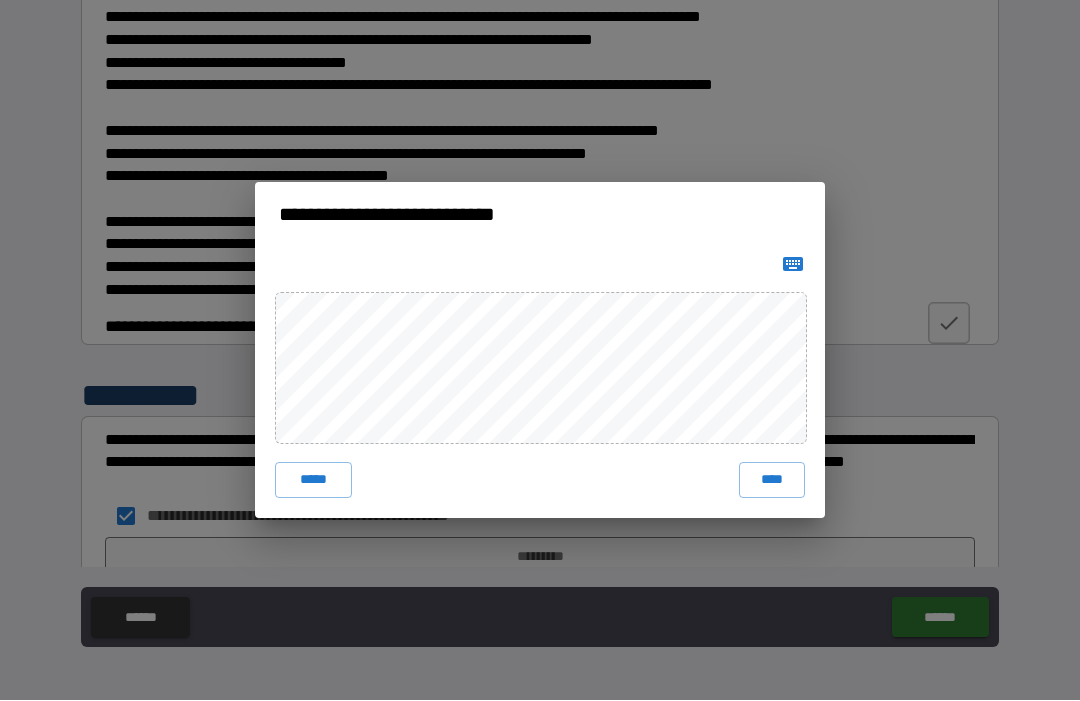 click on "****" at bounding box center [772, 481] 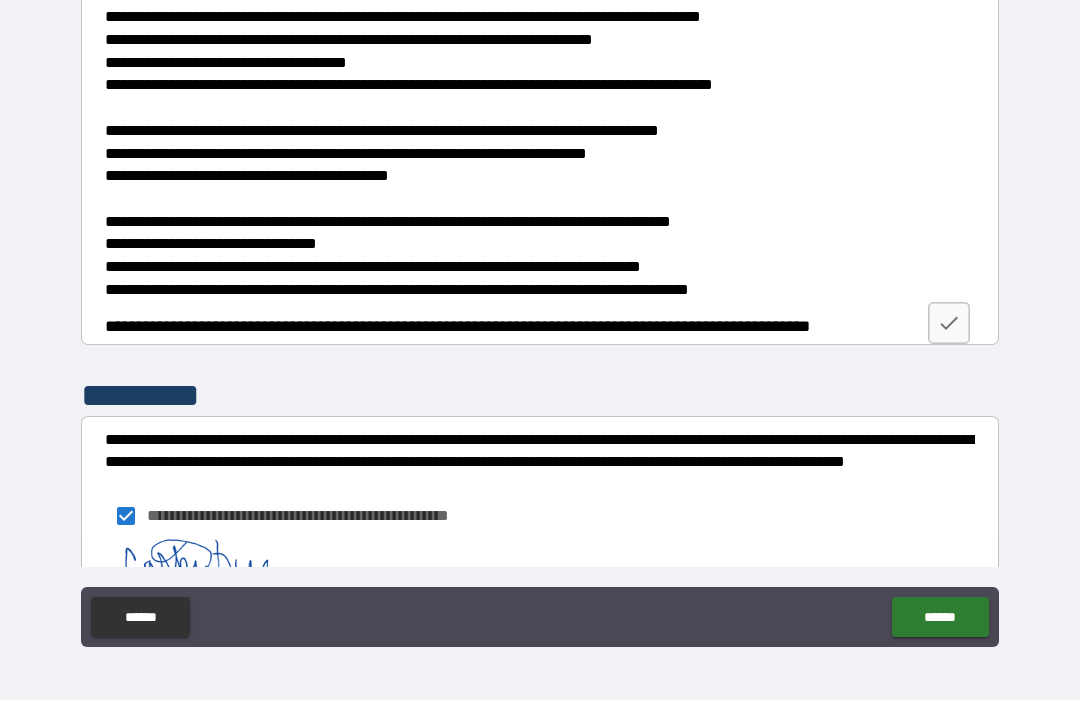 scroll, scrollTop: 2861, scrollLeft: 0, axis: vertical 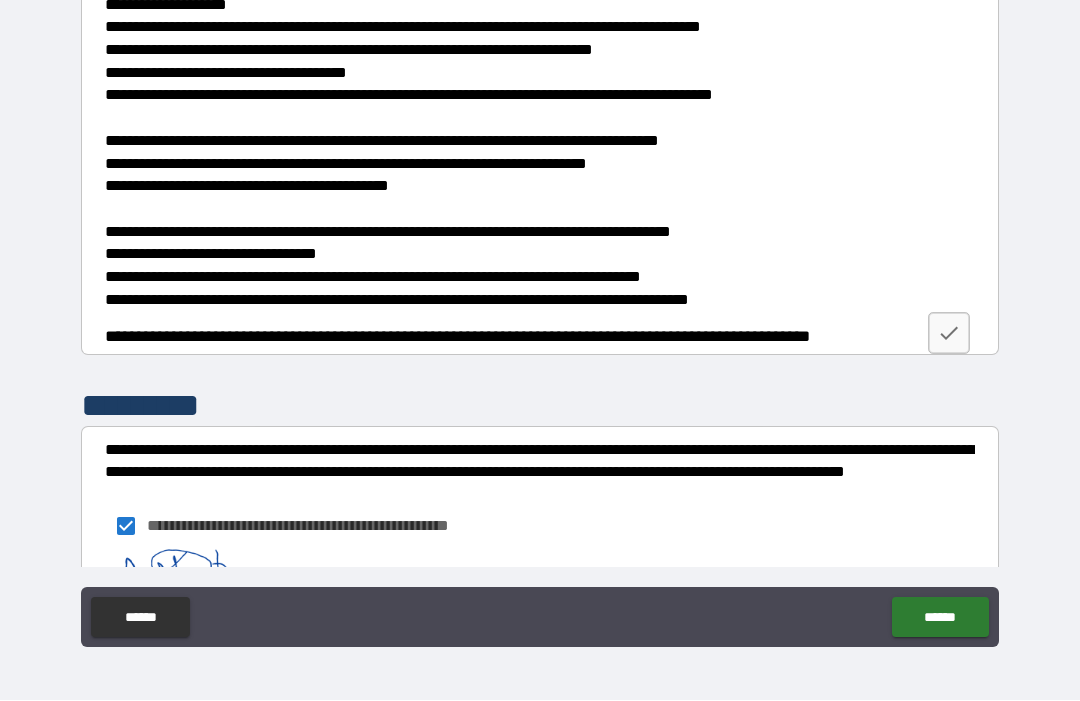 click on "******" at bounding box center [940, 618] 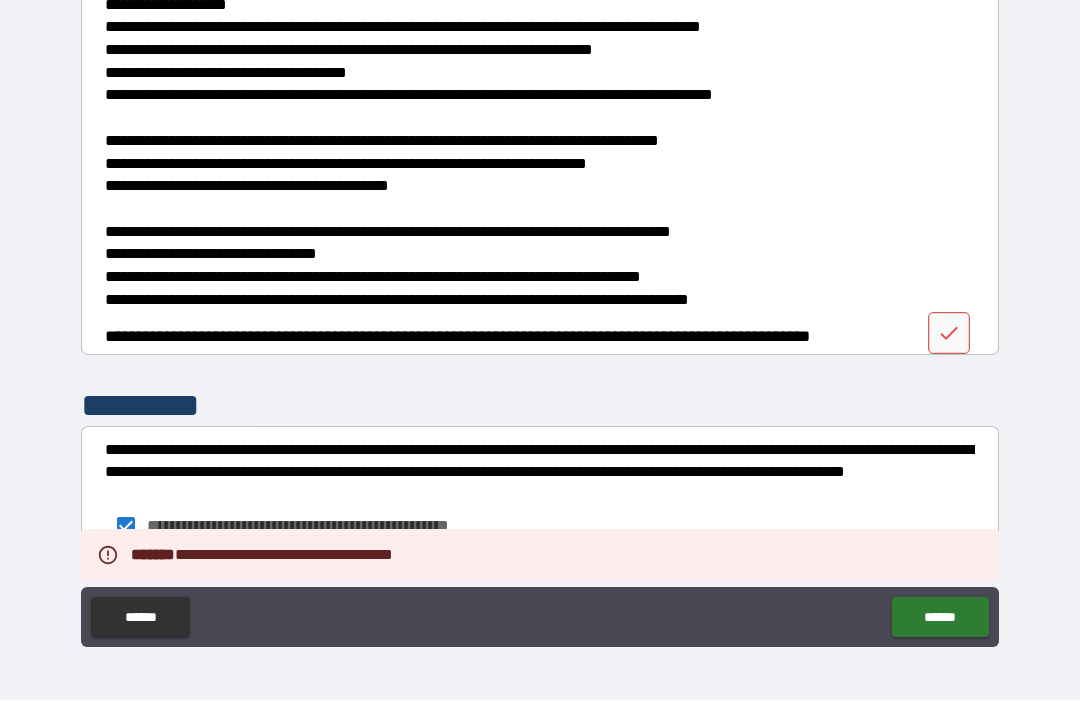 click on "******" at bounding box center (940, 618) 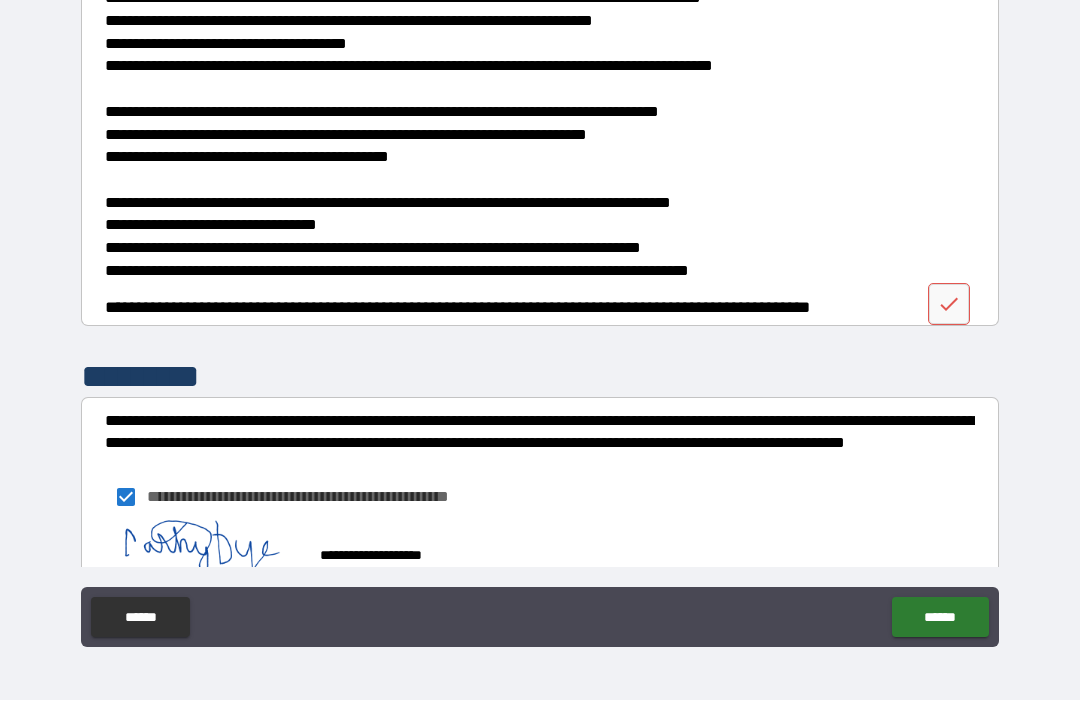 scroll, scrollTop: 2888, scrollLeft: 0, axis: vertical 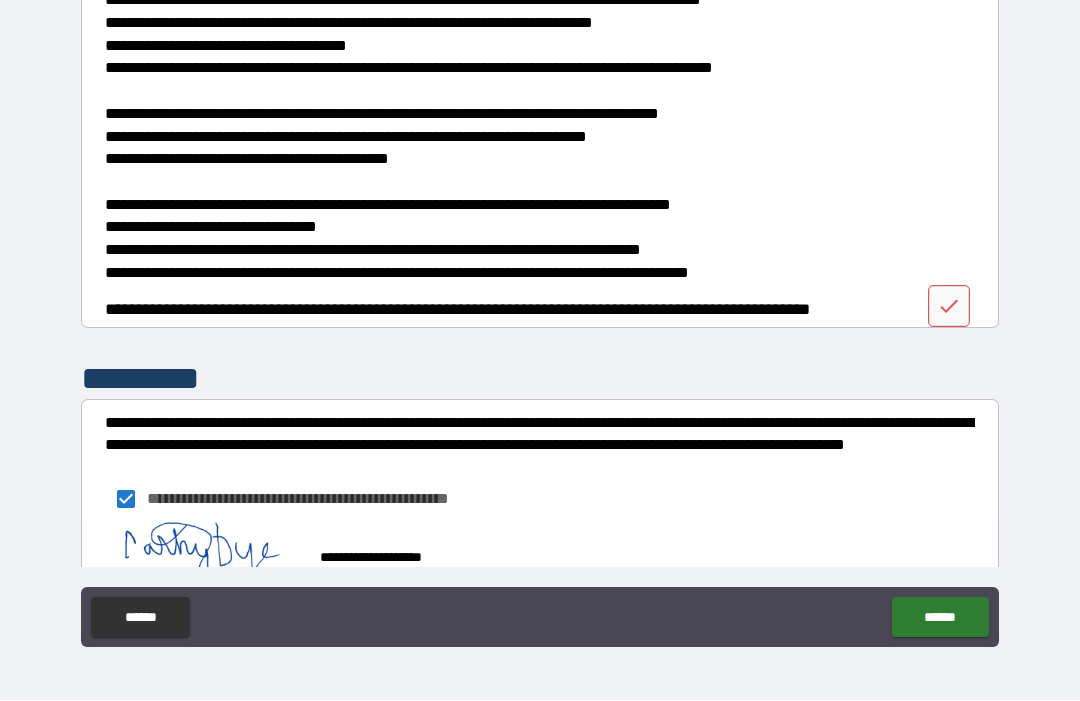 click on "******" at bounding box center (940, 618) 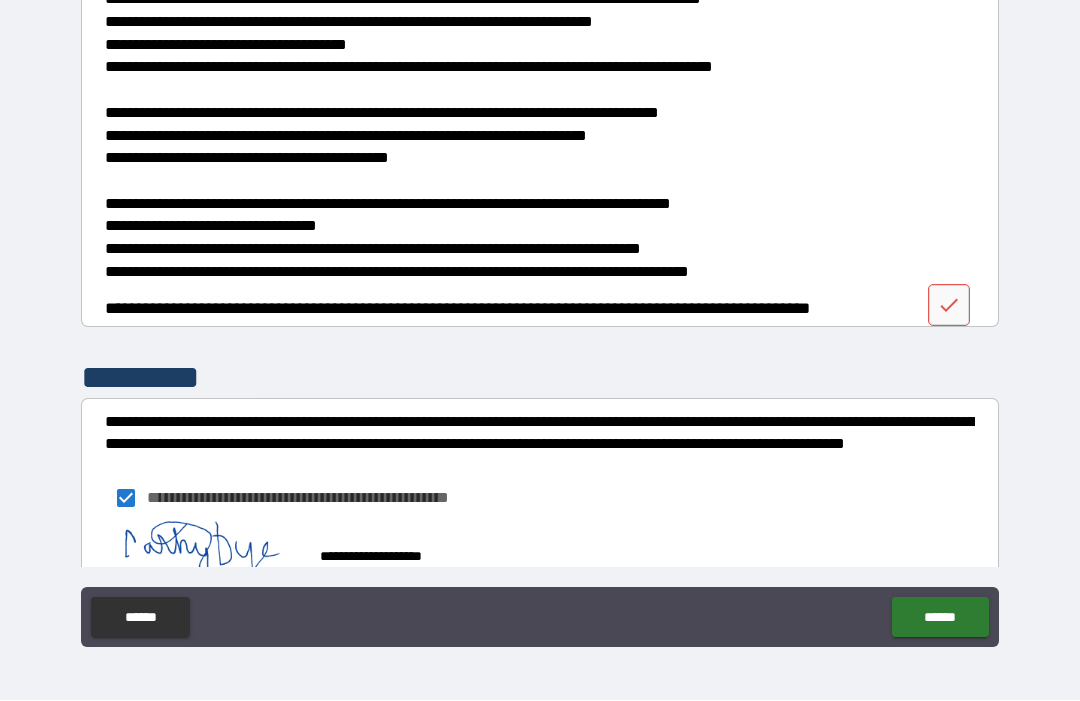 scroll, scrollTop: 2888, scrollLeft: 0, axis: vertical 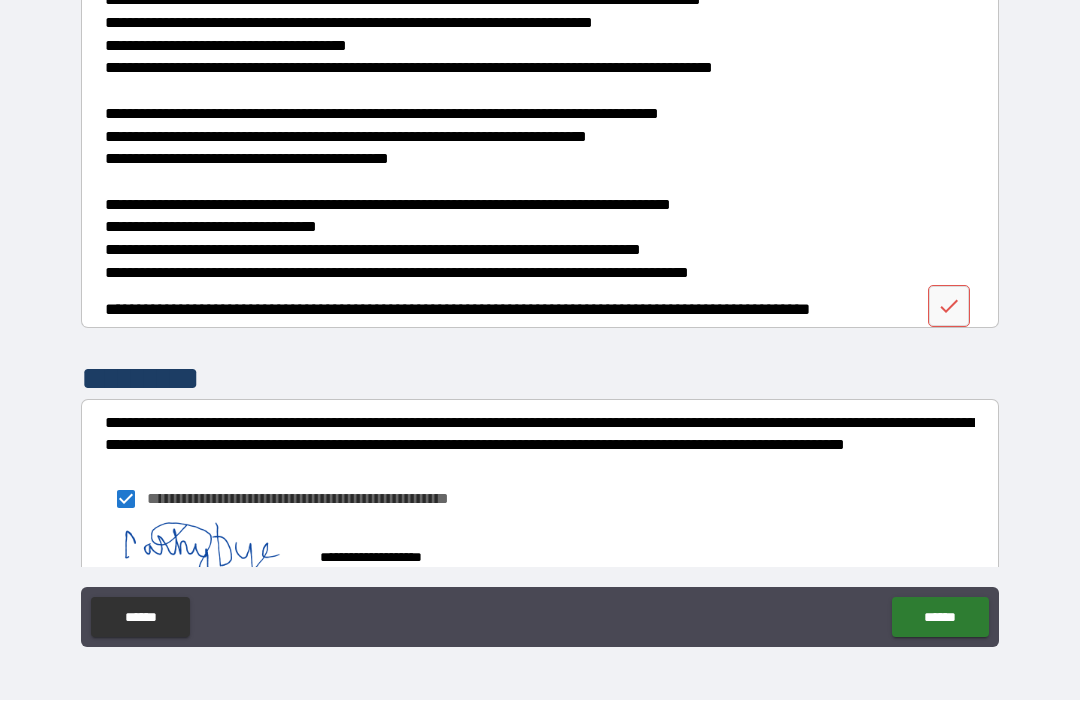 click 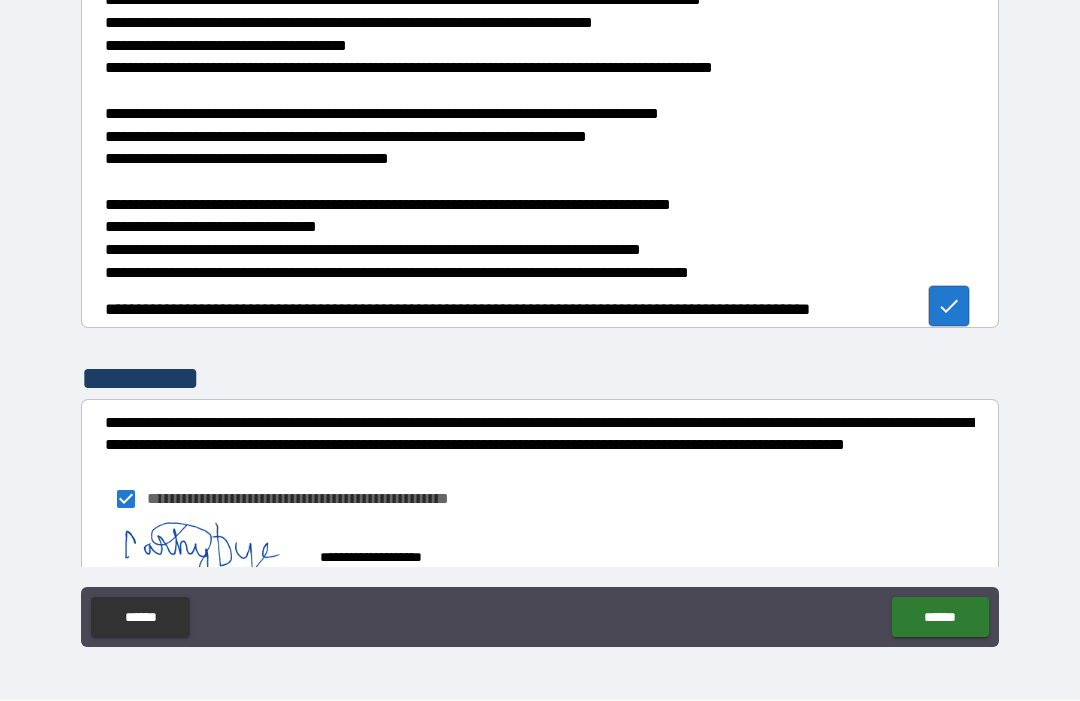 click 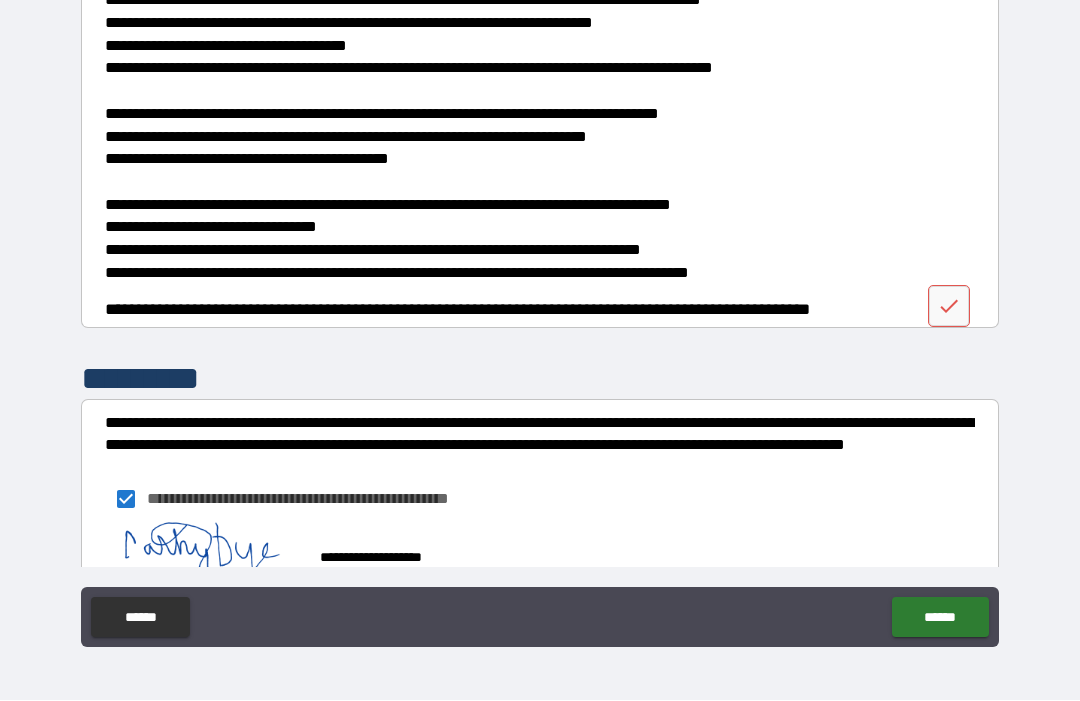 click at bounding box center [949, 307] 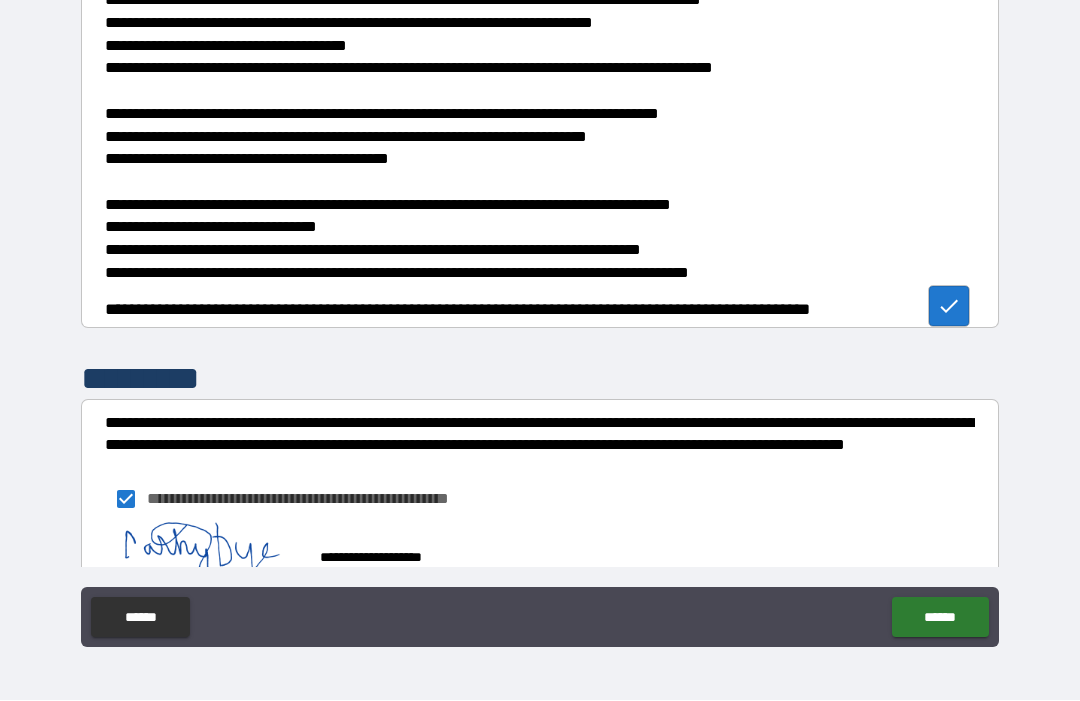 click on "******" at bounding box center [940, 618] 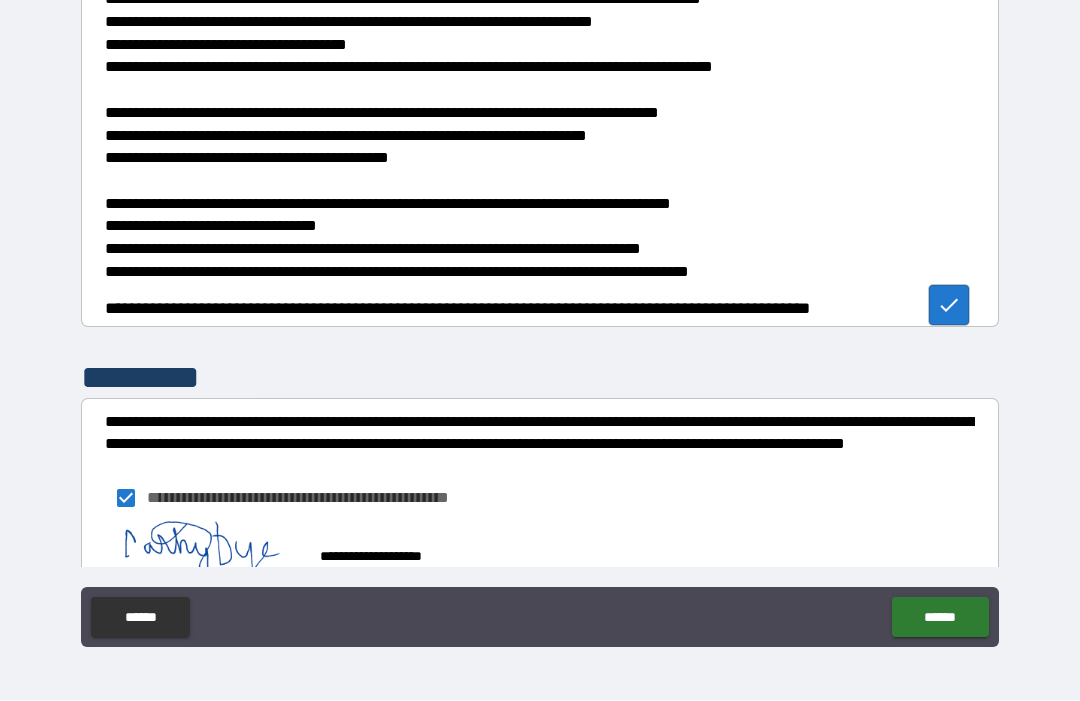 scroll, scrollTop: 2888, scrollLeft: 0, axis: vertical 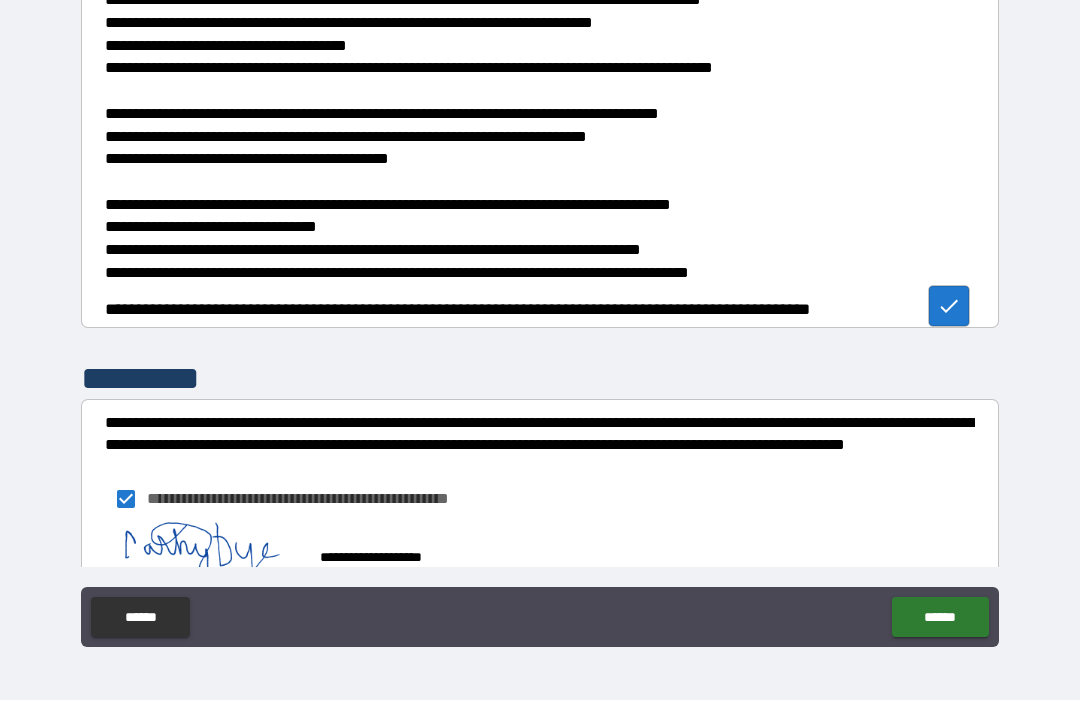 click on "[FIRST] [LAST] [MIDDLE] [SUFFIX]   [STREET_NUMBER] [STREET_NAME]   [APARTMENT_NUMBER] [BUILDING_NAME]   [CITY] [STATE] [ZIP_CODE]   [COUNTRY] [POSTAL_CODE]" at bounding box center [540, 317] 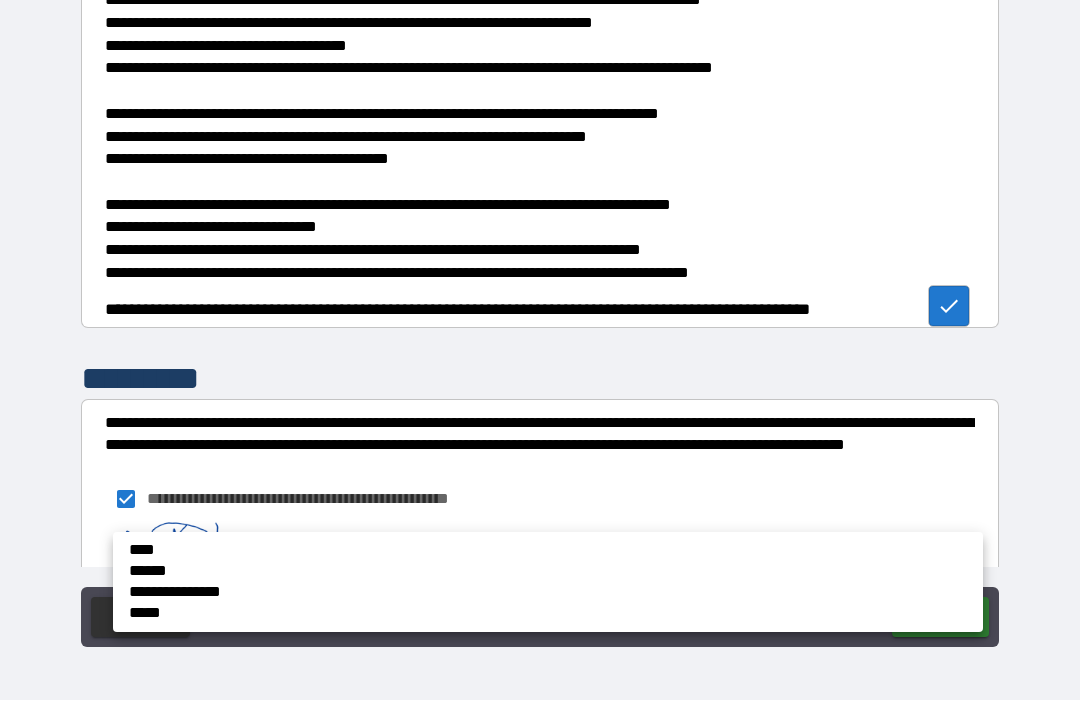 click on "****" at bounding box center [444, 551] 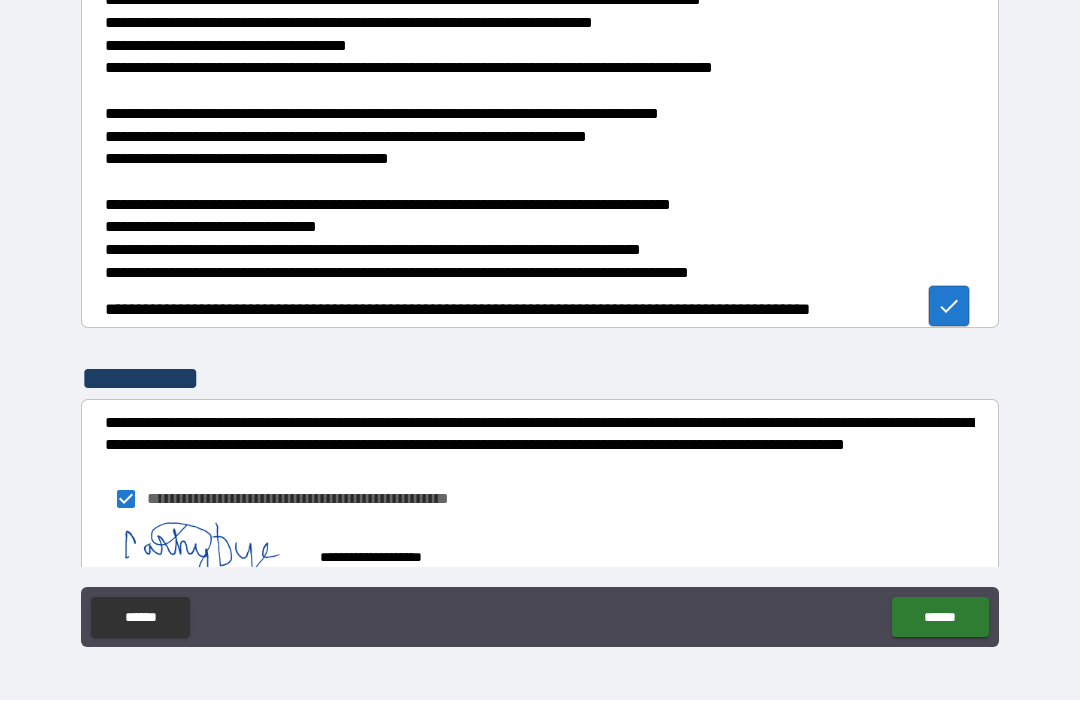 click on "******" at bounding box center [940, 618] 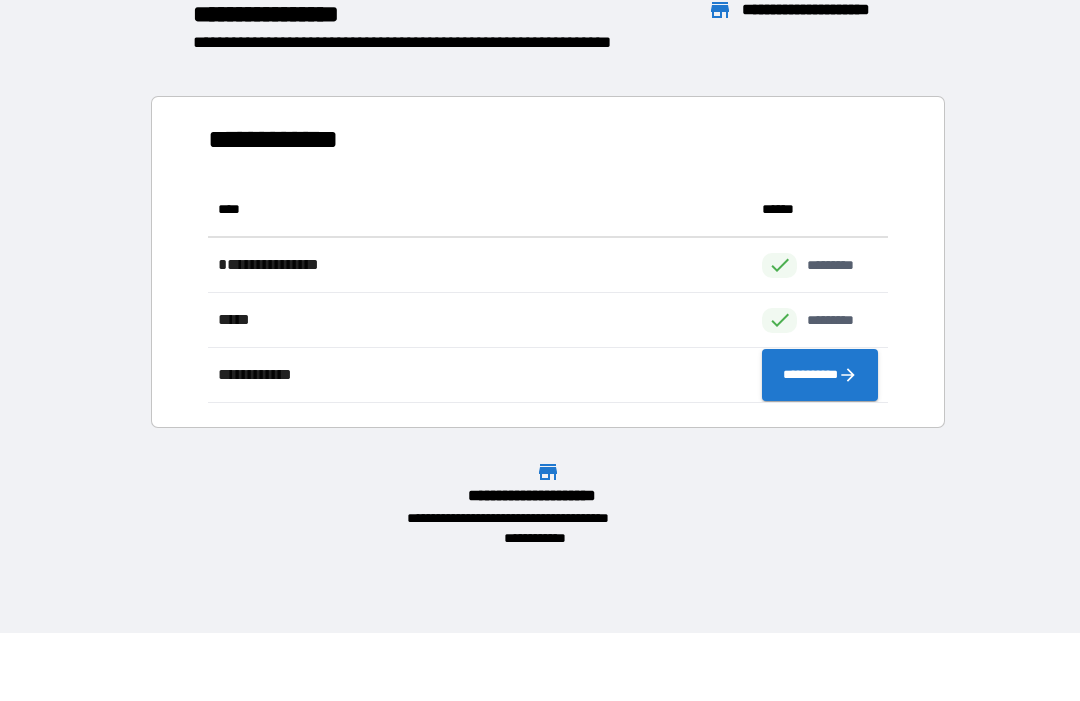 scroll, scrollTop: 1, scrollLeft: 1, axis: both 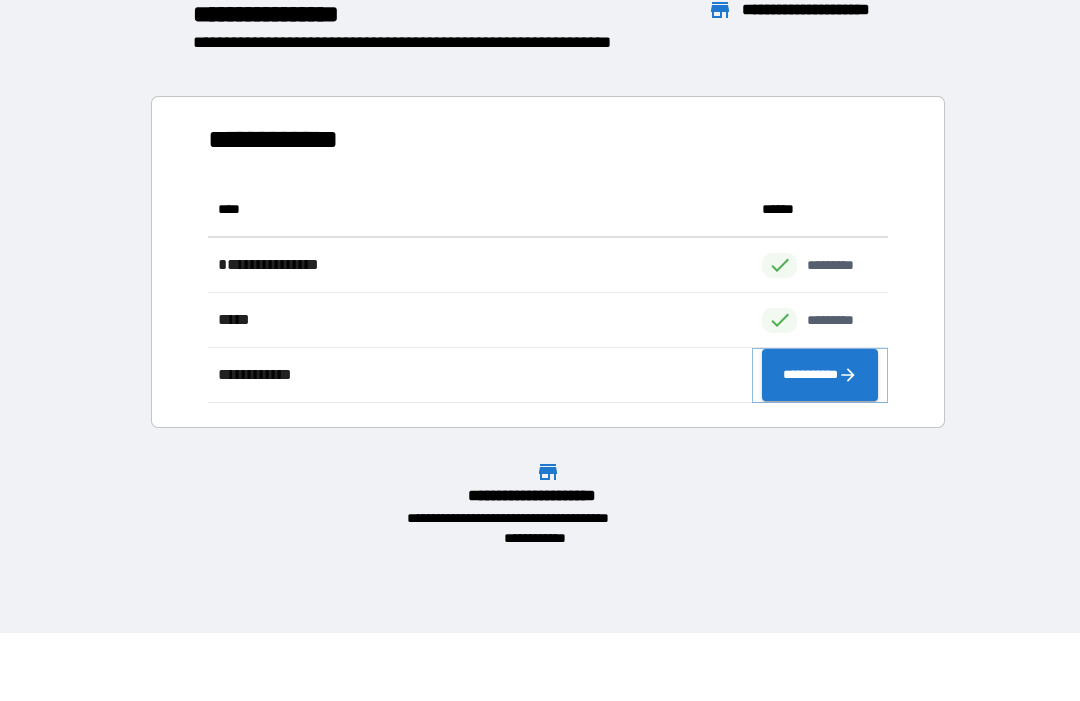 click on "**********" at bounding box center [820, 376] 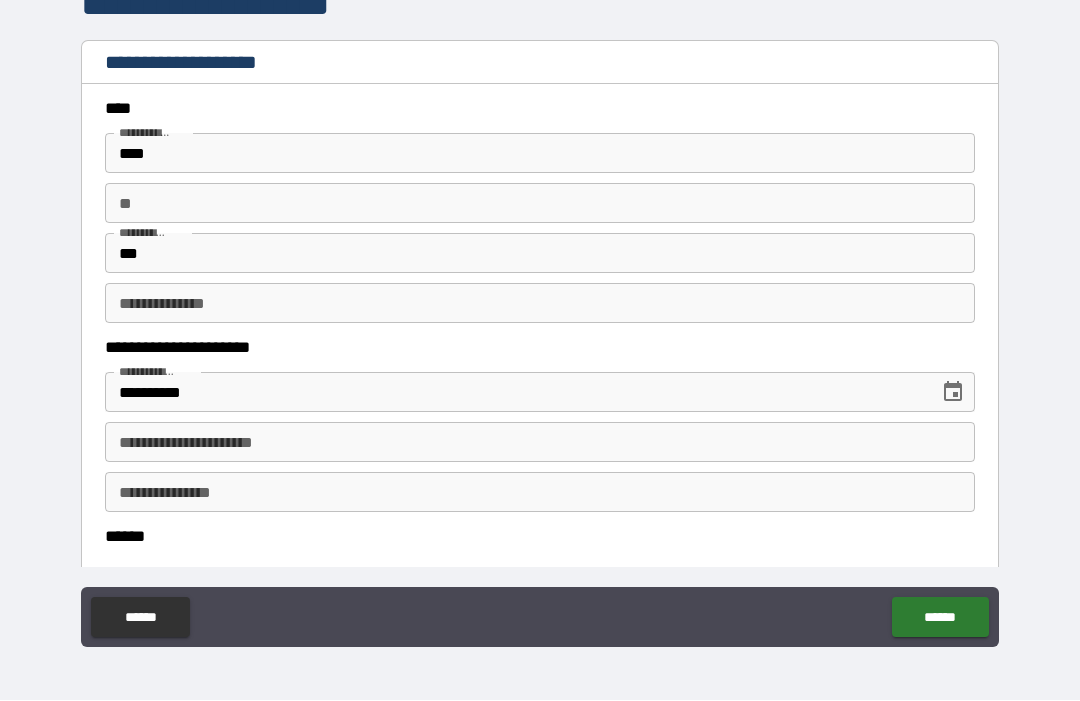 click on "**" at bounding box center [540, 204] 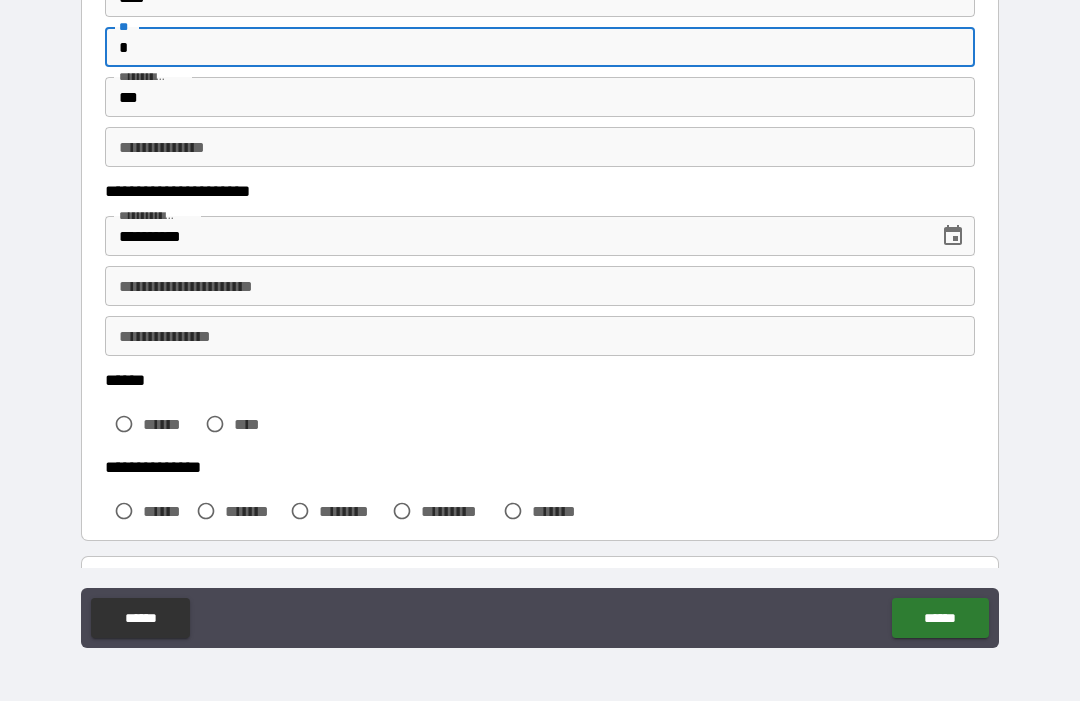 scroll, scrollTop: 158, scrollLeft: 0, axis: vertical 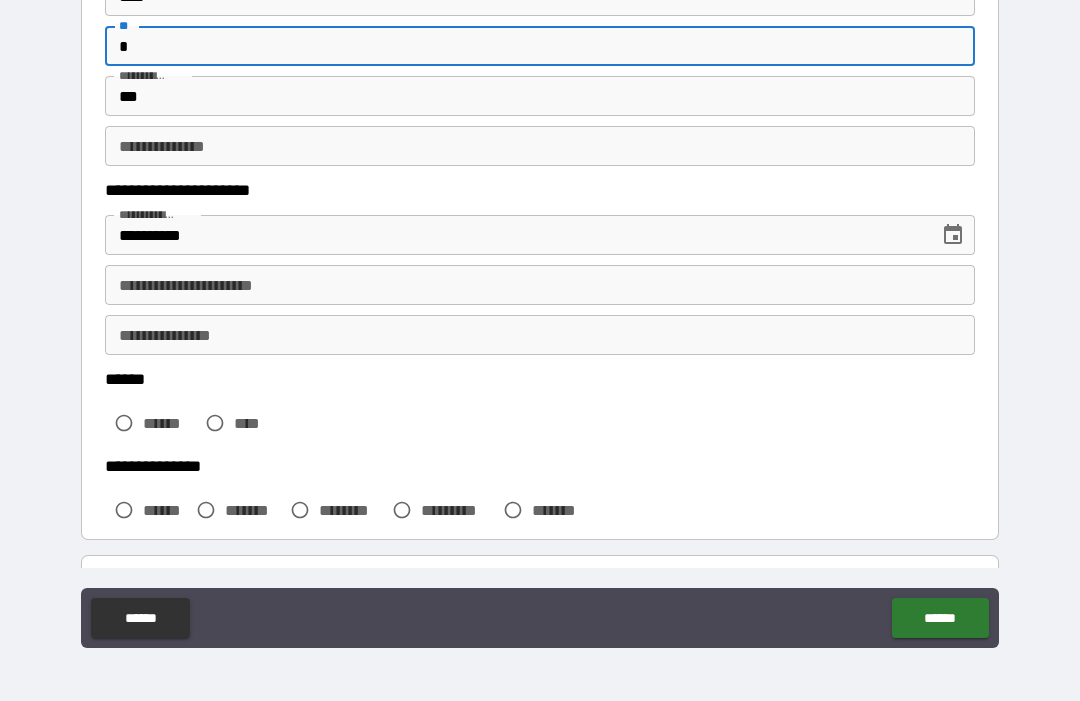 type on "*" 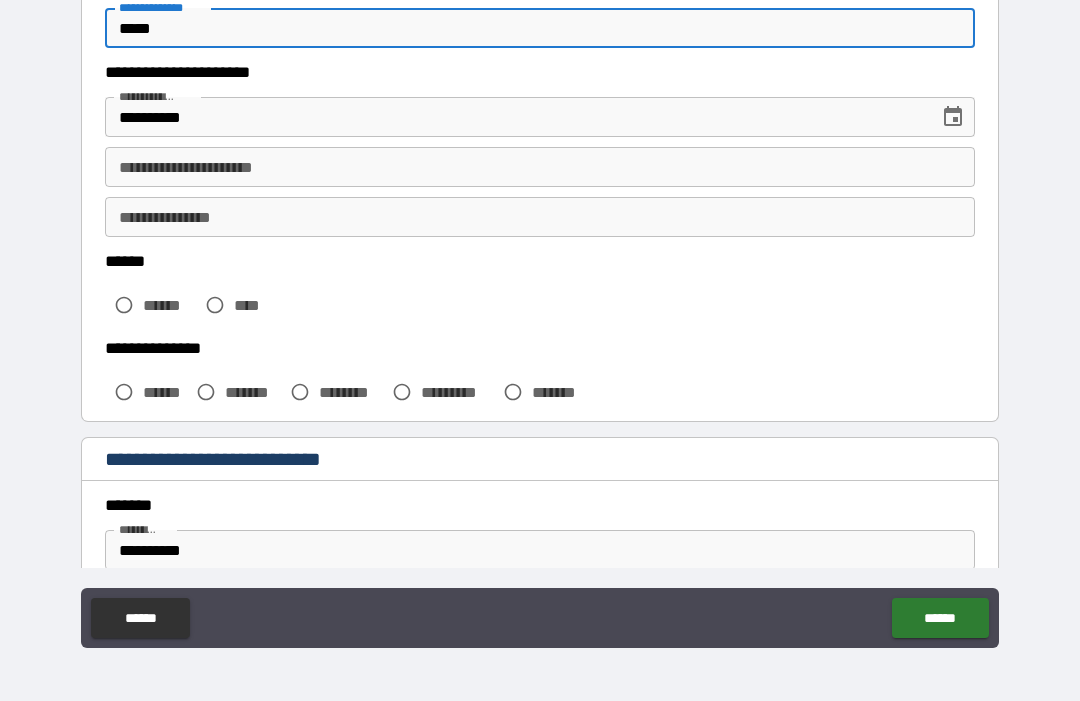 scroll, scrollTop: 276, scrollLeft: 0, axis: vertical 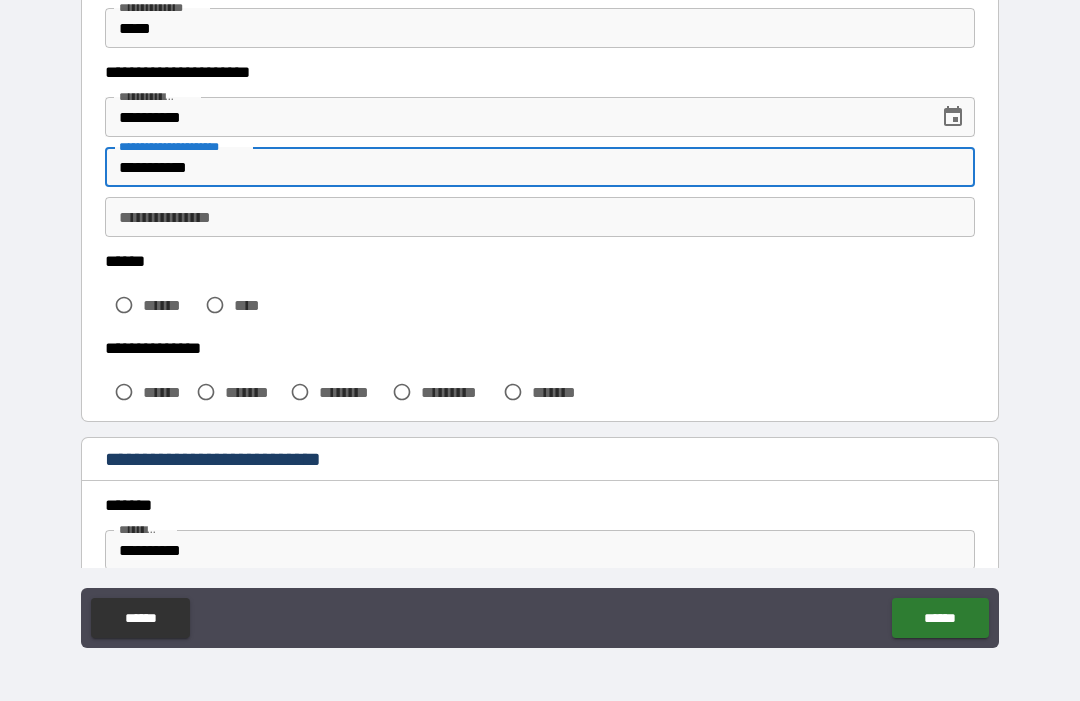 type on "**********" 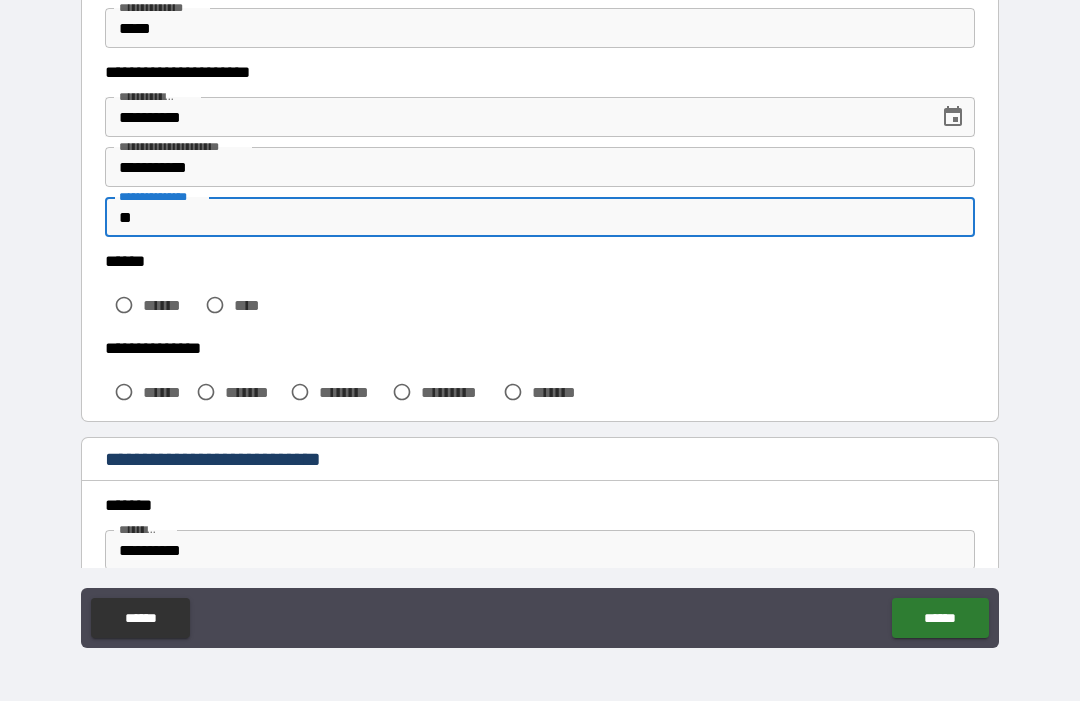 type on "*" 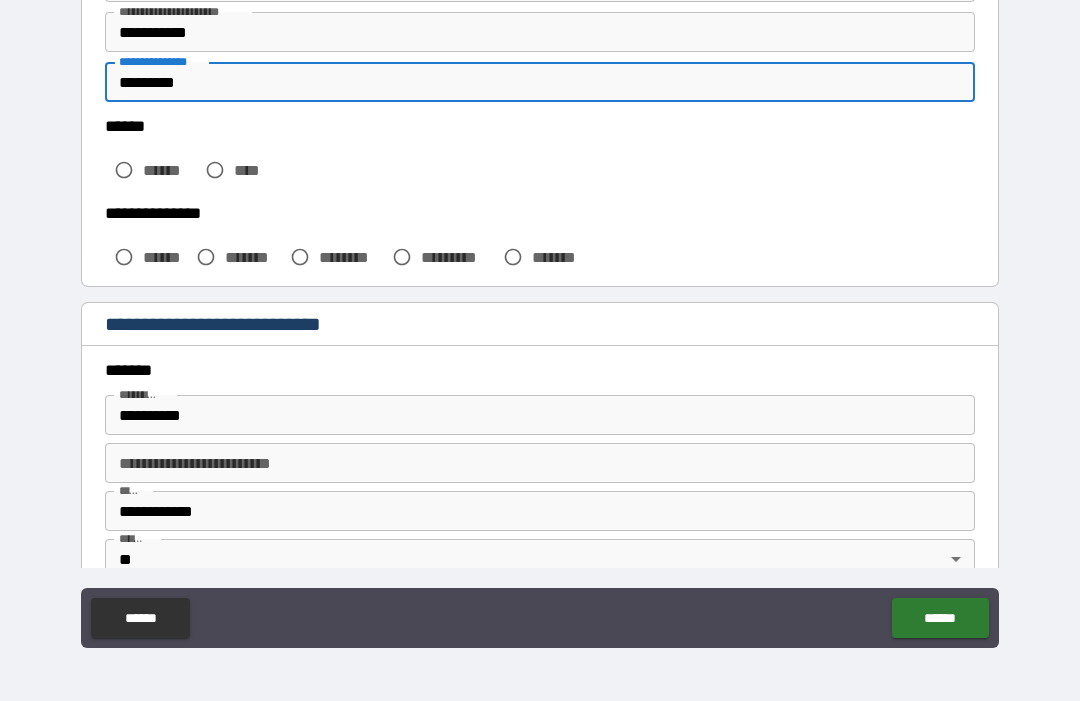 scroll, scrollTop: 415, scrollLeft: 0, axis: vertical 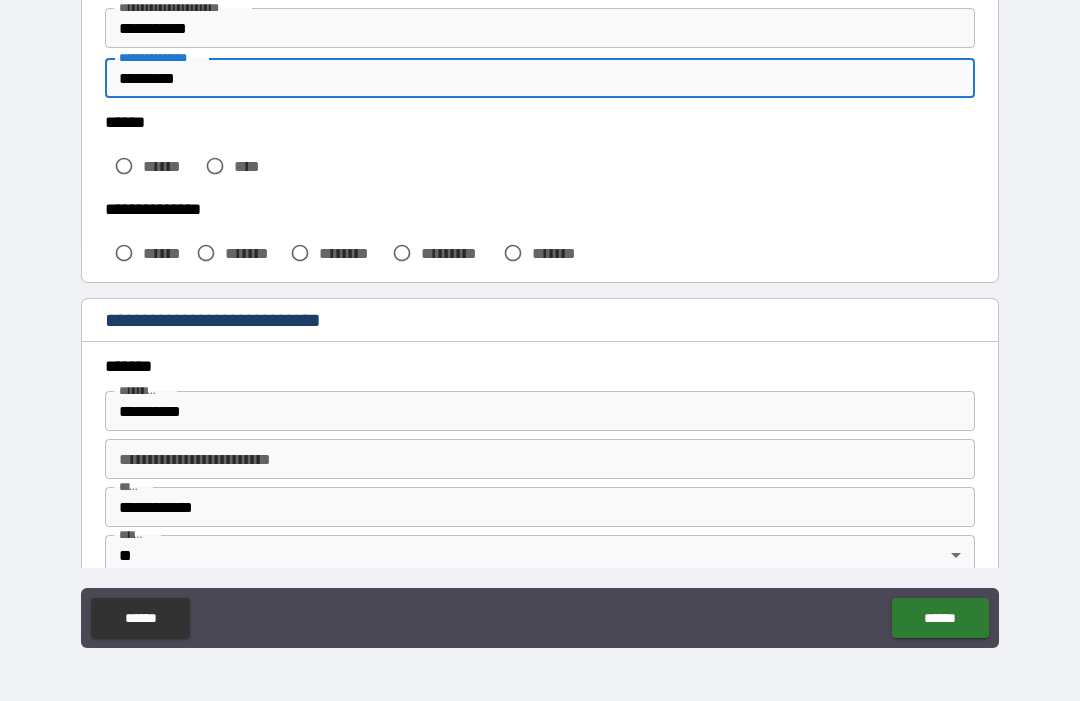 type on "*********" 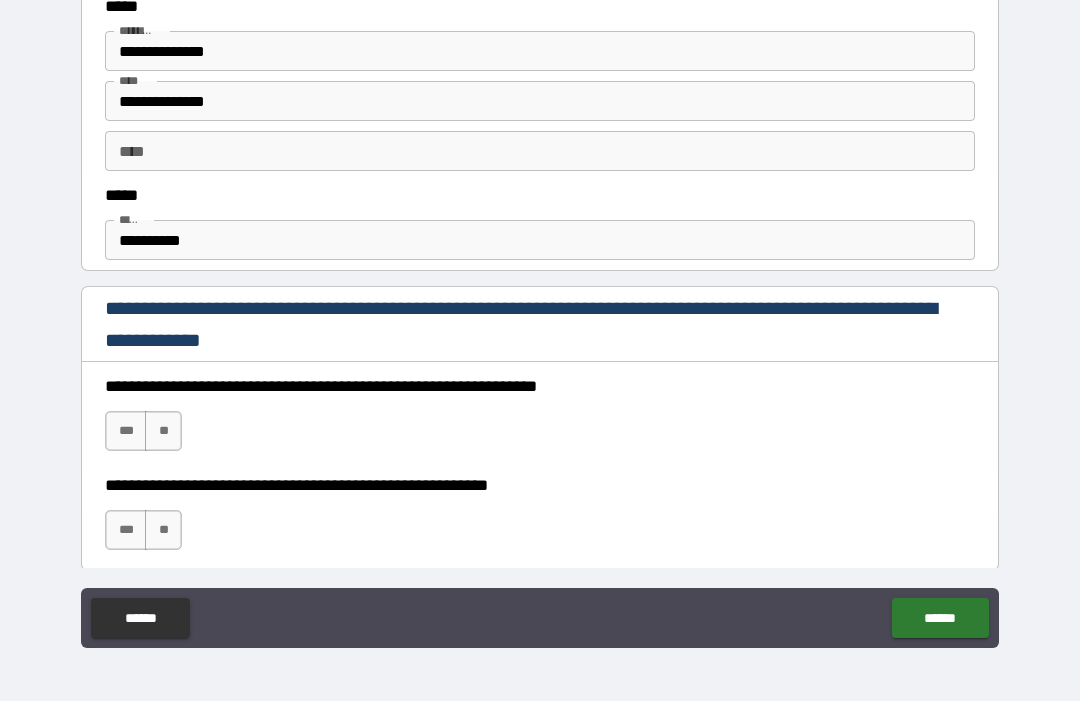 scroll, scrollTop: 1062, scrollLeft: 0, axis: vertical 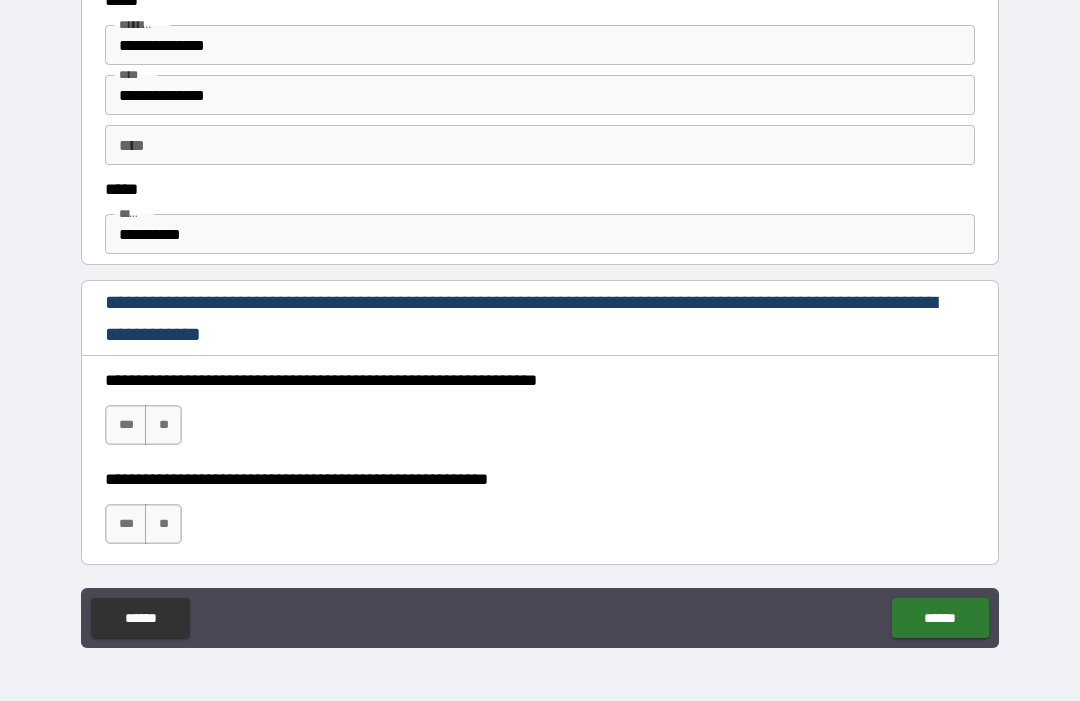 click on "***" at bounding box center (126, 425) 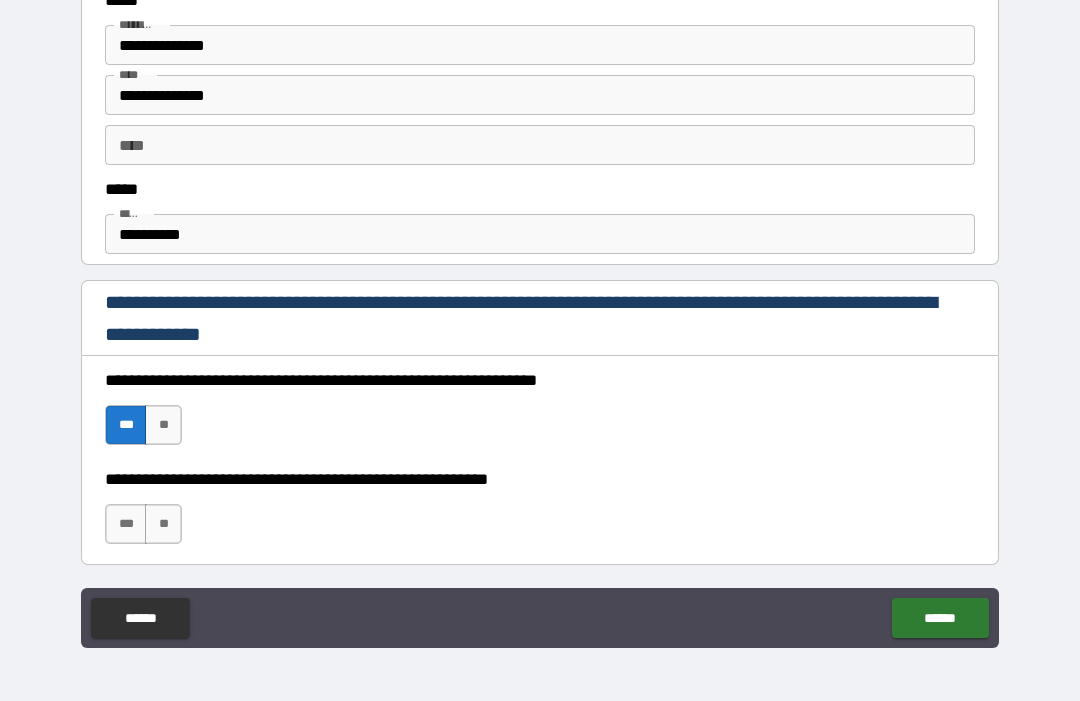 click on "**" at bounding box center [163, 524] 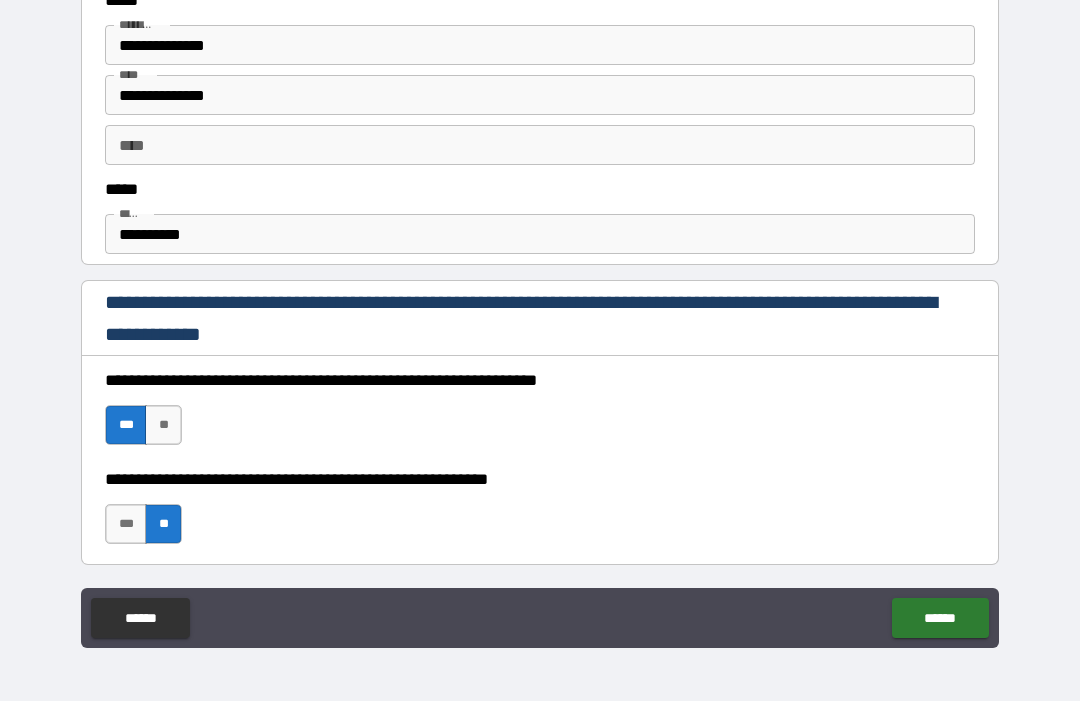 click on "***" at bounding box center [126, 524] 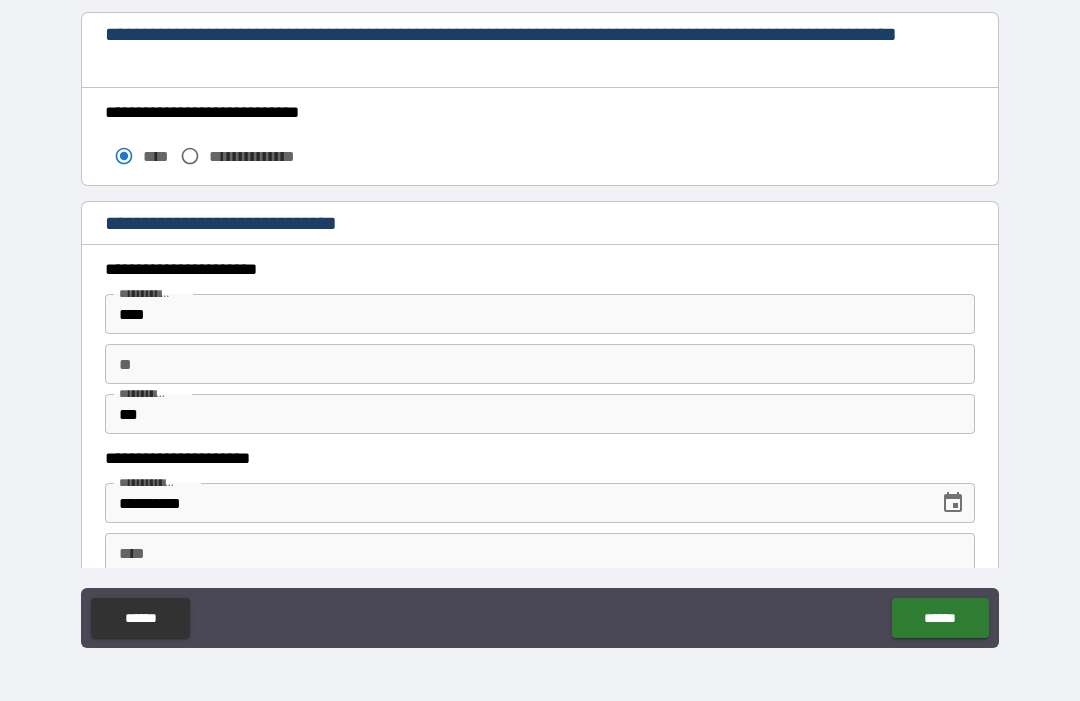 scroll, scrollTop: 1701, scrollLeft: 0, axis: vertical 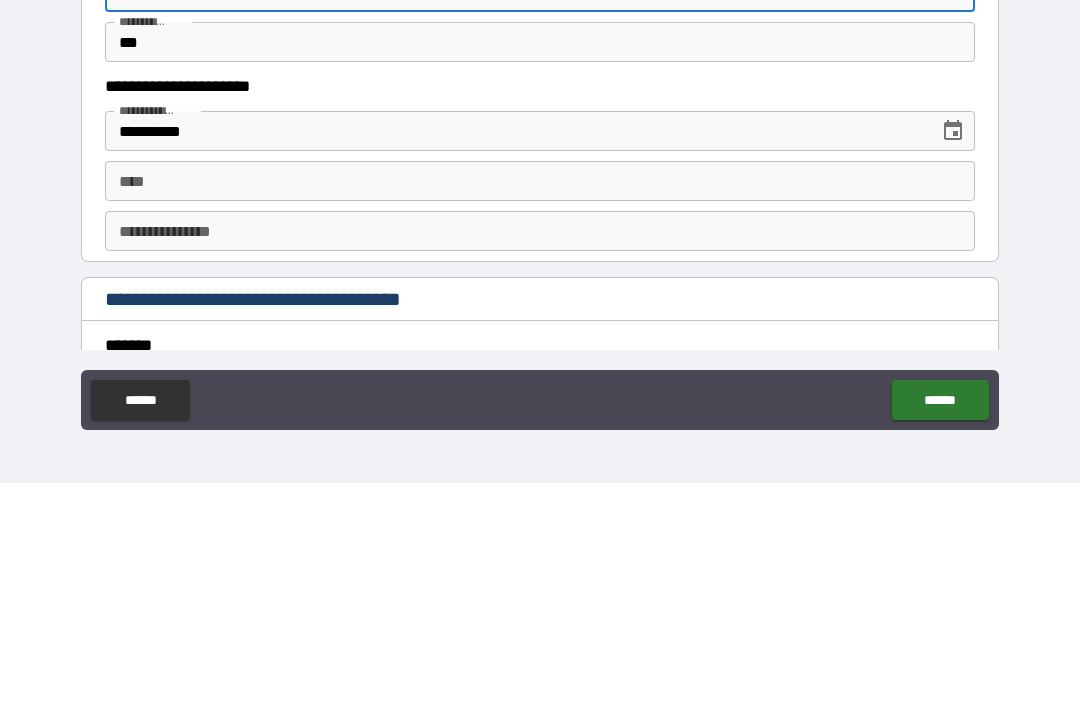 type on "*" 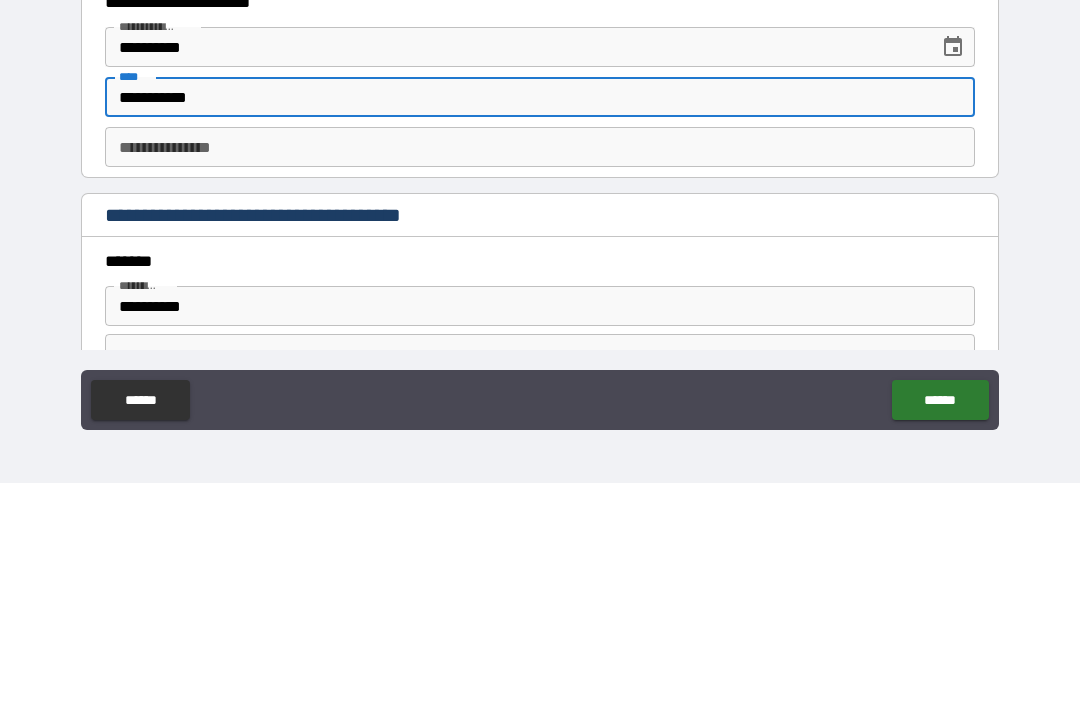 scroll, scrollTop: 1942, scrollLeft: 0, axis: vertical 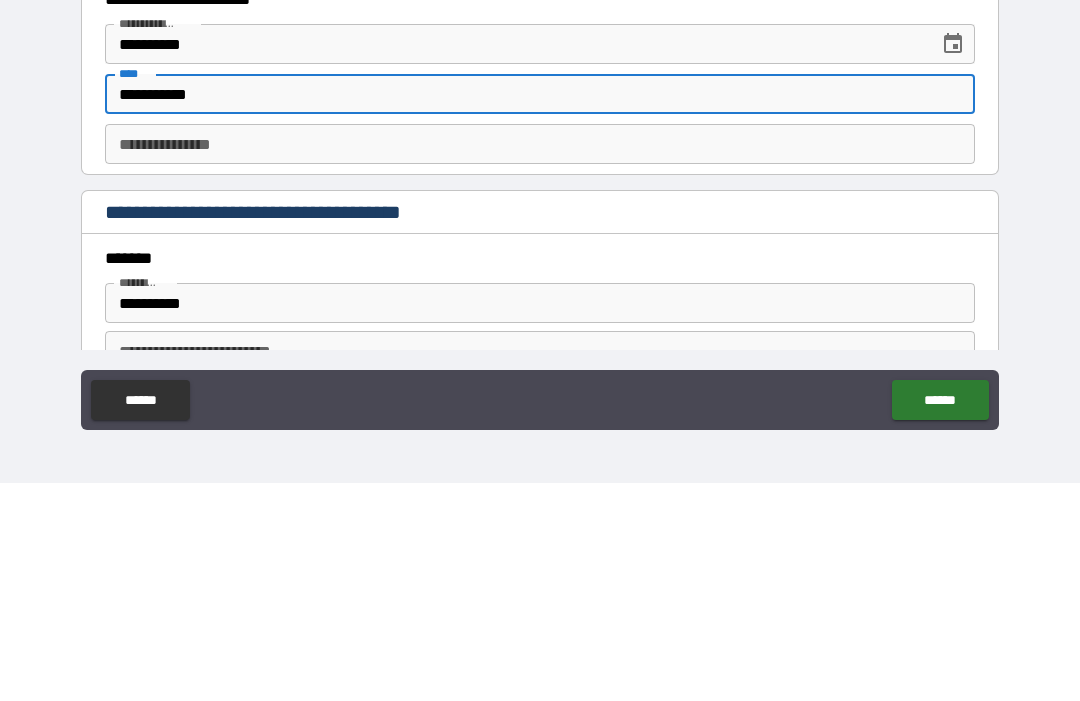 type on "**********" 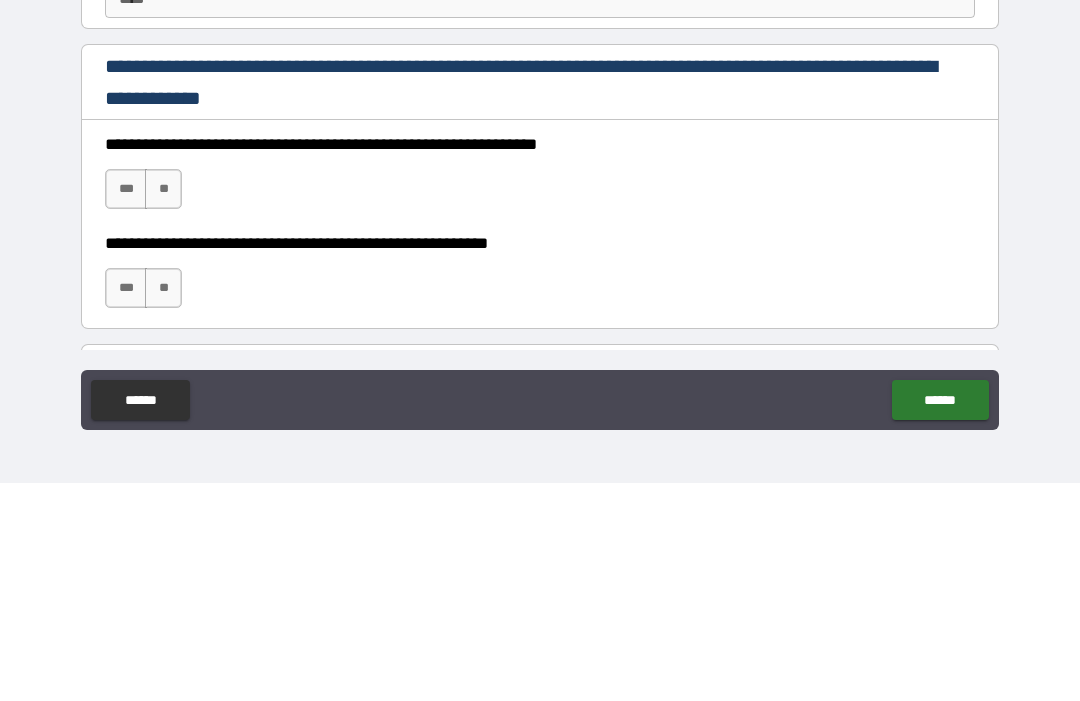 scroll, scrollTop: 2720, scrollLeft: 0, axis: vertical 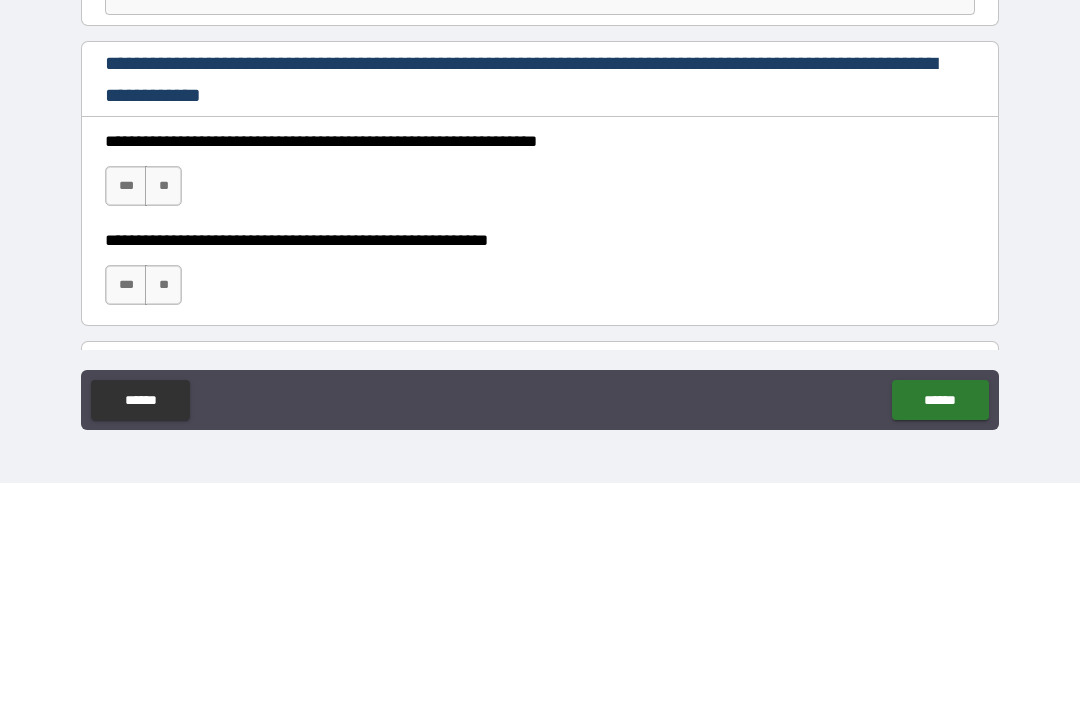 type on "*********" 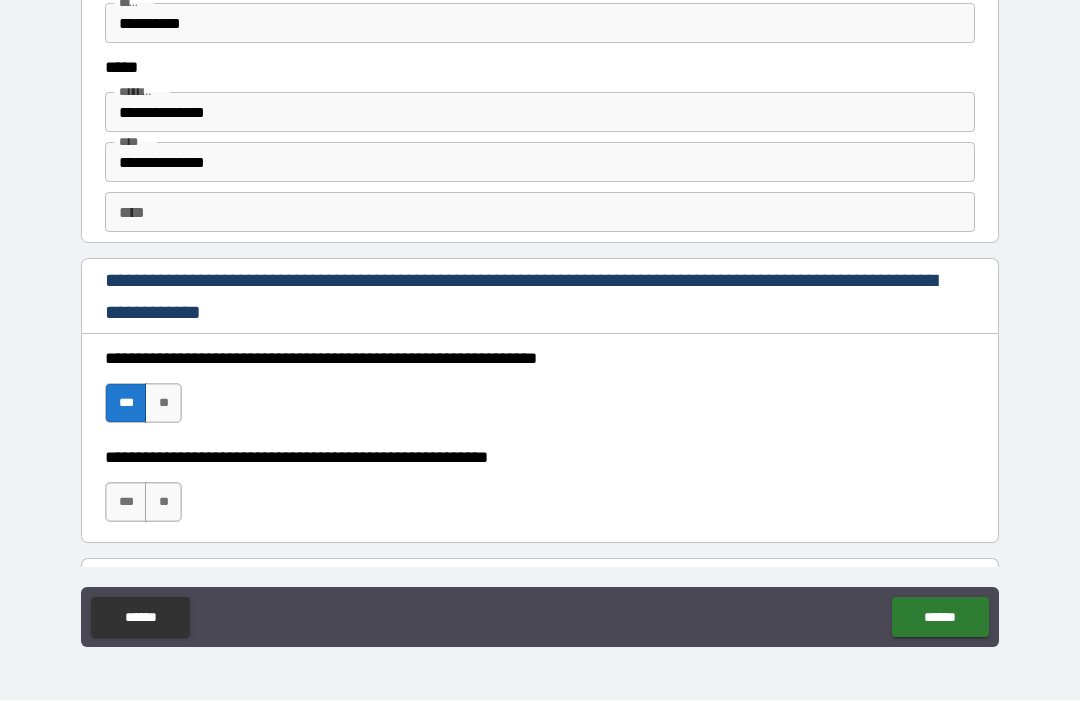 click on "***" at bounding box center [126, 503] 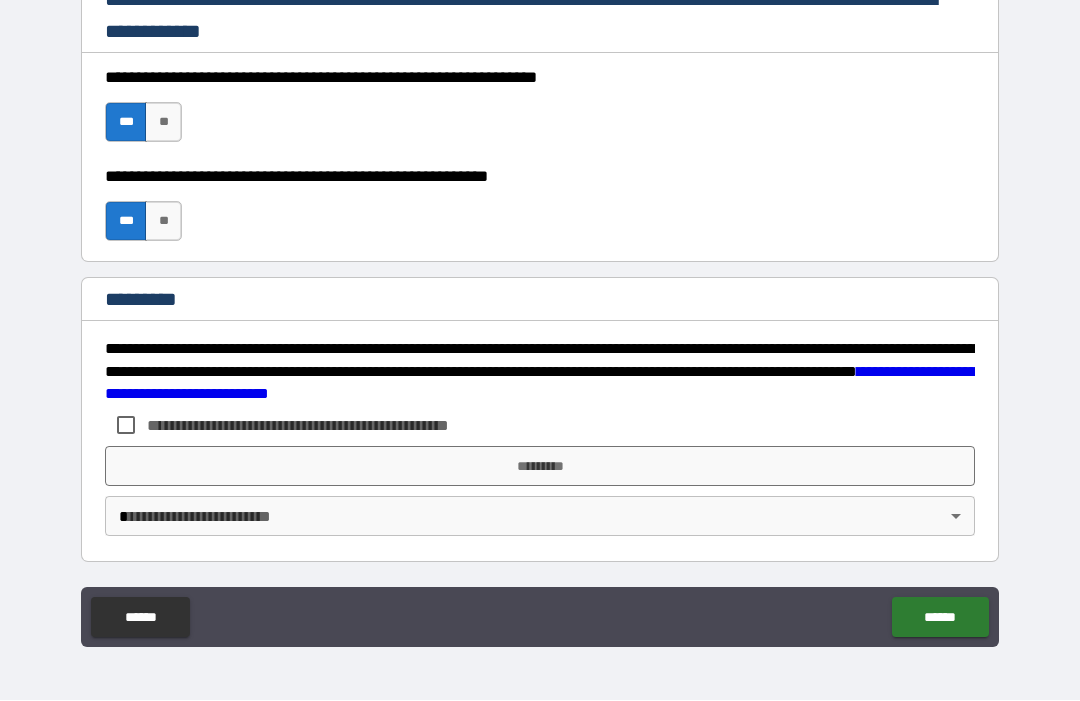 scroll, scrollTop: 3001, scrollLeft: 0, axis: vertical 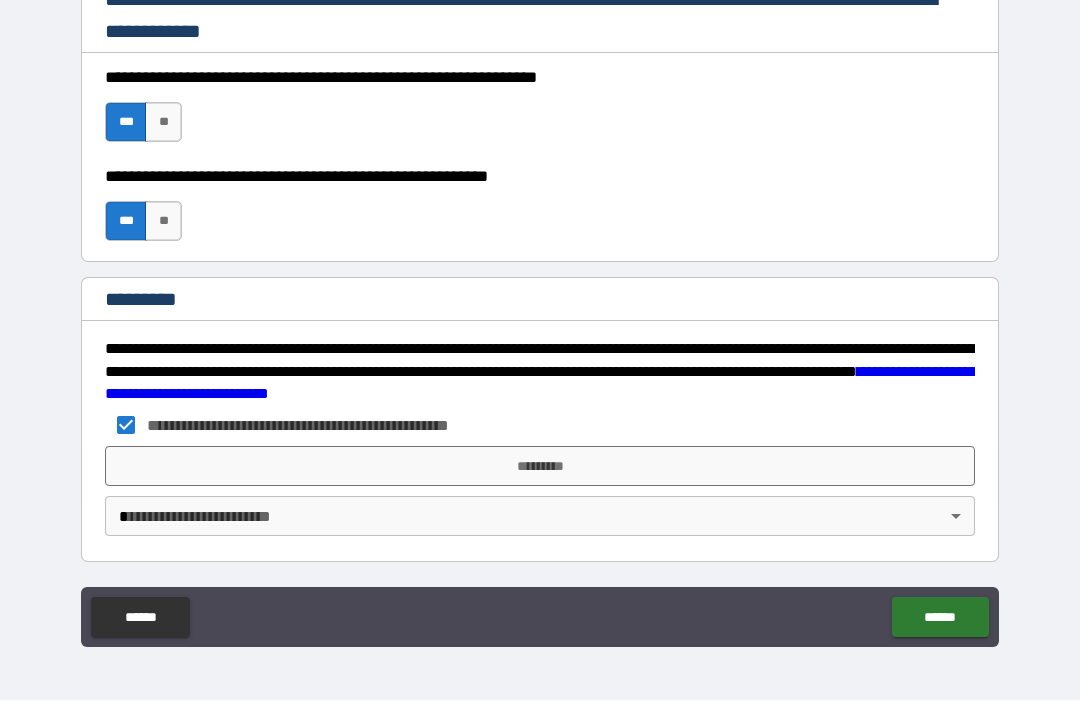 click on "*********" at bounding box center [540, 467] 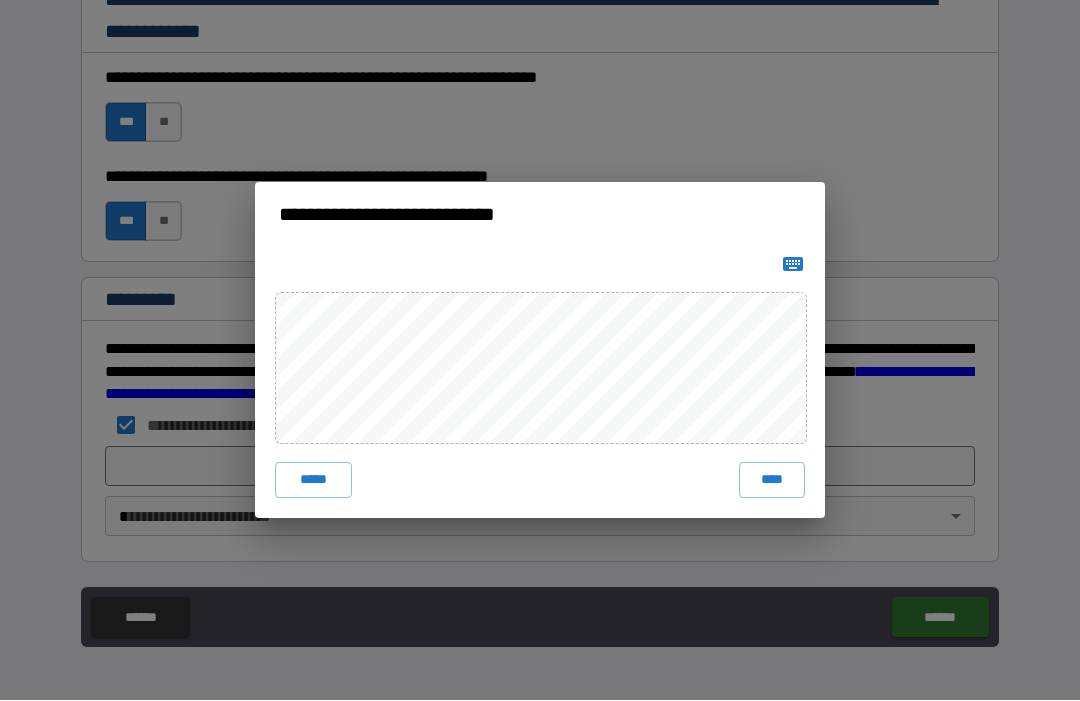 click on "****" at bounding box center [772, 481] 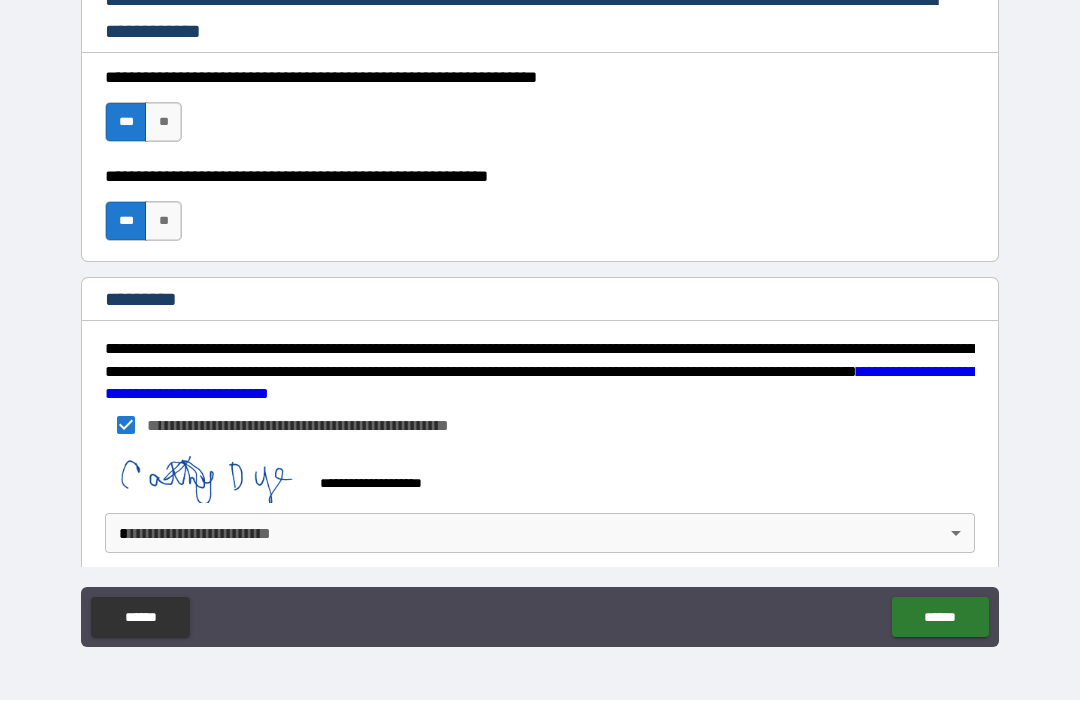 click on "[FIRST] [LAST] [MIDDLE] [SUFFIX]   [STREET_NUMBER] [STREET_NAME]   [APARTMENT_NUMBER] [BUILDING_NAME]   [CITY] [STATE] [ZIP_CODE]   [COUNTRY] [POSTAL_CODE]   [COUNTY] [PARISH]   [NEIGHBORHOOD] [DISTRICT] [REGION] [PROVINCE]   [TERRITORY]   [SUBURB]   [VILLAGE]   [HAMLET]   [TOWNSHIP]   [BOROUGH]   [COUNTY]   [STATE]" at bounding box center [540, 317] 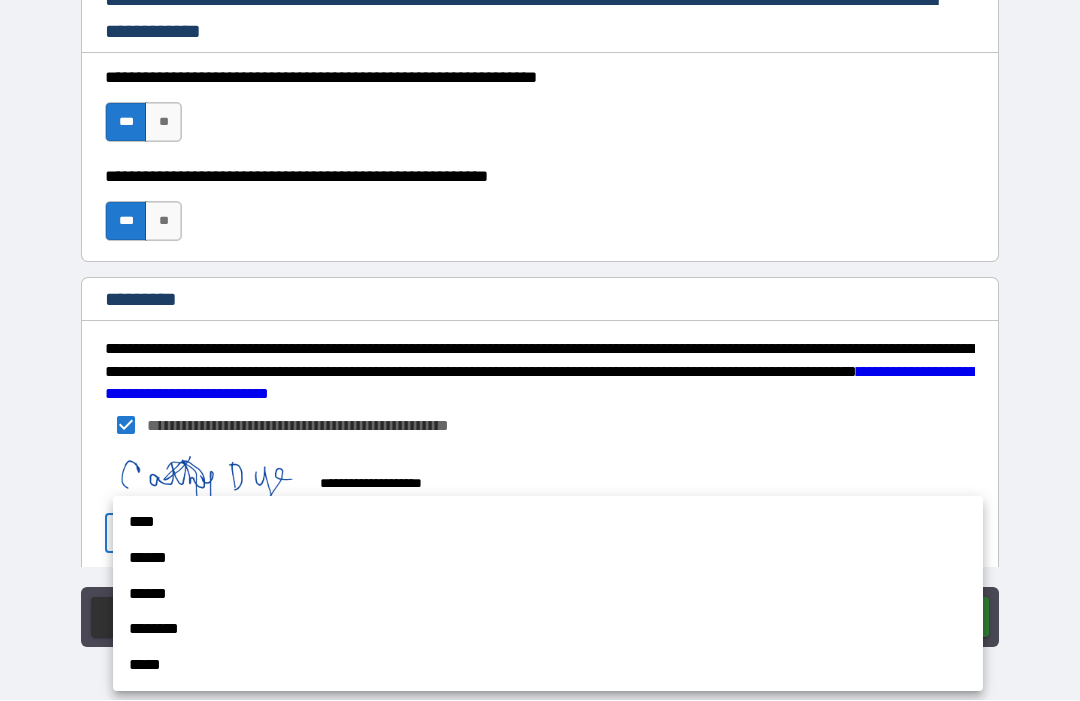 click on "****" at bounding box center (547, 523) 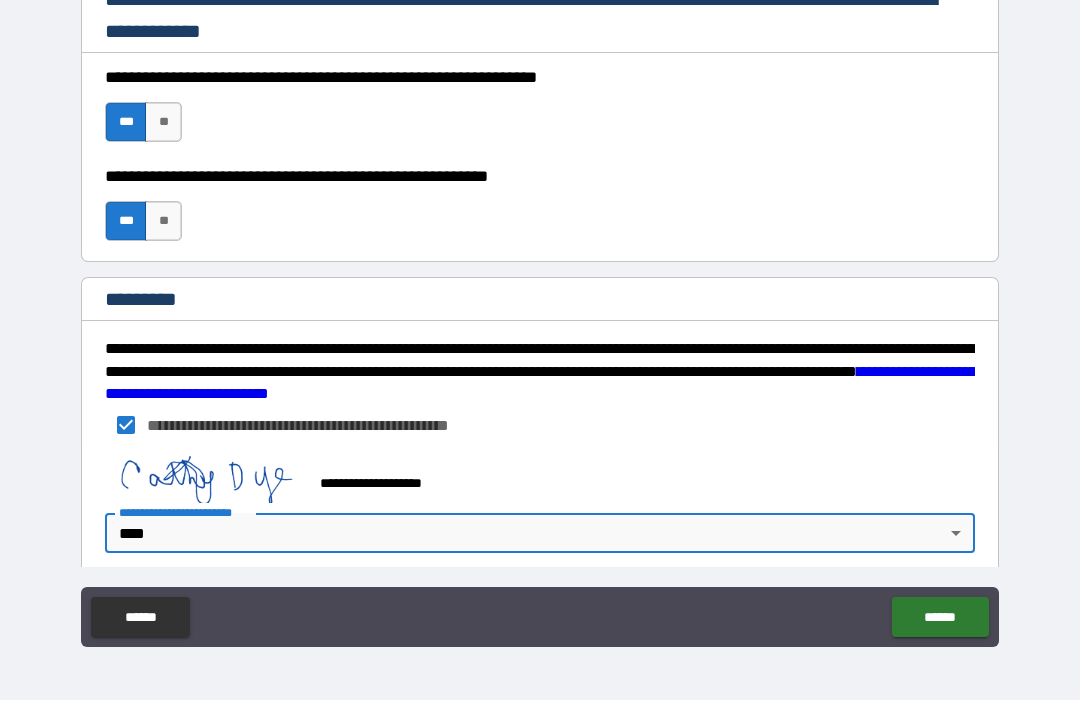 type on "*" 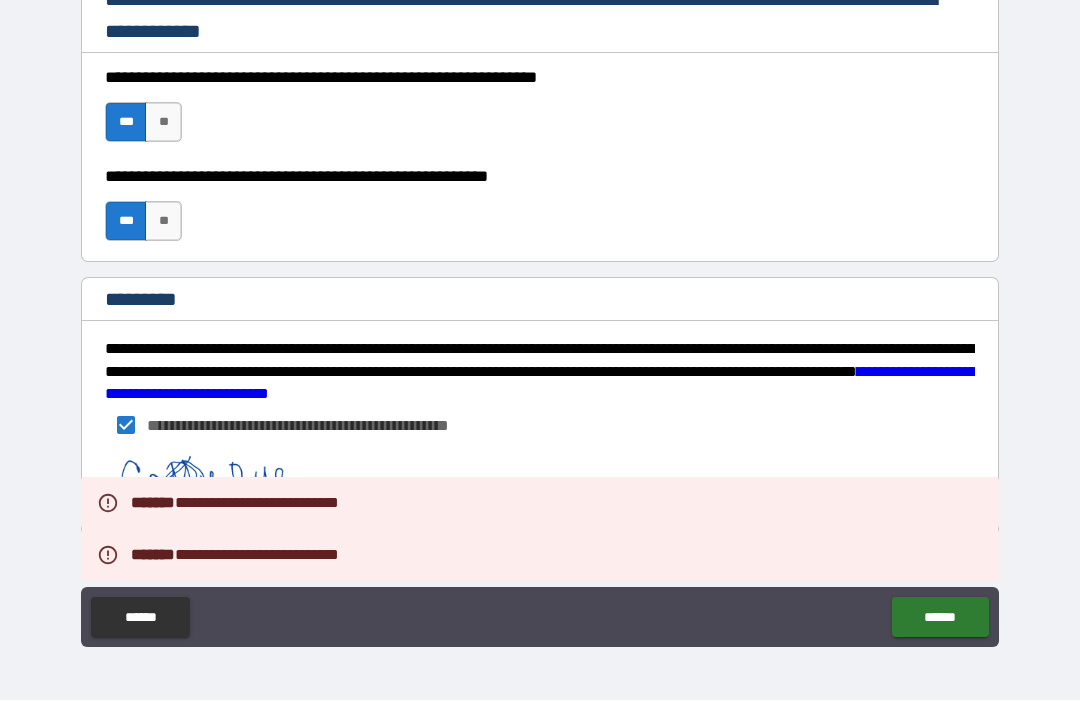 click on "******" at bounding box center (940, 618) 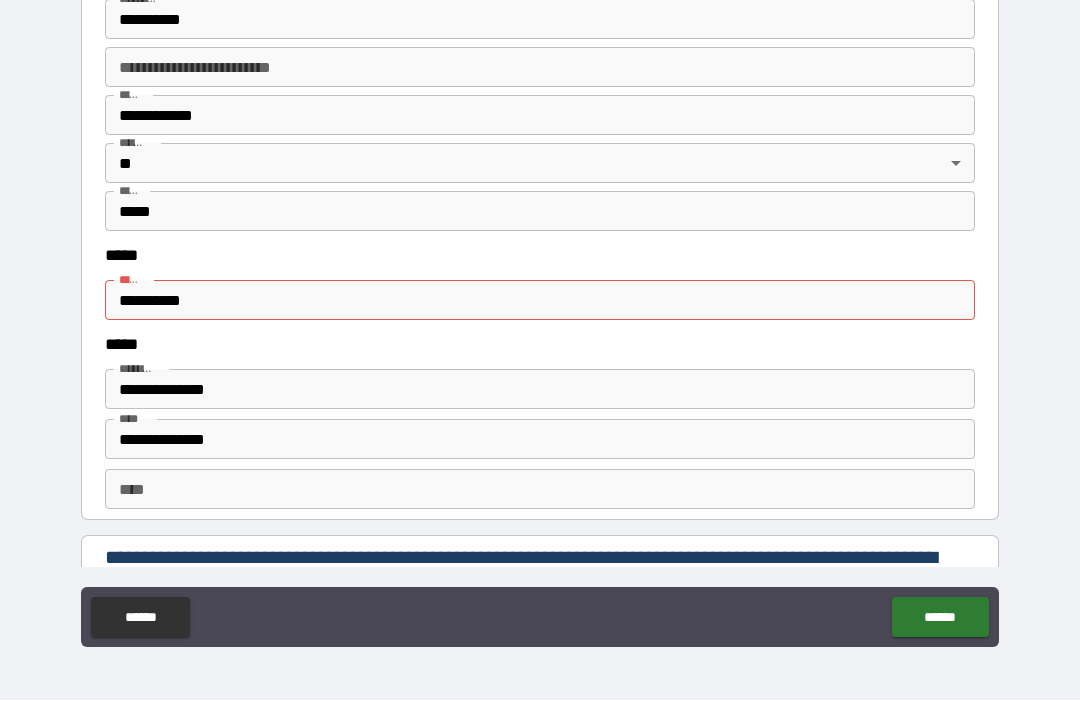 scroll, scrollTop: 2444, scrollLeft: 0, axis: vertical 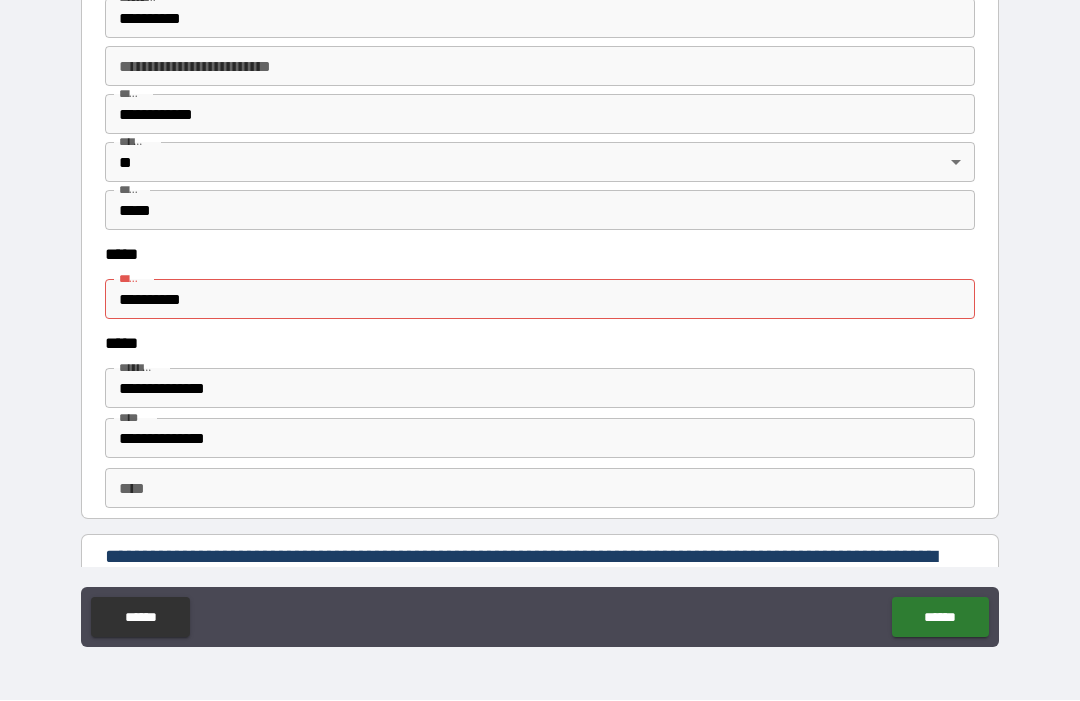 click on "**********" at bounding box center [540, 300] 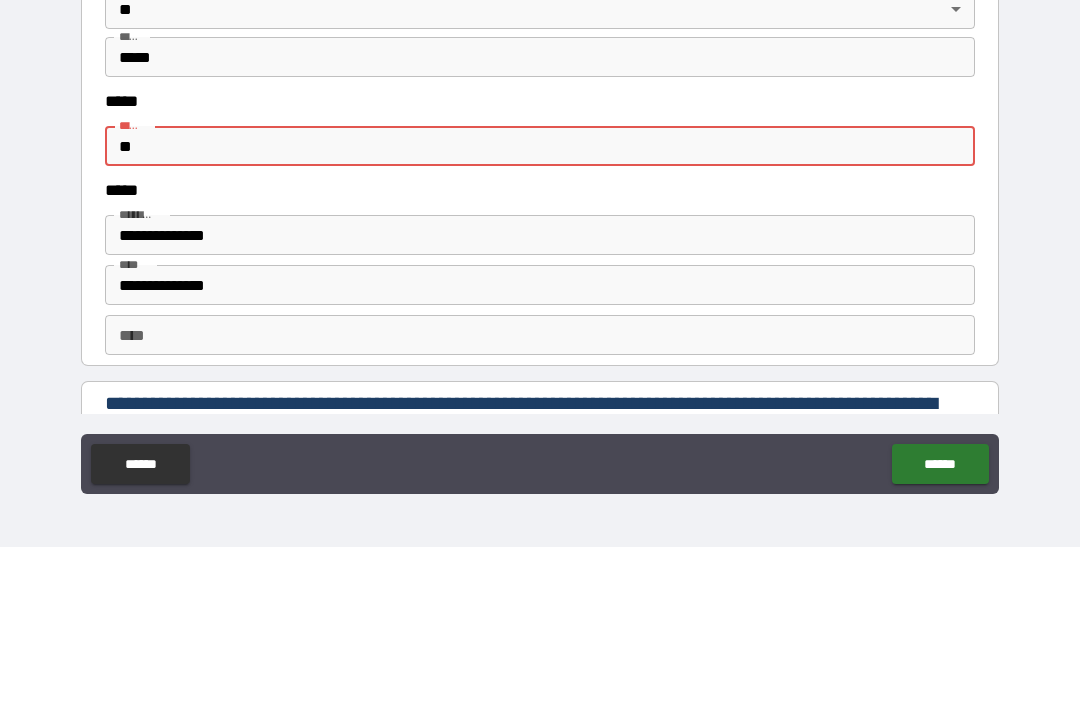 type on "*" 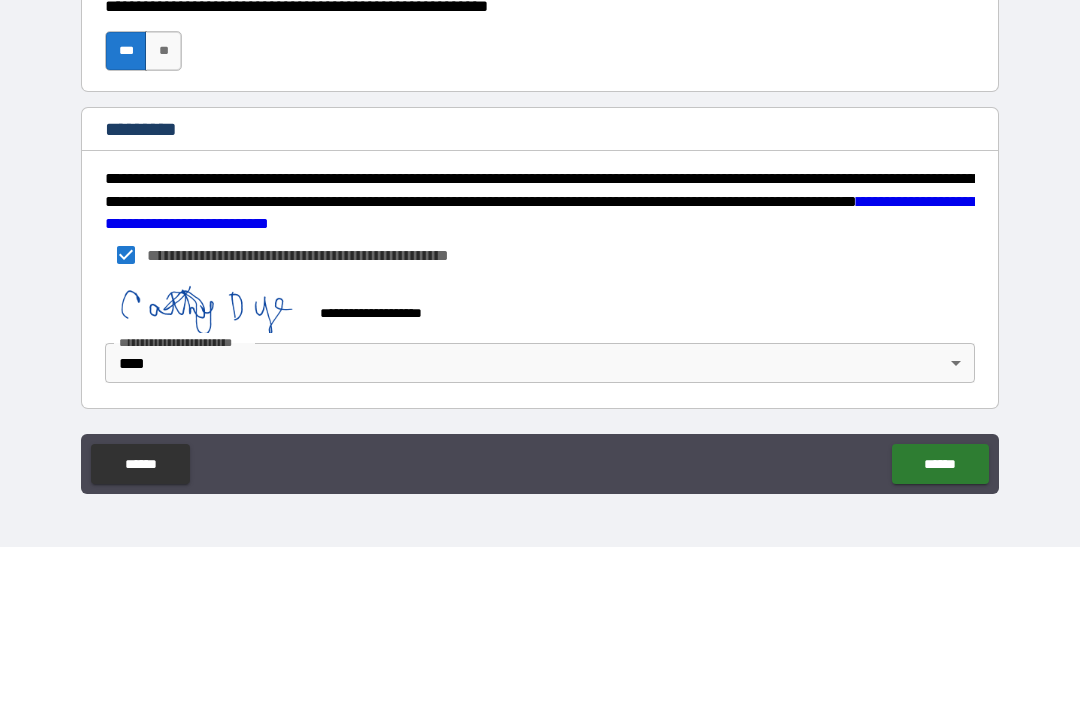 scroll, scrollTop: 3018, scrollLeft: 0, axis: vertical 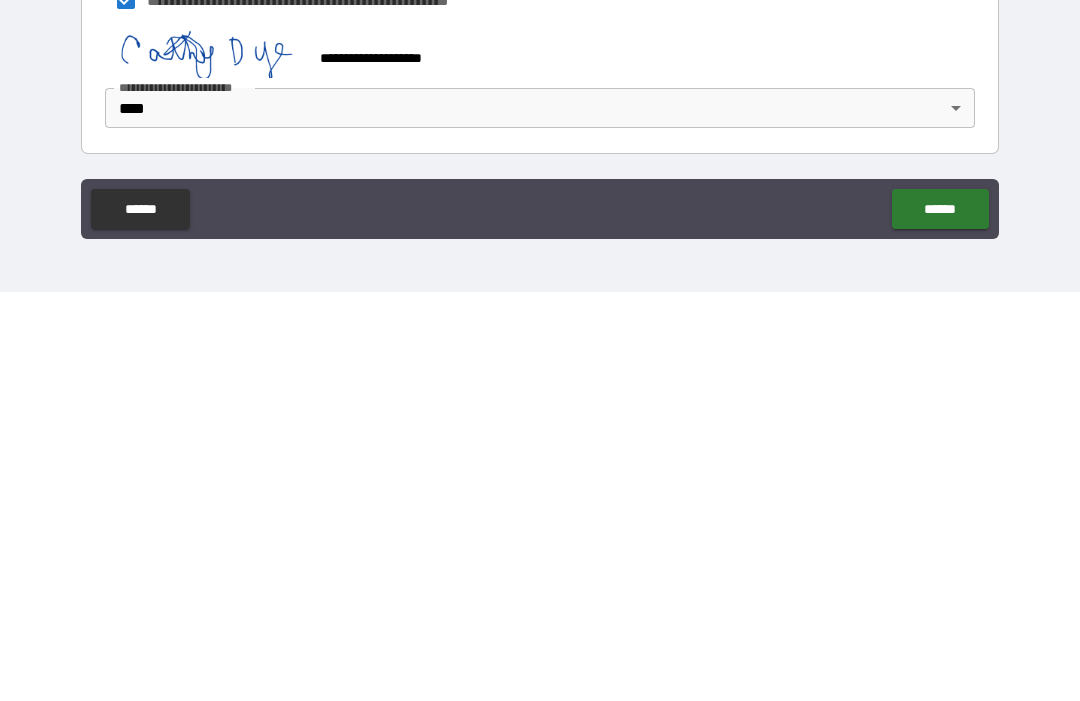 click on "******" at bounding box center (940, 618) 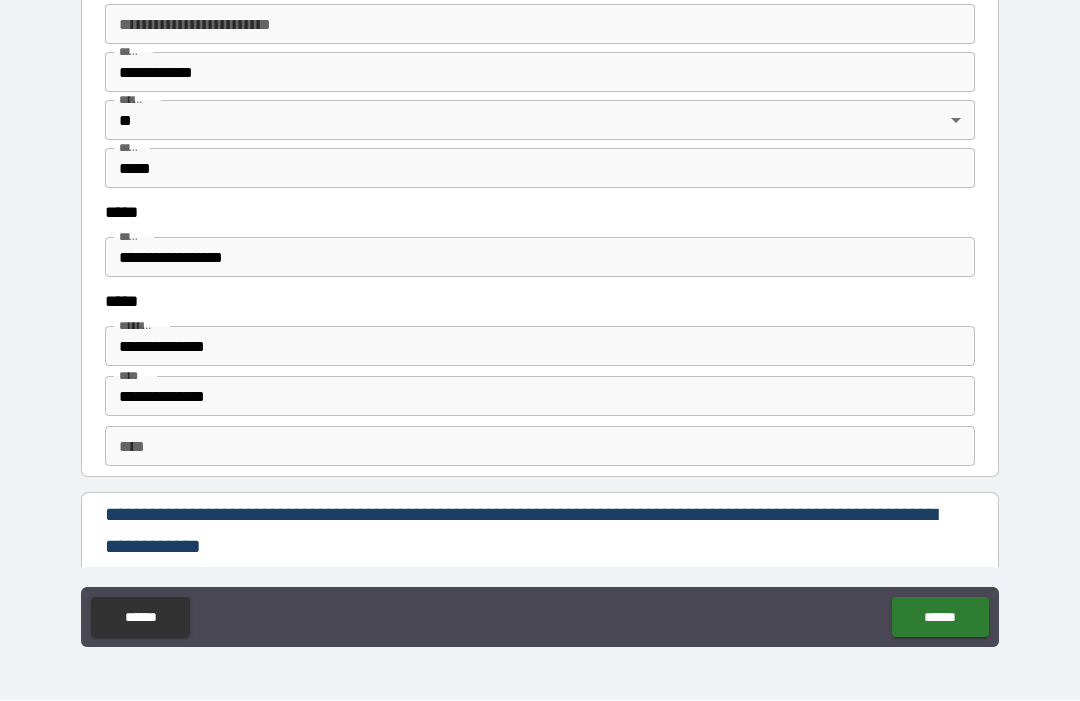 scroll, scrollTop: 2492, scrollLeft: 0, axis: vertical 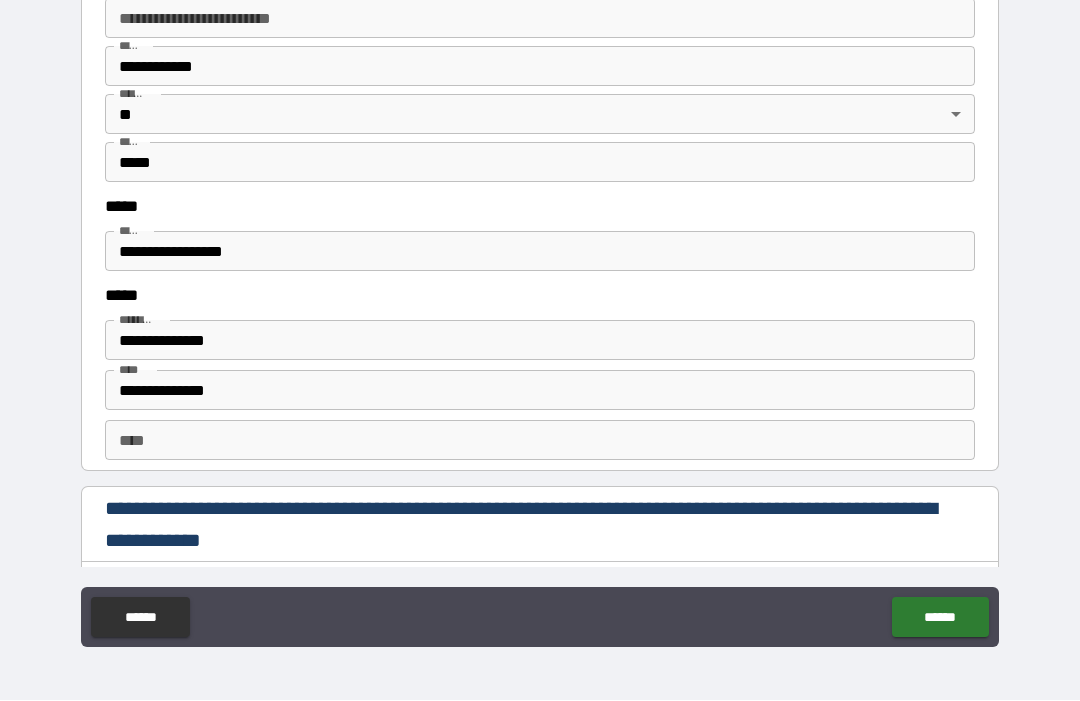 click on "**********" at bounding box center [540, 252] 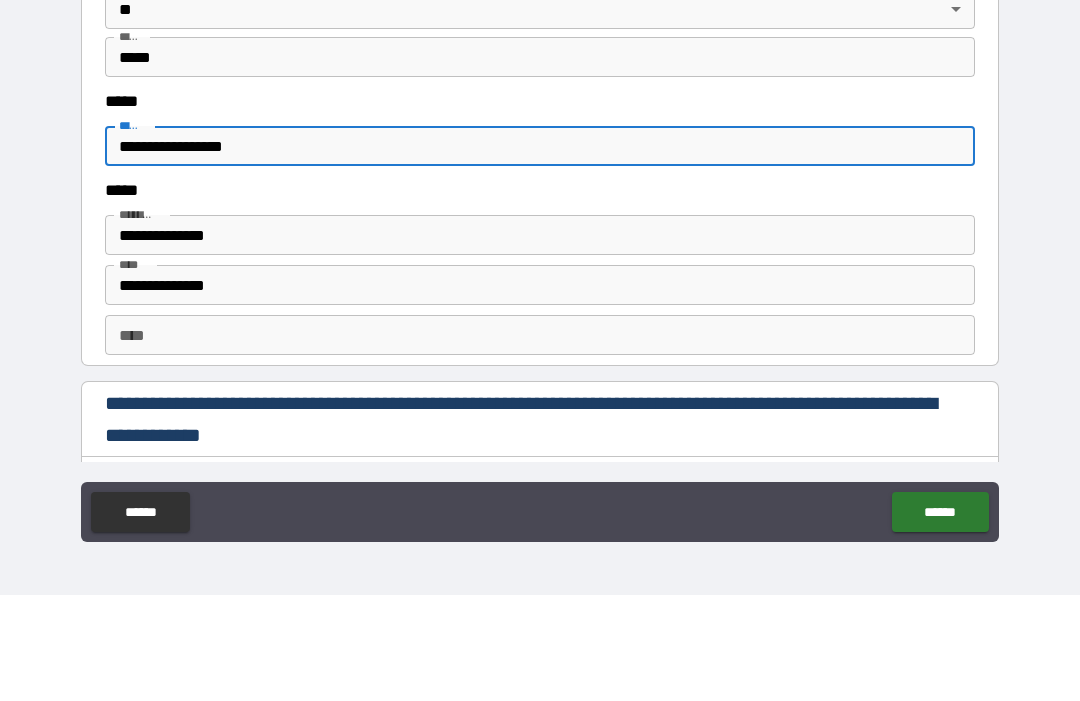 click on "**********" at bounding box center (540, 252) 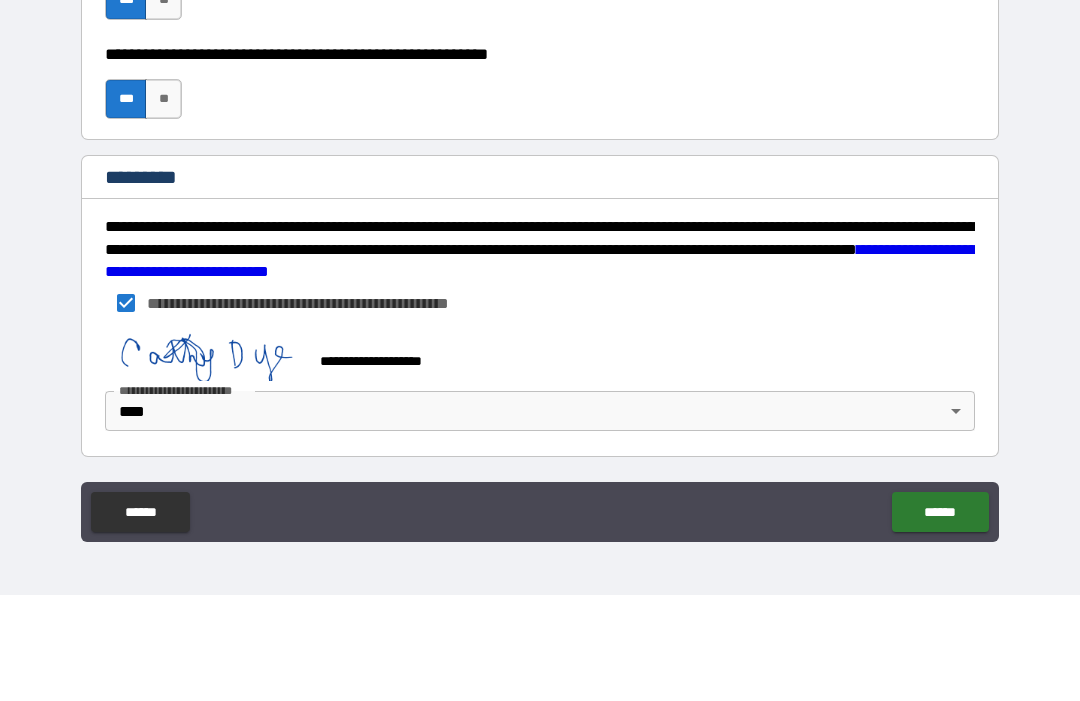 scroll, scrollTop: 3018, scrollLeft: 0, axis: vertical 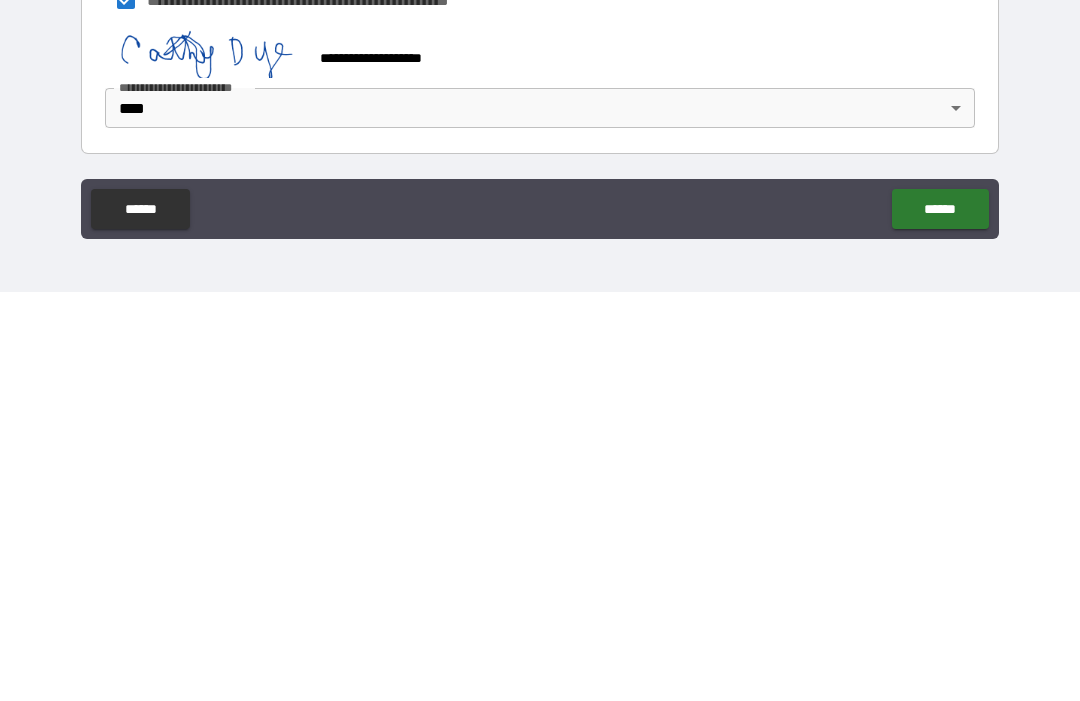 type on "**********" 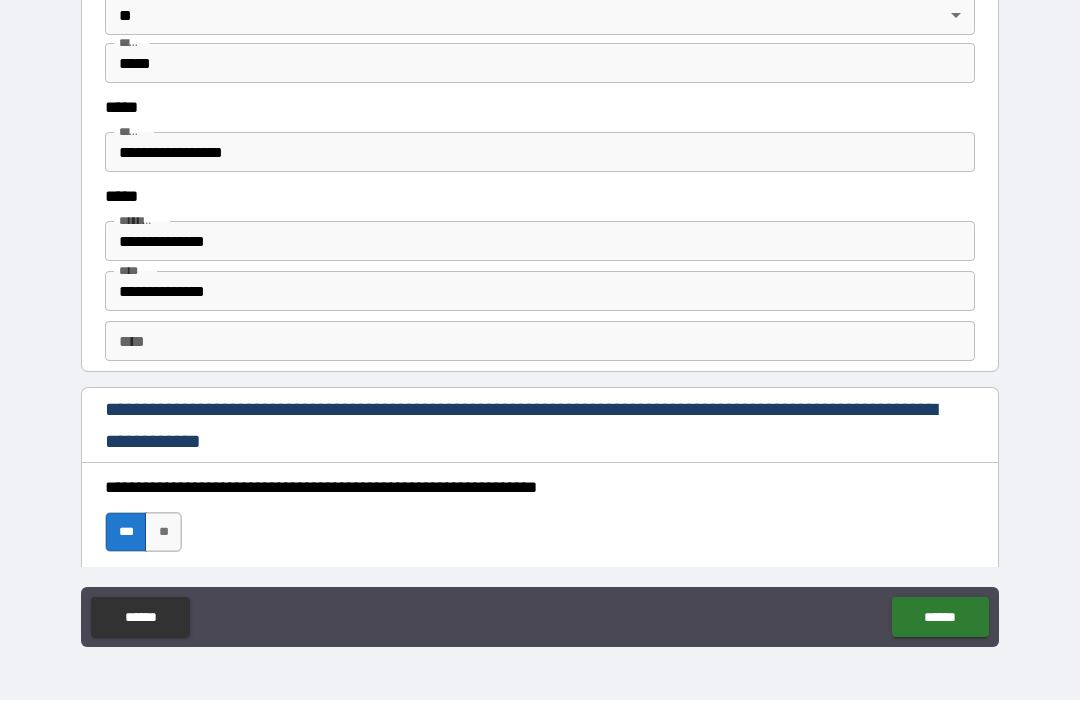 scroll, scrollTop: 2590, scrollLeft: 0, axis: vertical 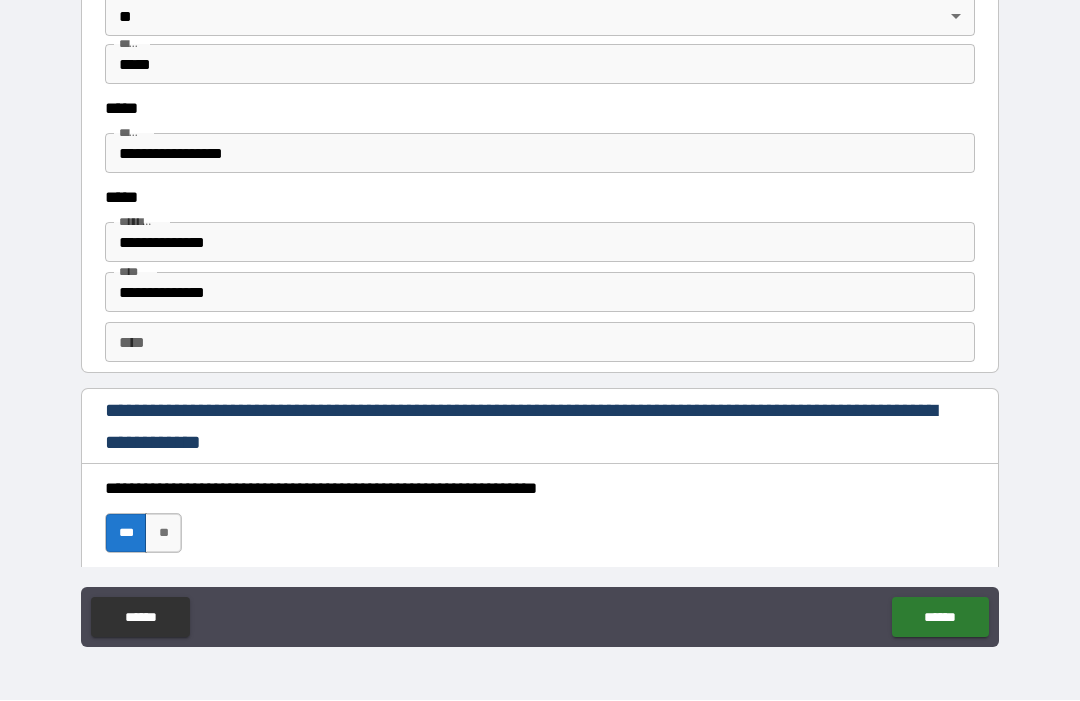 click on "**********" at bounding box center [540, 154] 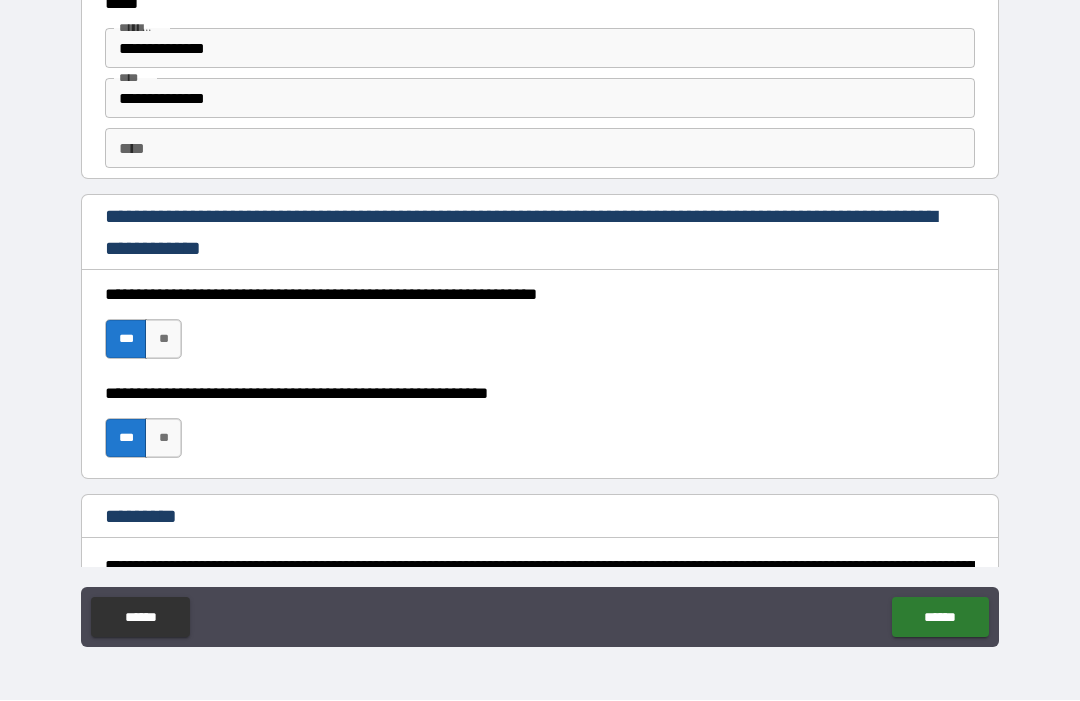scroll, scrollTop: 2794, scrollLeft: 0, axis: vertical 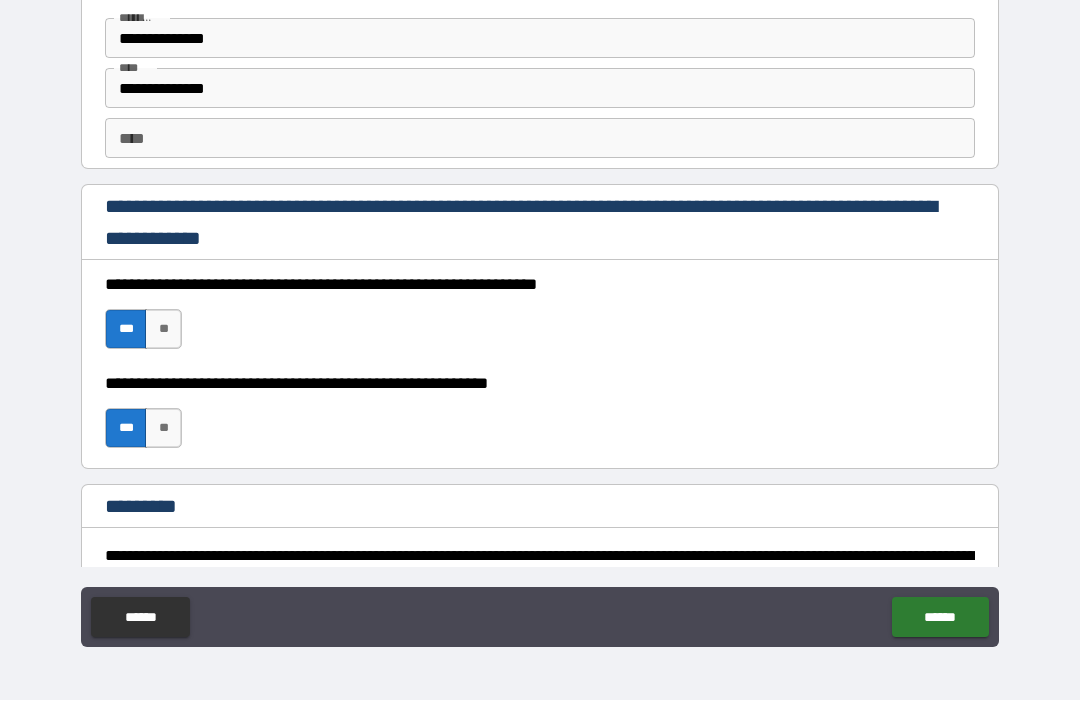 click on "******" at bounding box center (940, 618) 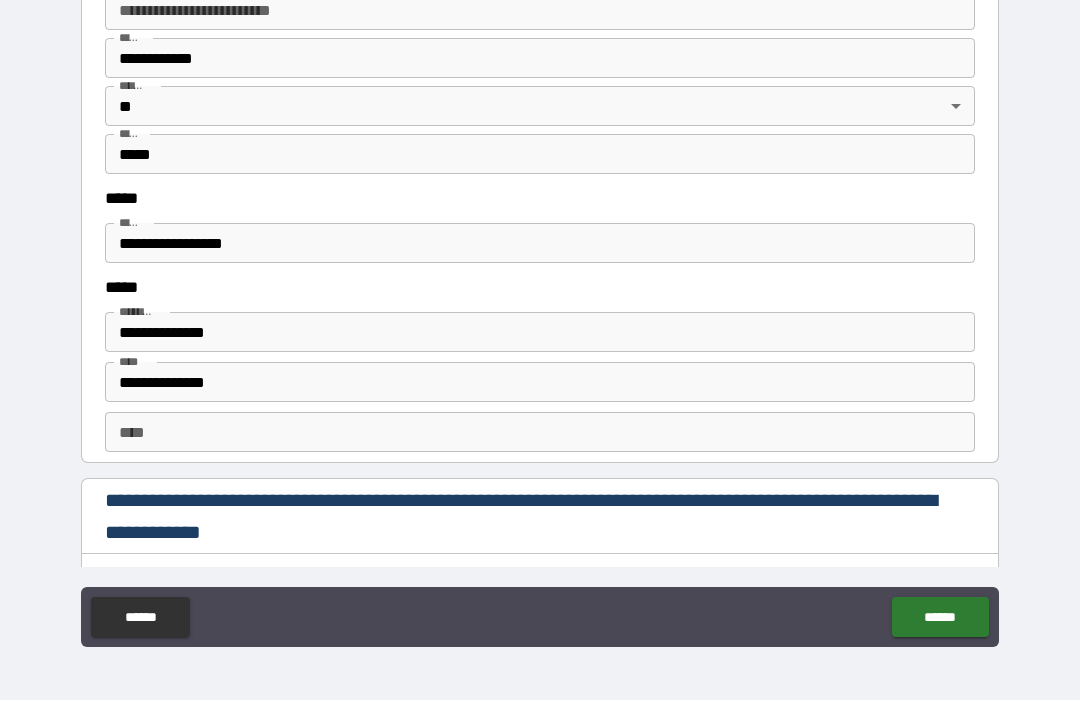 scroll, scrollTop: 2481, scrollLeft: 0, axis: vertical 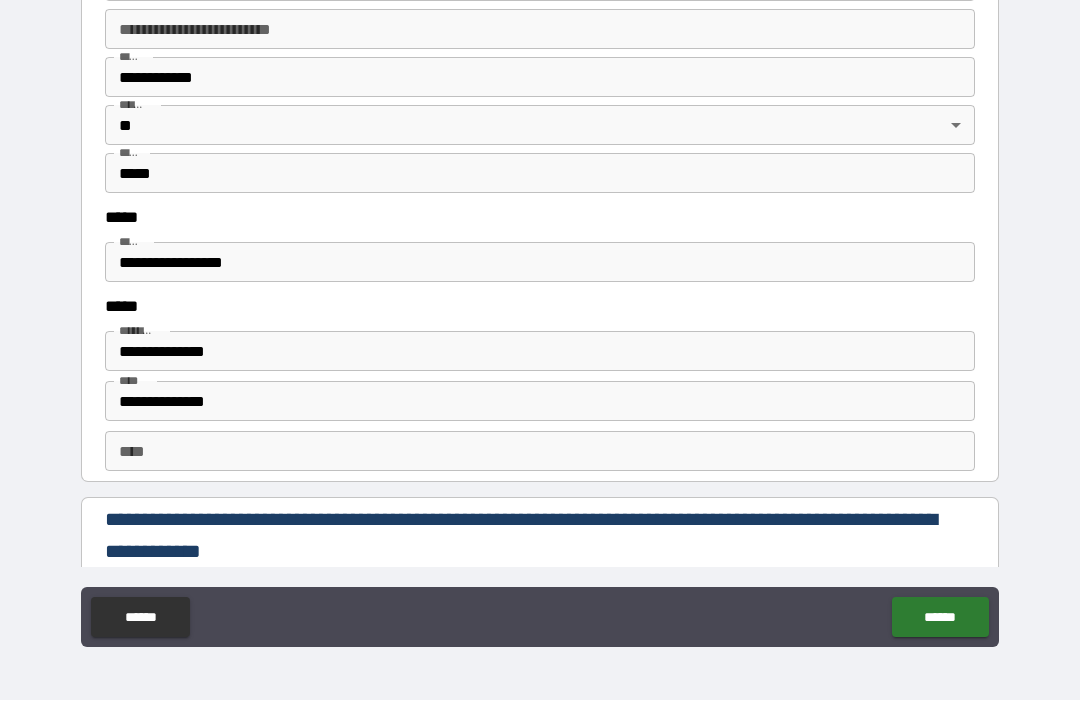 click on "**********" at bounding box center (540, 263) 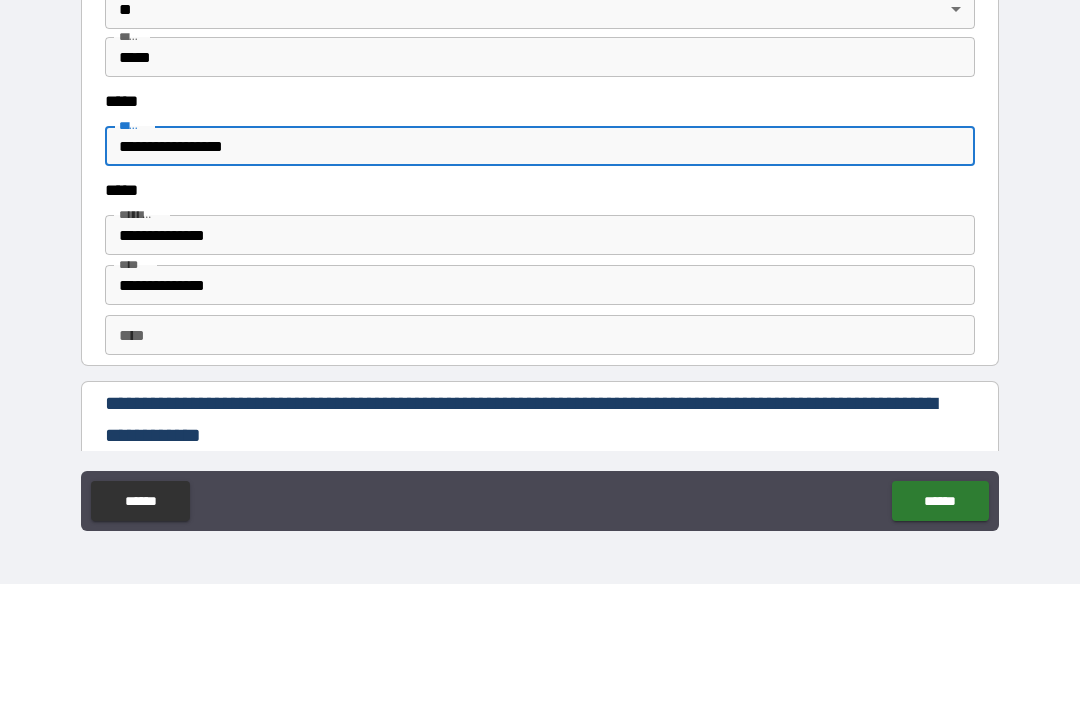 click on "**********" at bounding box center (540, 263) 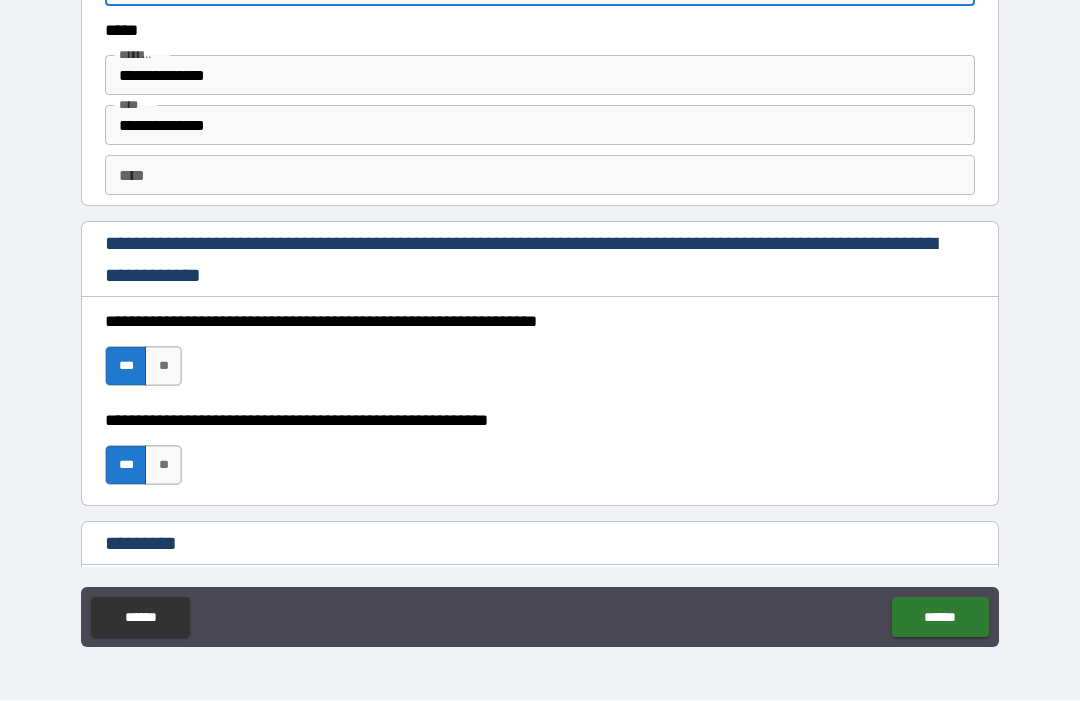 scroll, scrollTop: 2776, scrollLeft: 0, axis: vertical 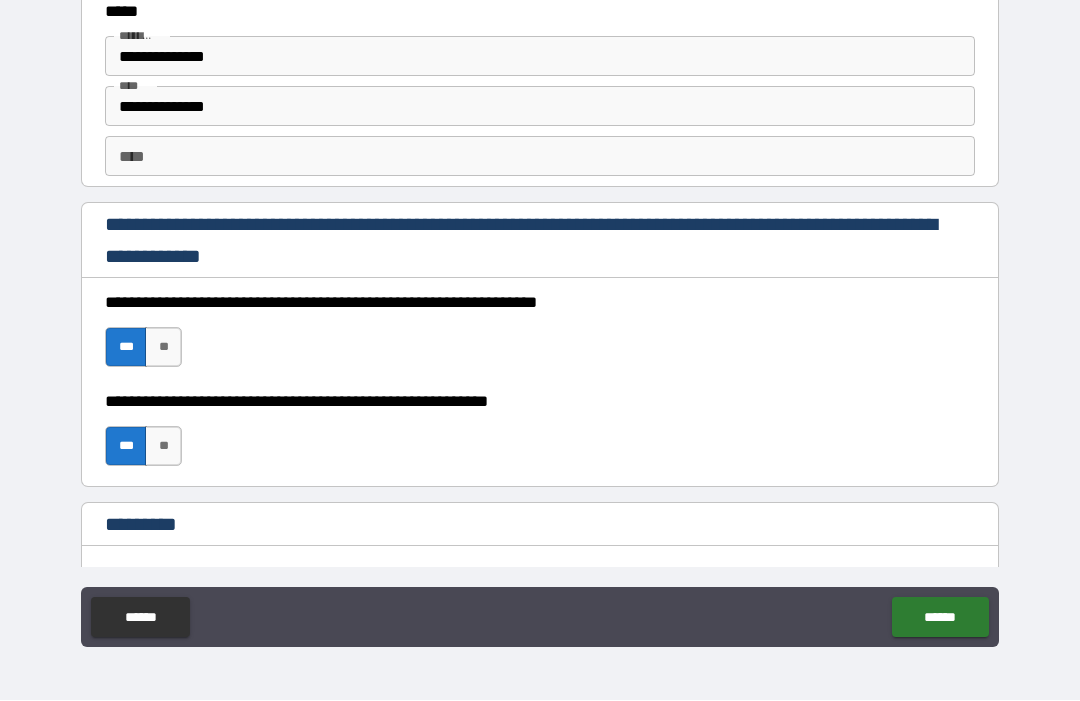 type 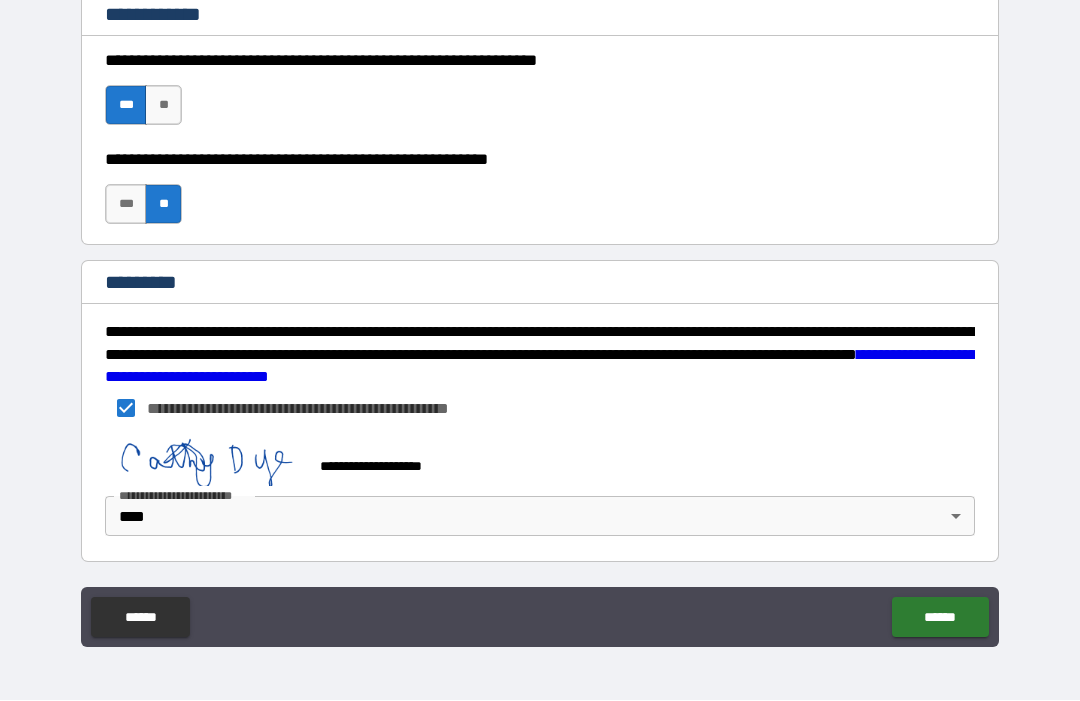 scroll, scrollTop: 3018, scrollLeft: 0, axis: vertical 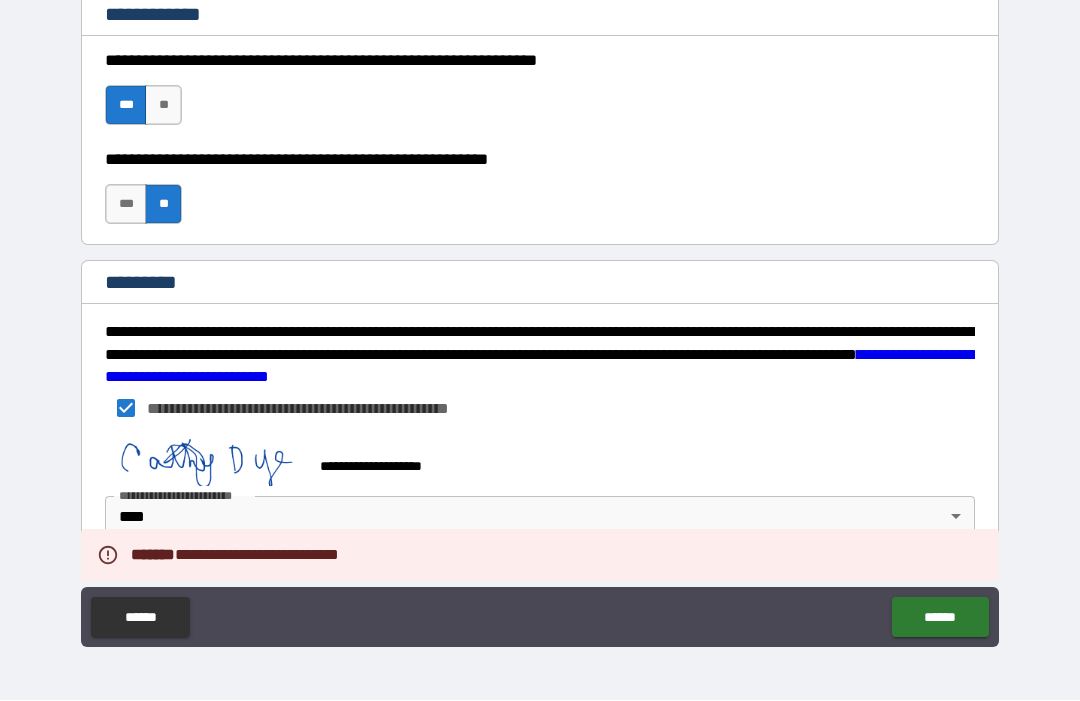 click on "******" at bounding box center (940, 618) 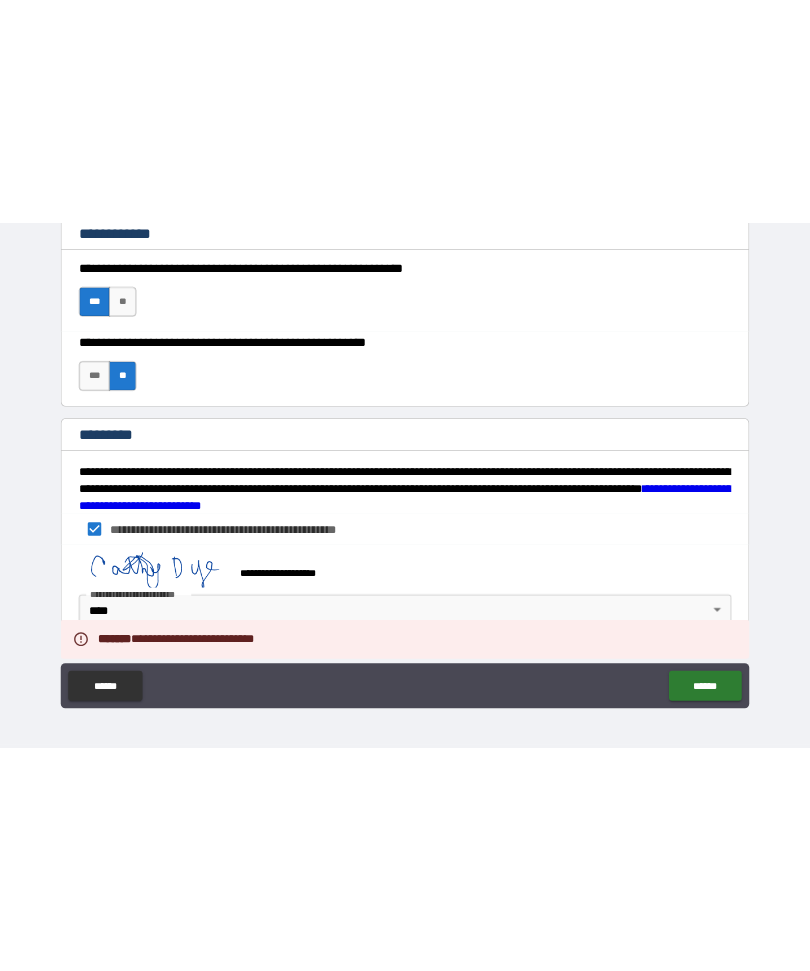 scroll, scrollTop: 0, scrollLeft: 0, axis: both 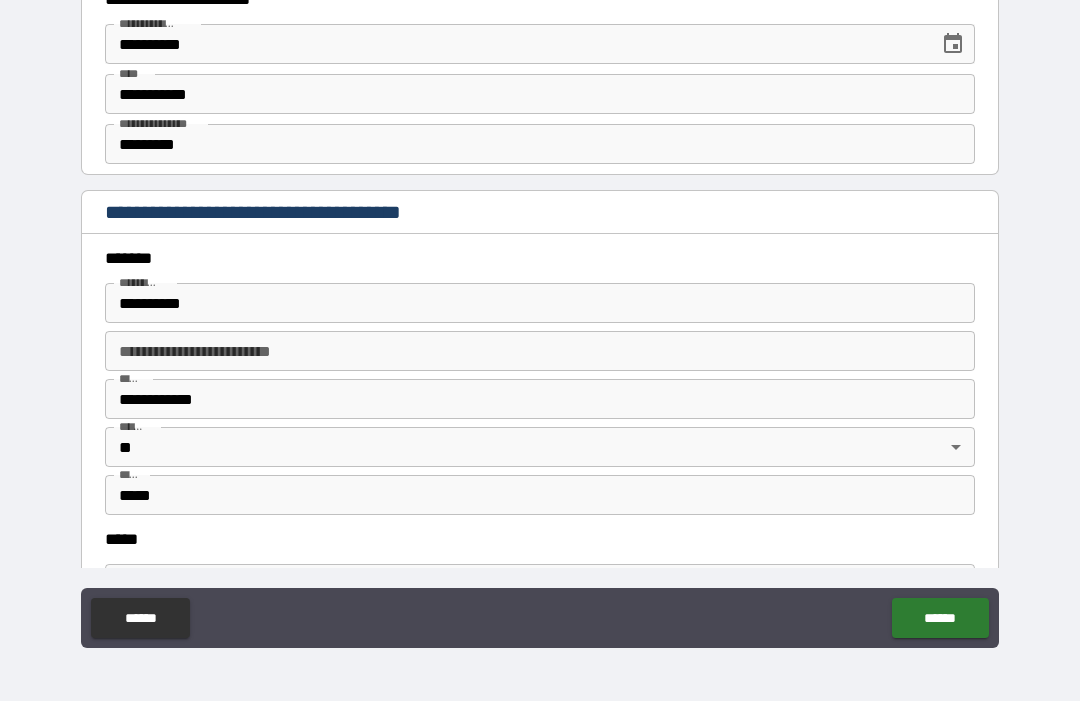 click on "******" at bounding box center (940, 618) 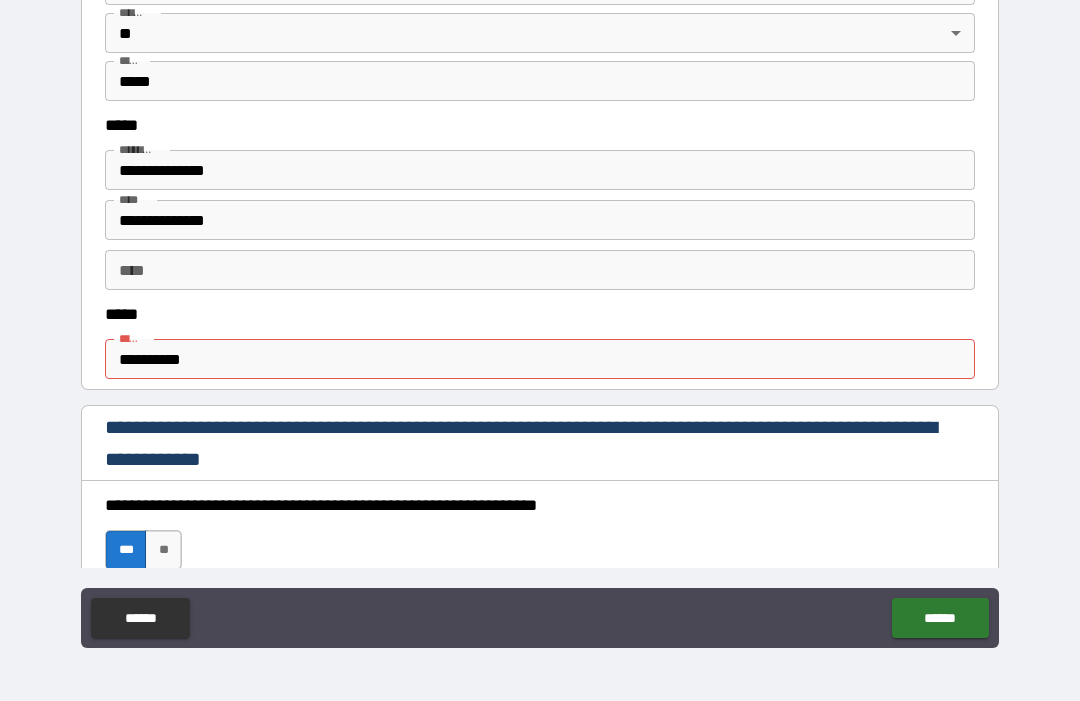scroll, scrollTop: 939, scrollLeft: 0, axis: vertical 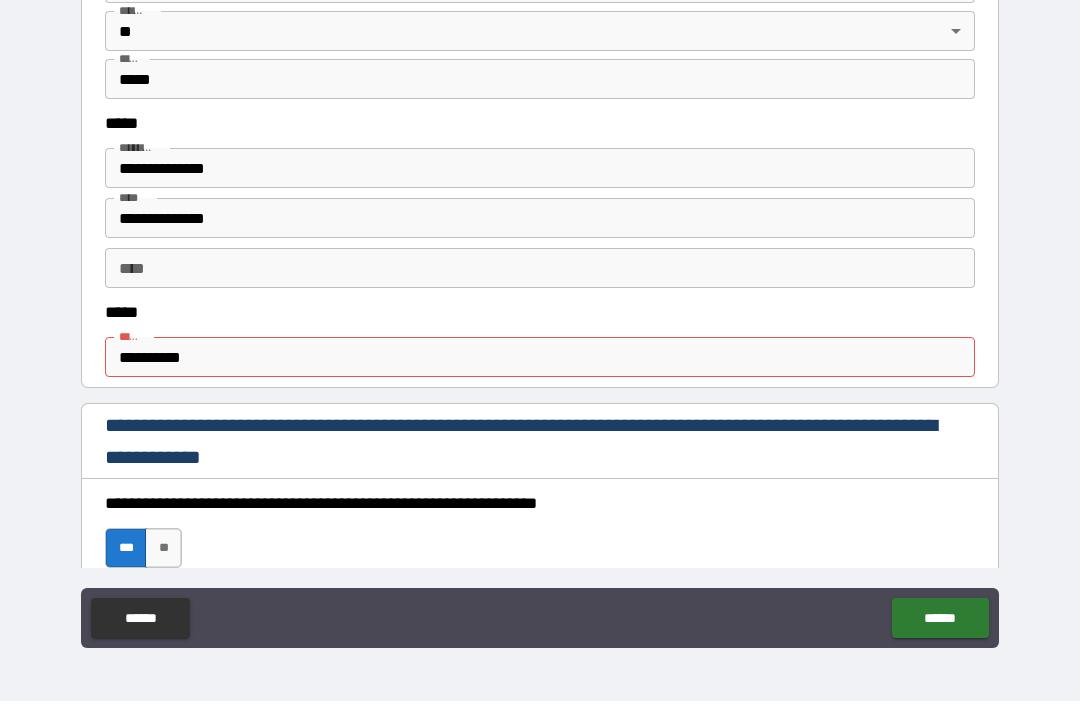 click on "**********" at bounding box center (540, 357) 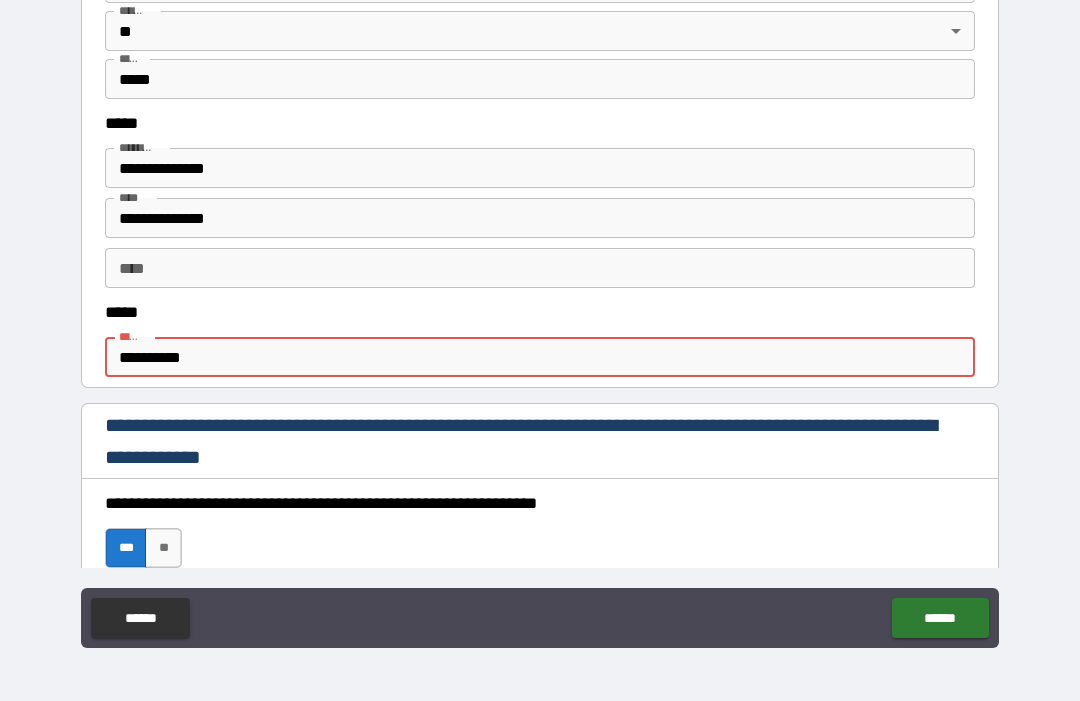 scroll, scrollTop: 66, scrollLeft: 0, axis: vertical 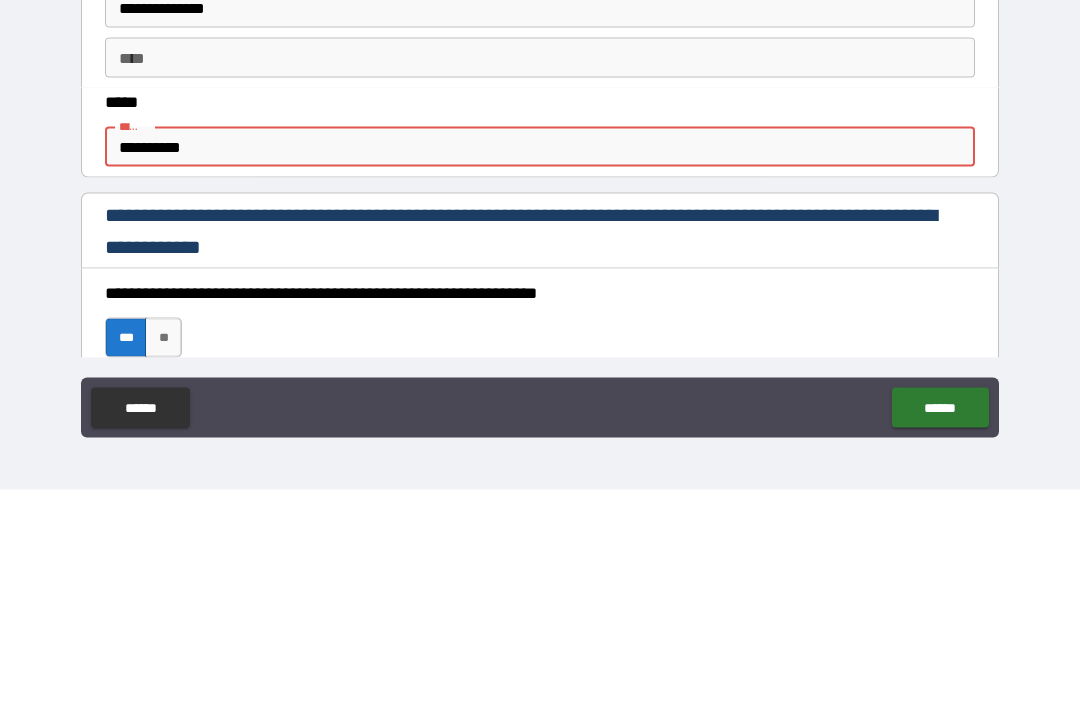 click on "**********" at bounding box center (540, 358) 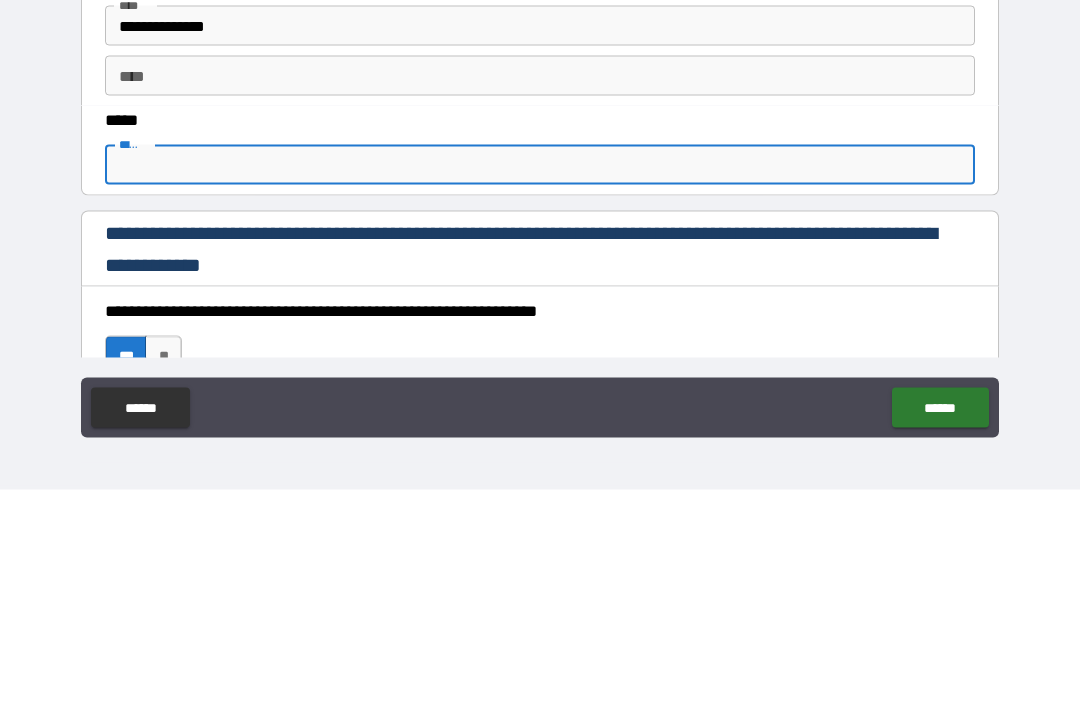 scroll, scrollTop: 923, scrollLeft: 0, axis: vertical 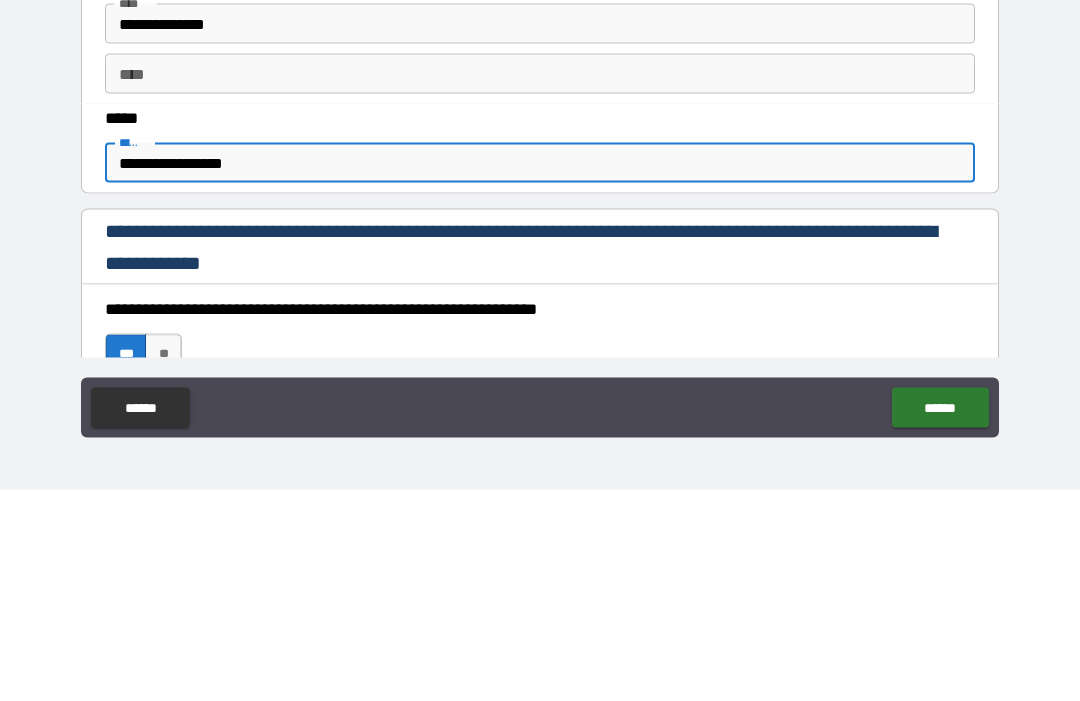 click on "**********" at bounding box center [540, 374] 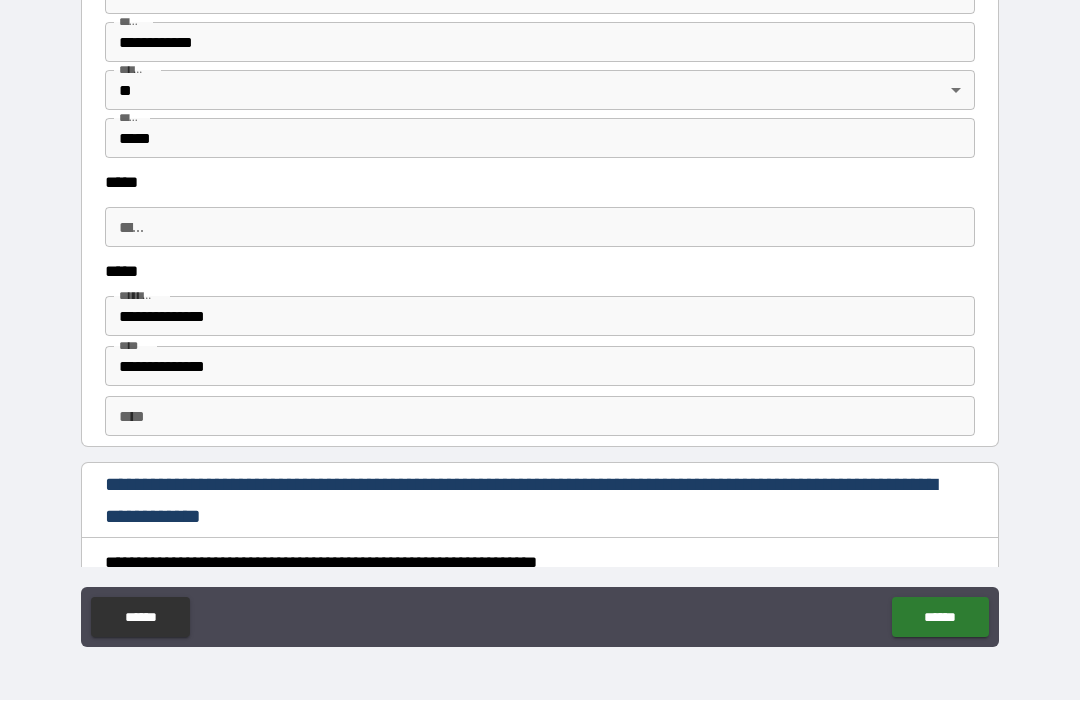 scroll, scrollTop: 2515, scrollLeft: 0, axis: vertical 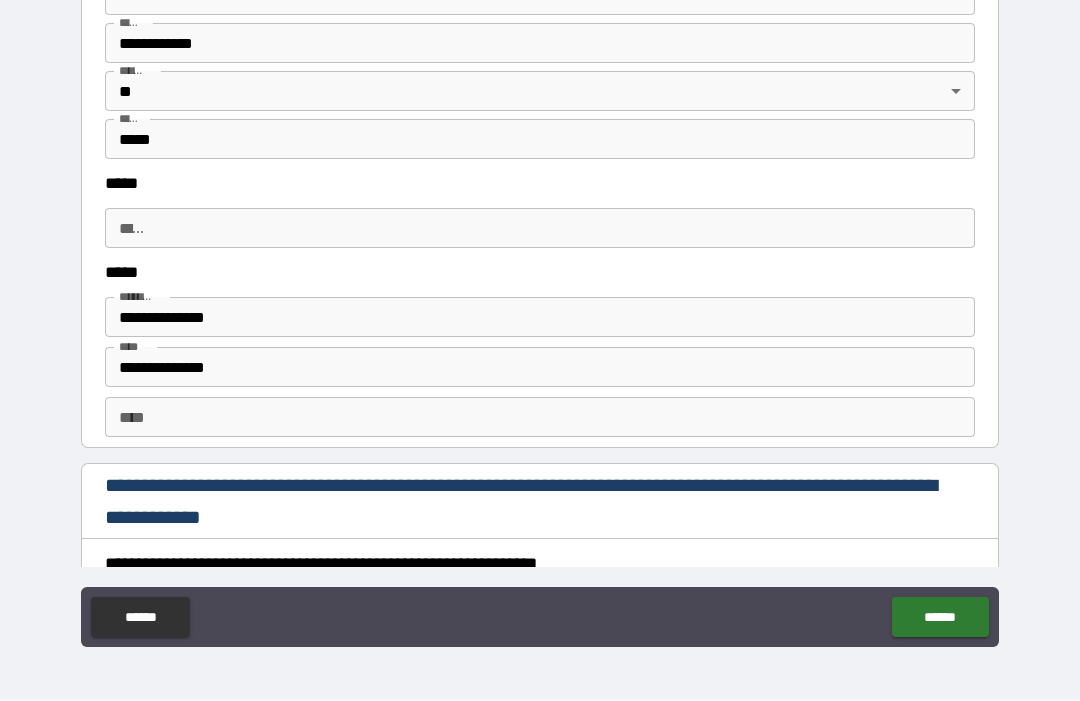 type on "**********" 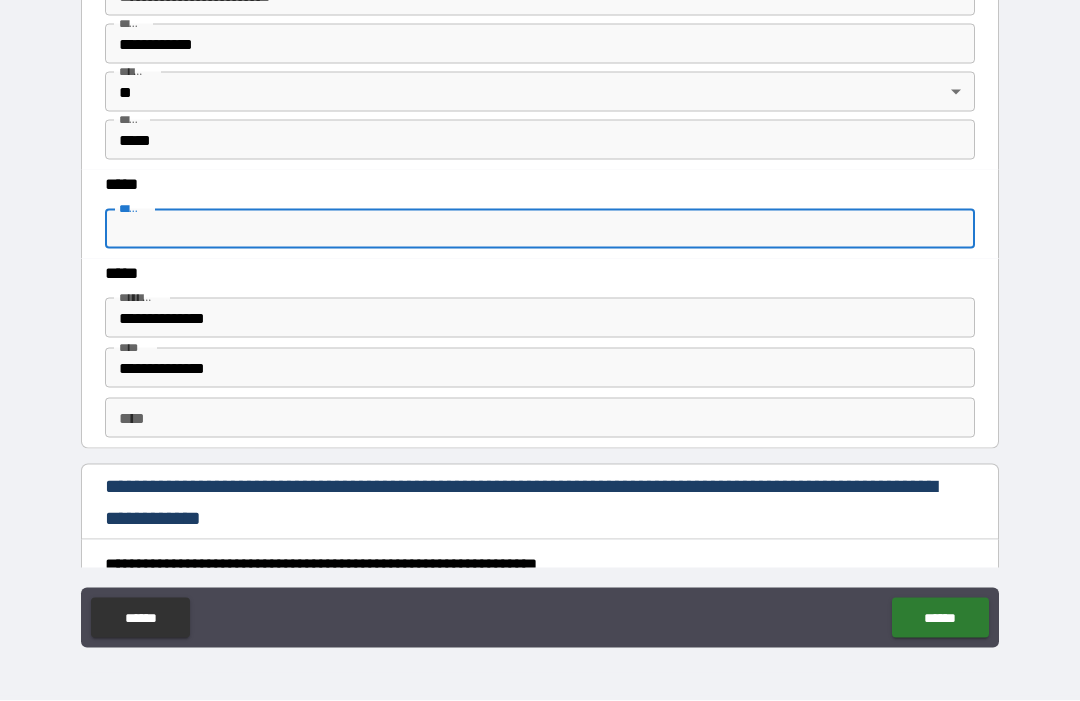 click on "*****" at bounding box center [540, 229] 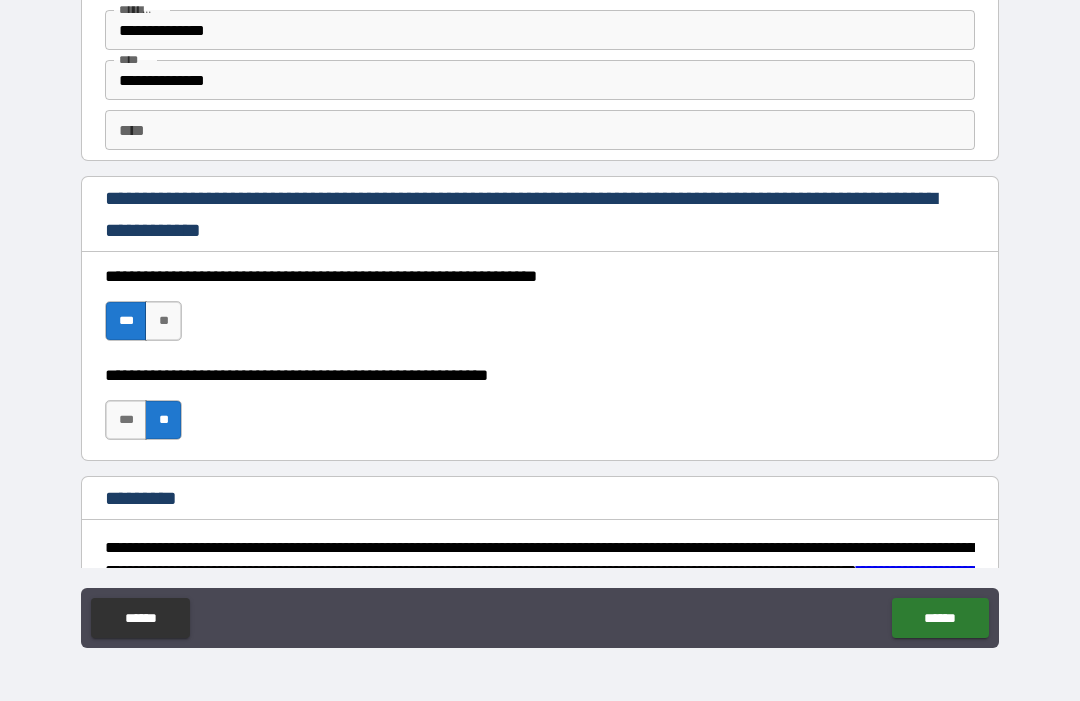 scroll, scrollTop: 2805, scrollLeft: 0, axis: vertical 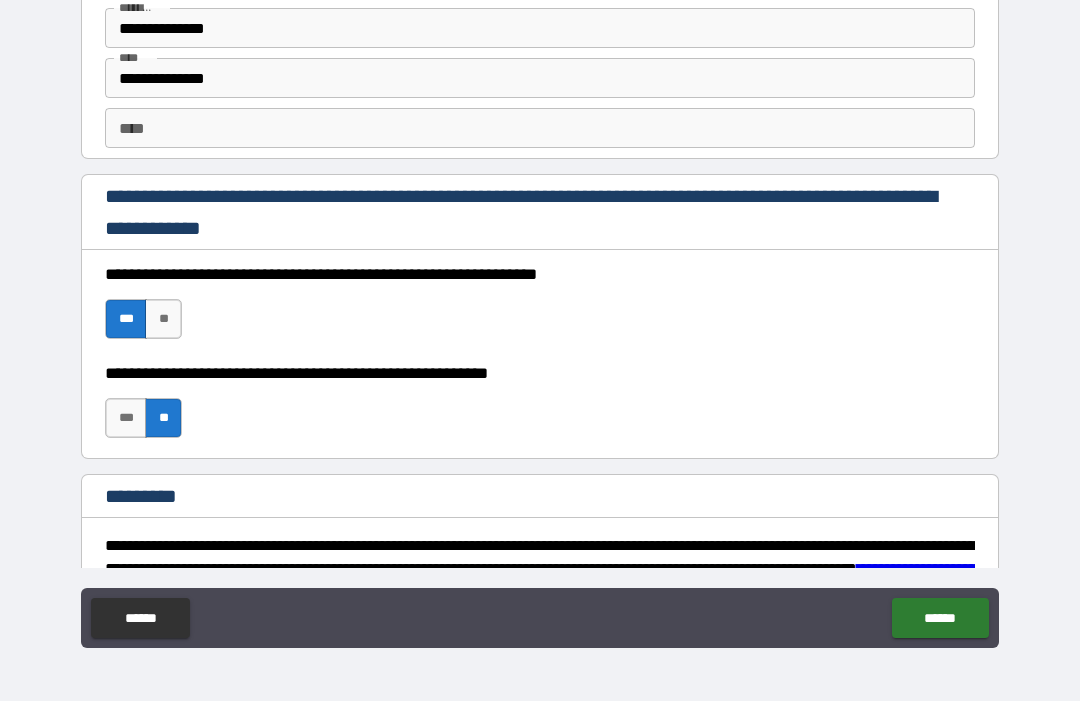 type on "**********" 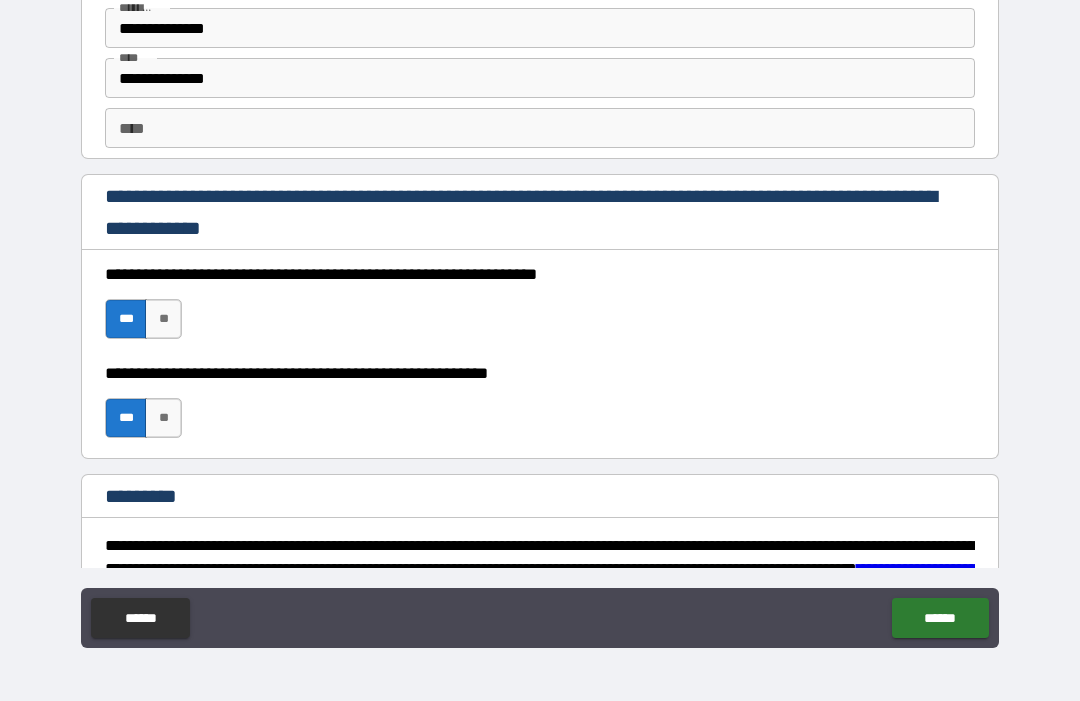 click on "******" at bounding box center (940, 618) 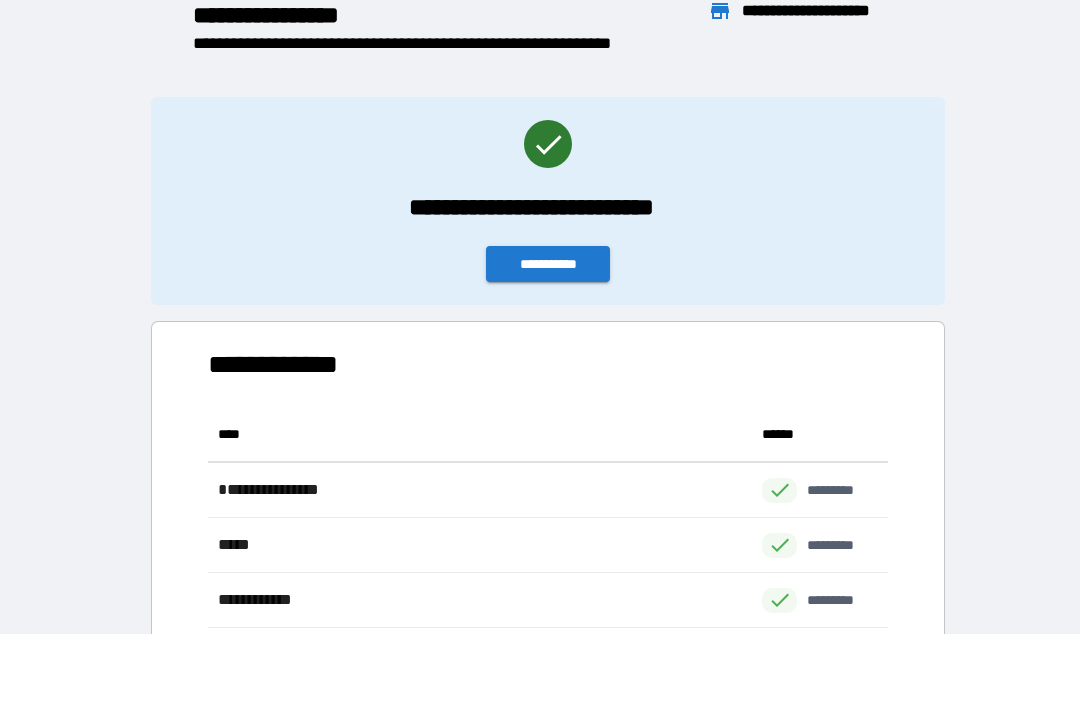 scroll, scrollTop: 1, scrollLeft: 1, axis: both 